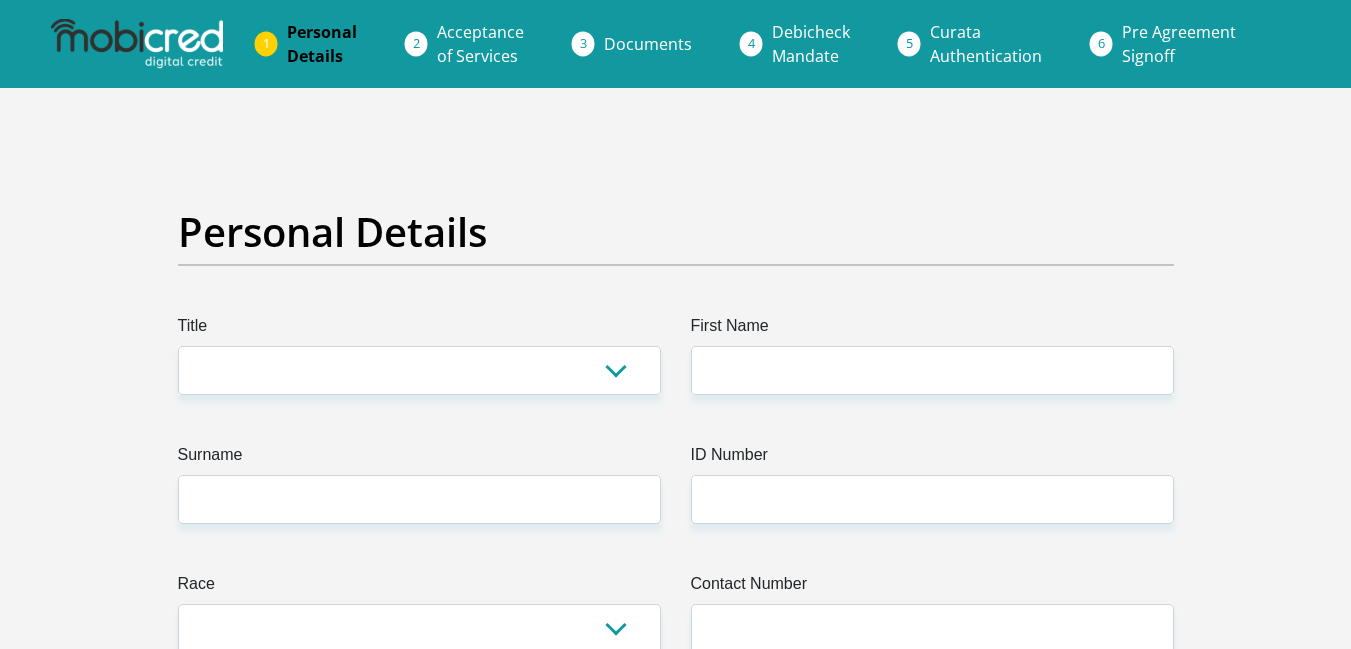 scroll, scrollTop: 0, scrollLeft: 0, axis: both 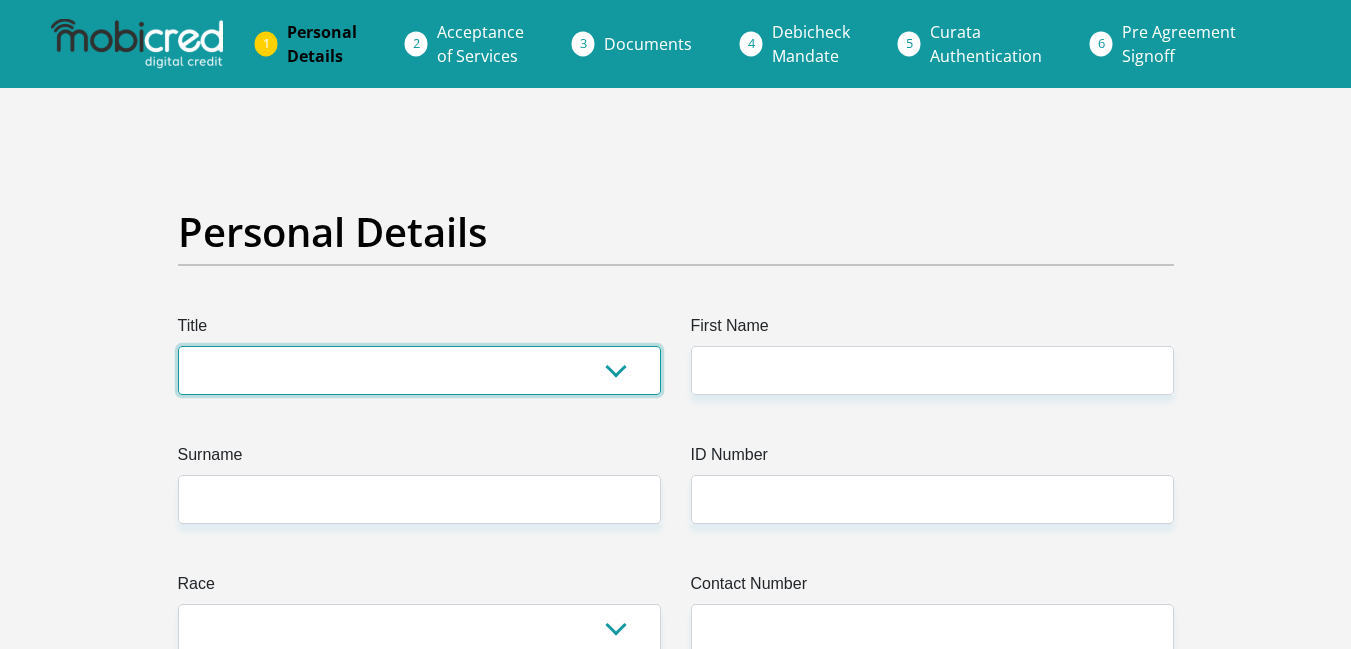 click on "Mr
Ms
Mrs
Dr
Other" at bounding box center (419, 370) 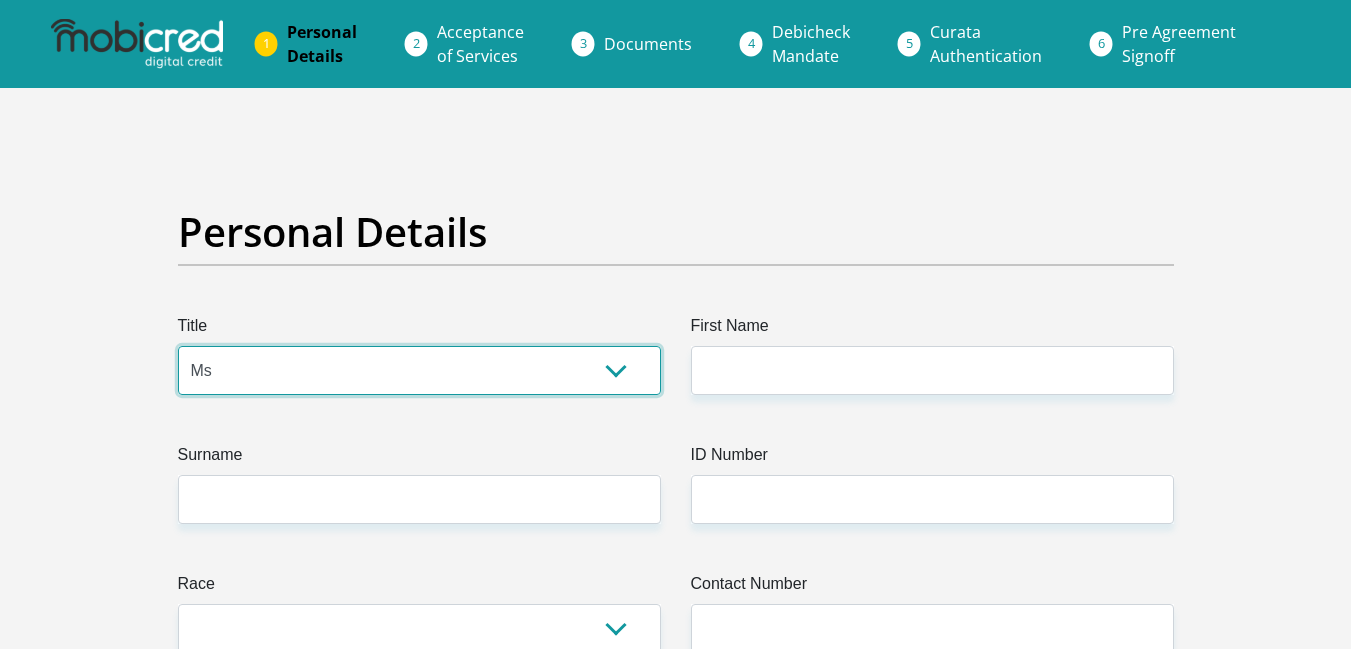 click on "Mr
Ms
Mrs
Dr
Other" at bounding box center (419, 370) 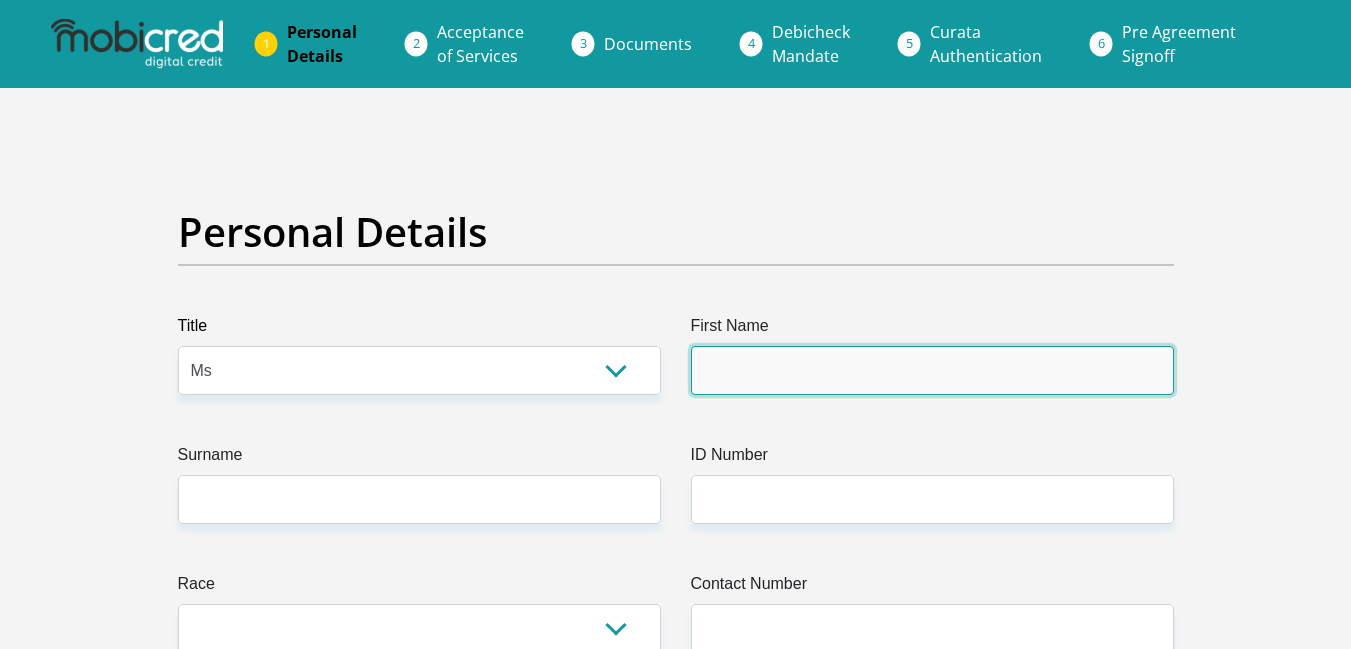 click on "First Name" at bounding box center [932, 370] 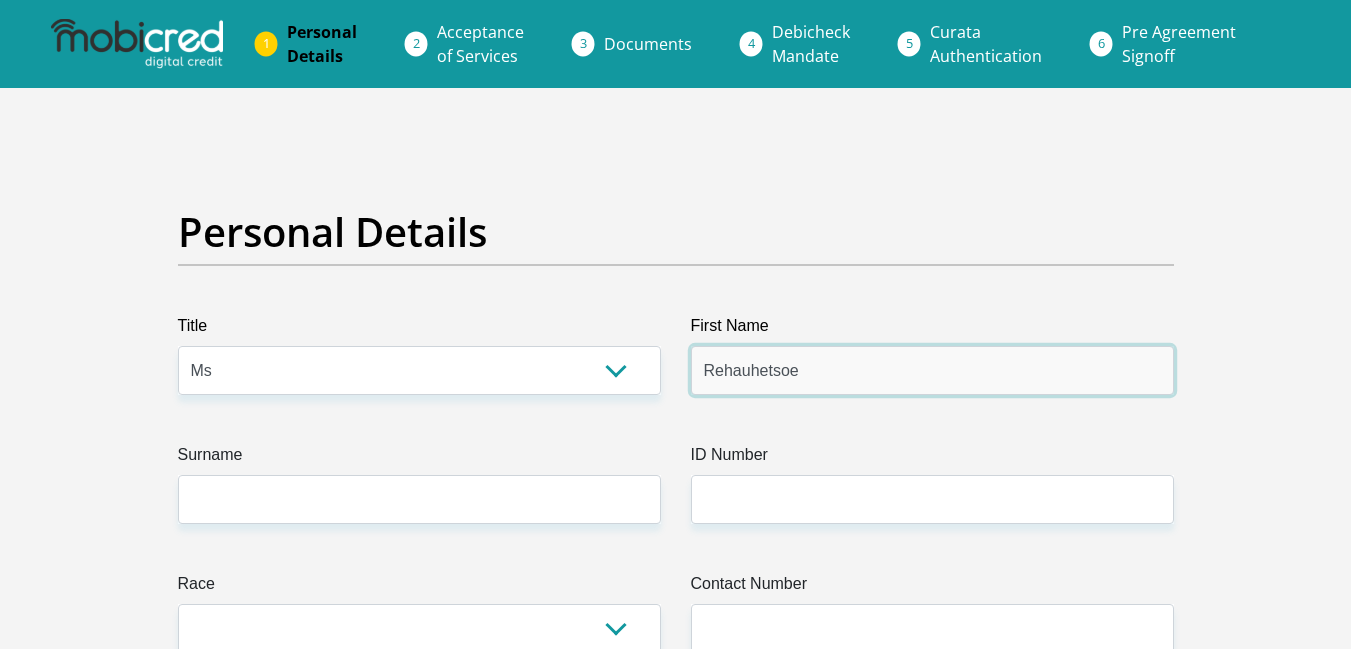 type on "Rehauhetsoe" 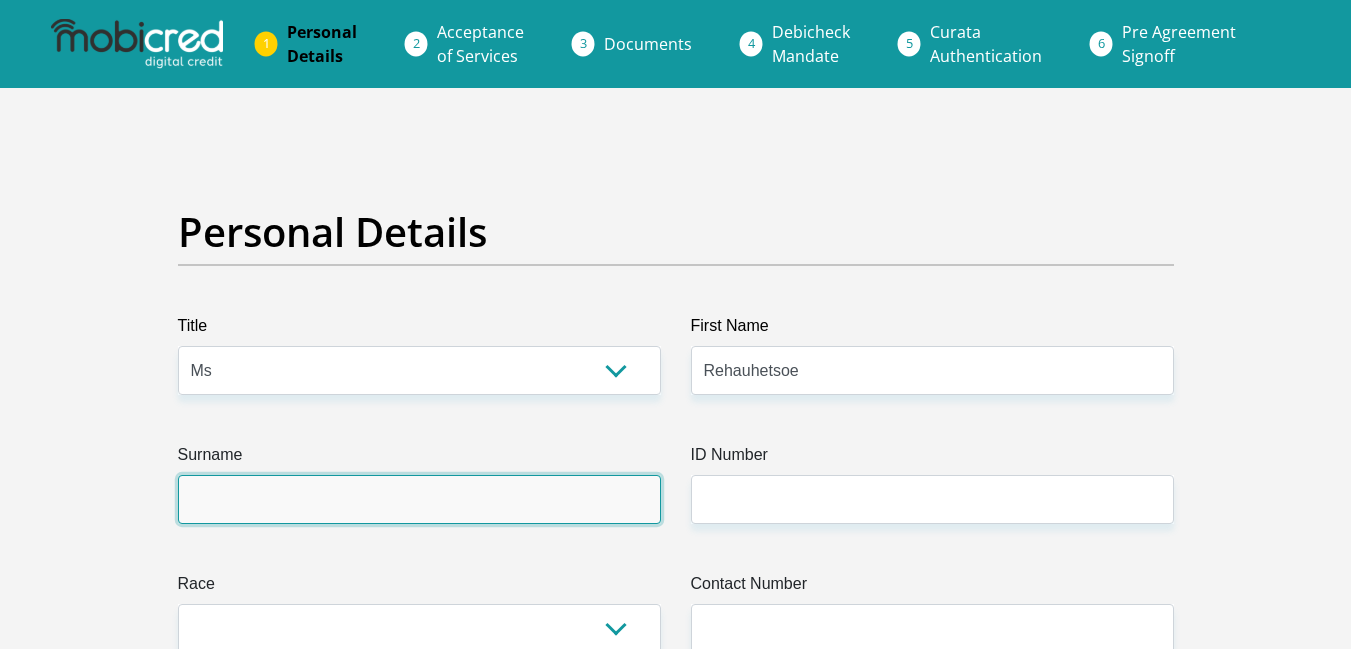 click on "Surname" at bounding box center (419, 499) 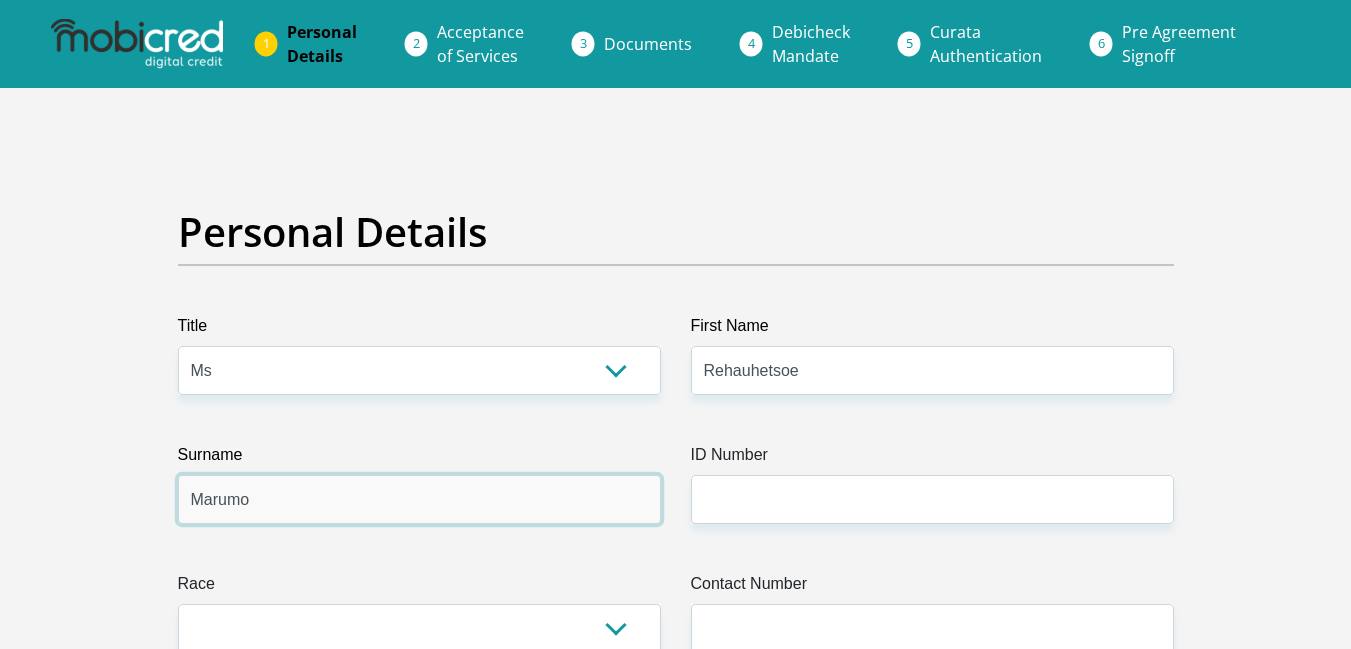 type on "Marumo" 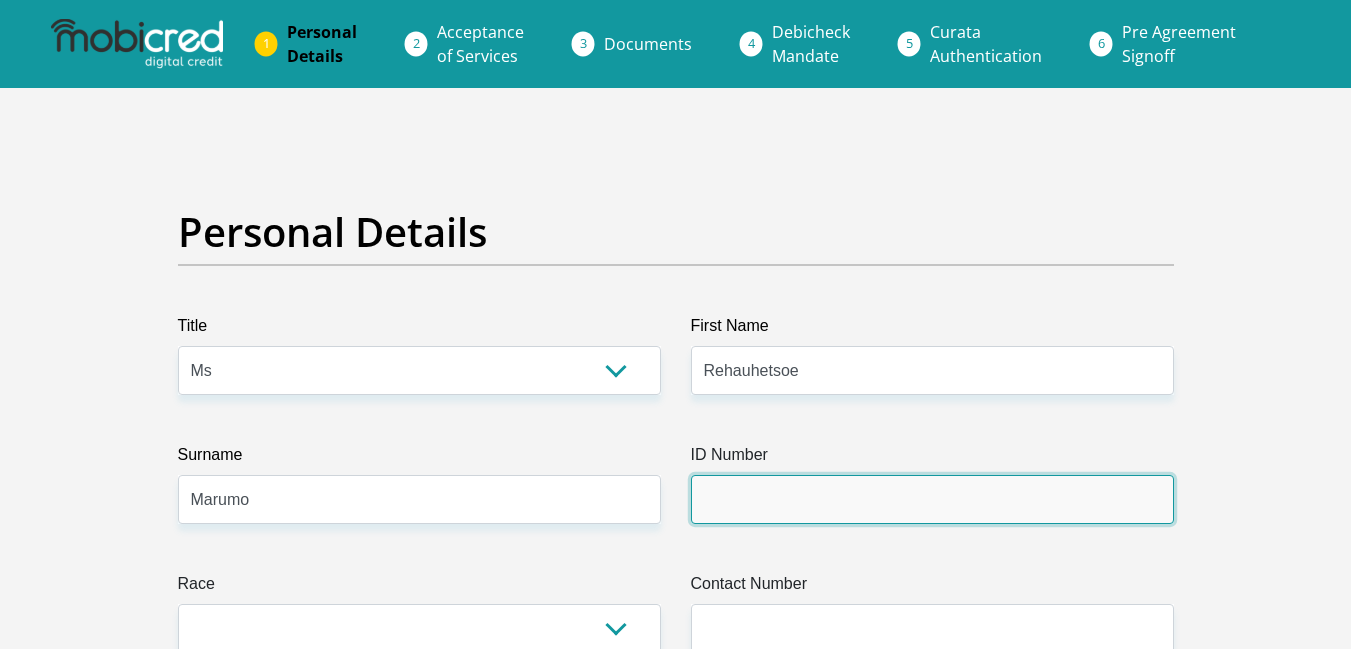 click on "ID Number" at bounding box center [932, 499] 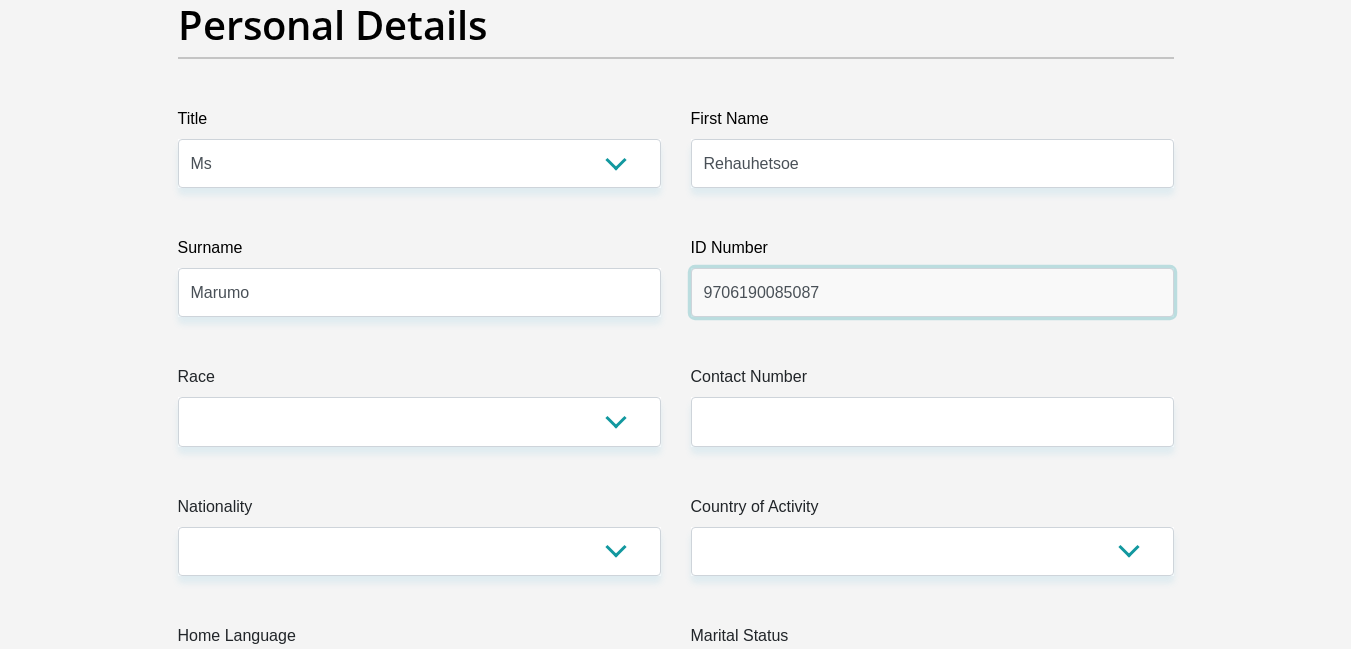 scroll, scrollTop: 211, scrollLeft: 0, axis: vertical 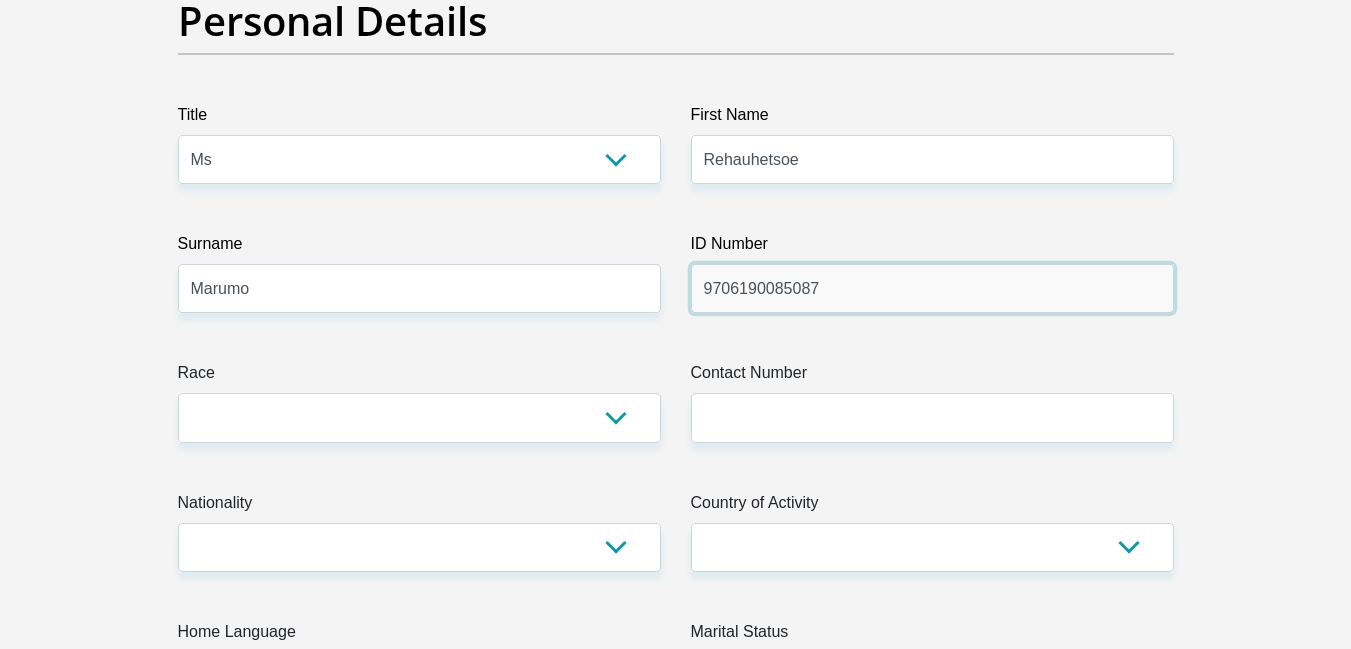 type on "9706190085087" 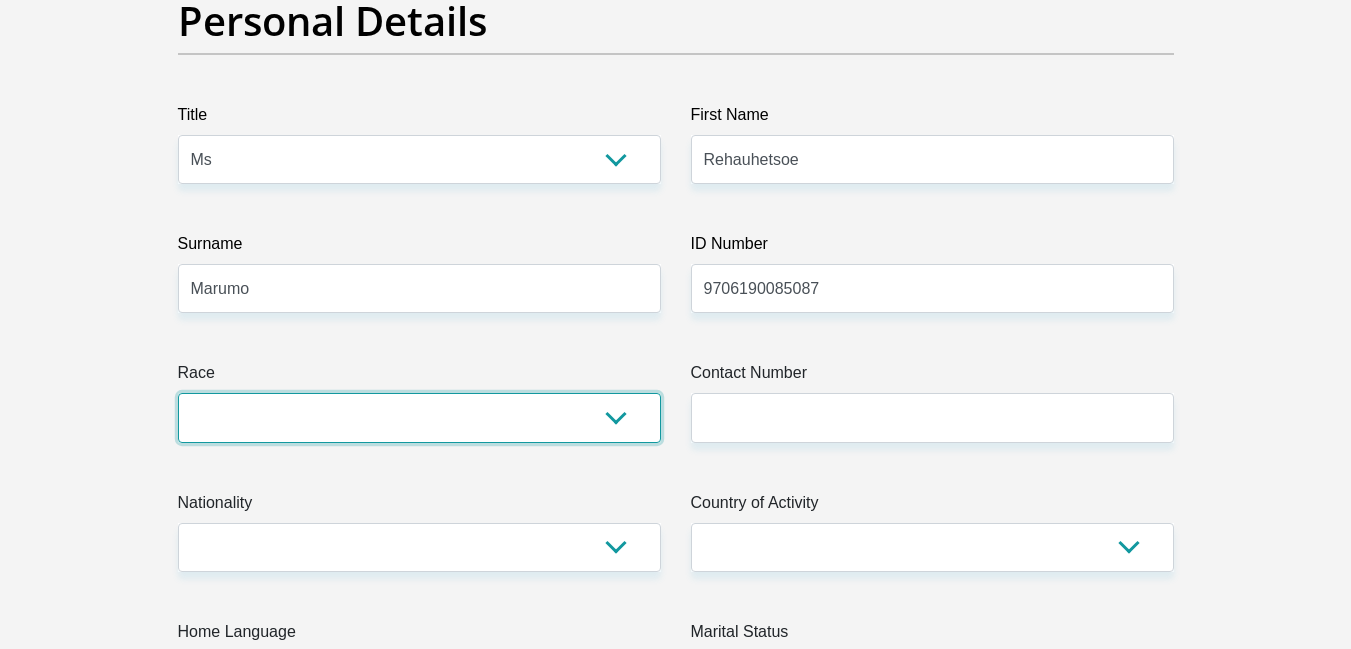click on "Black
Coloured
Indian
White
Other" at bounding box center [419, 417] 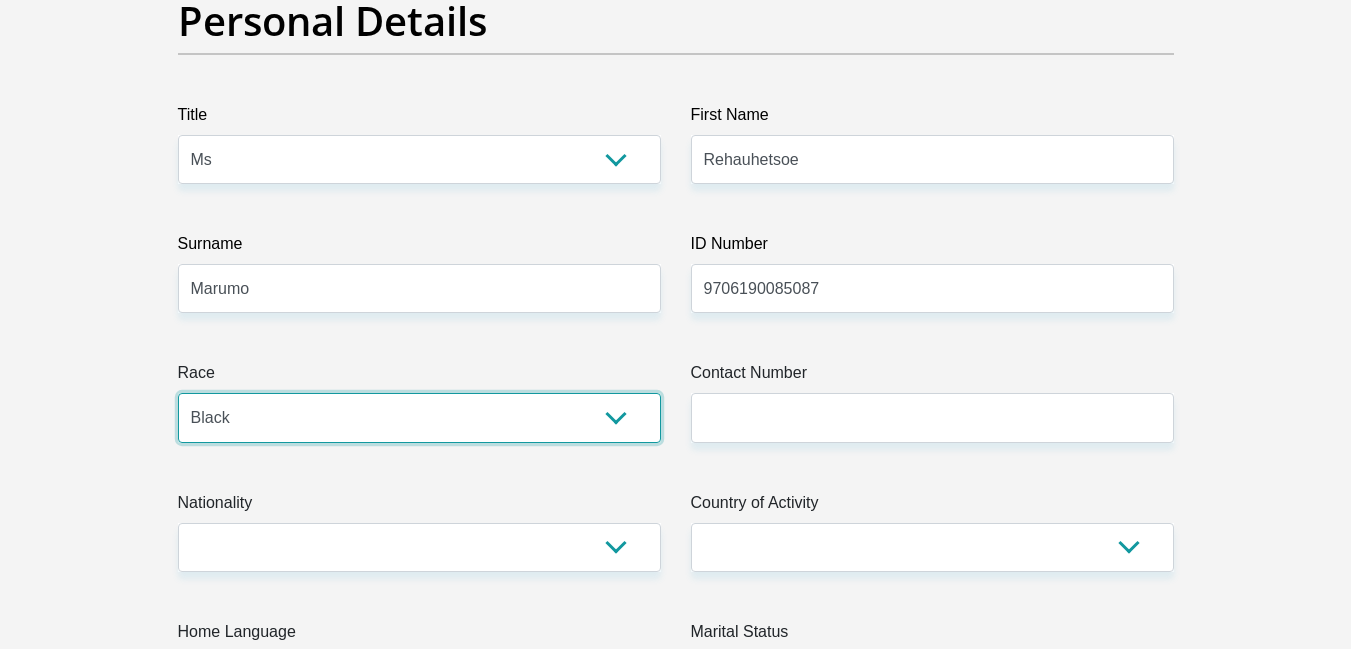 click on "Black
Coloured
Indian
White
Other" at bounding box center (419, 417) 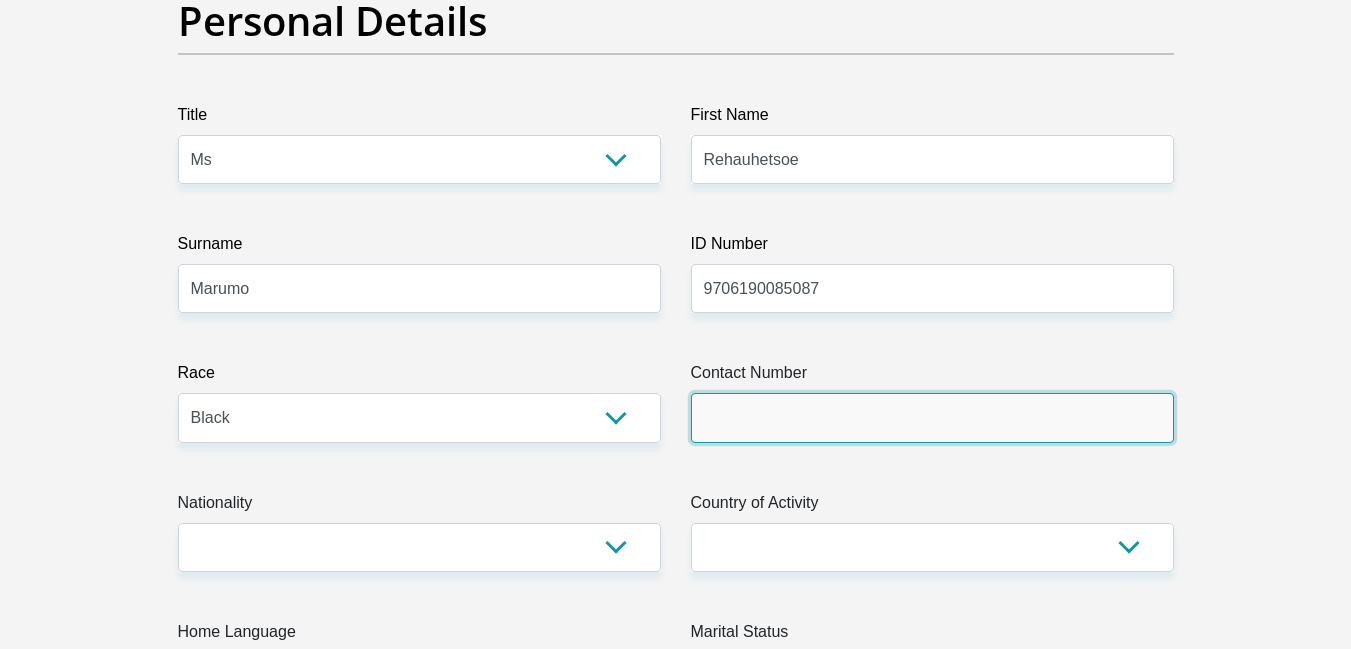 click on "Contact Number" at bounding box center (932, 417) 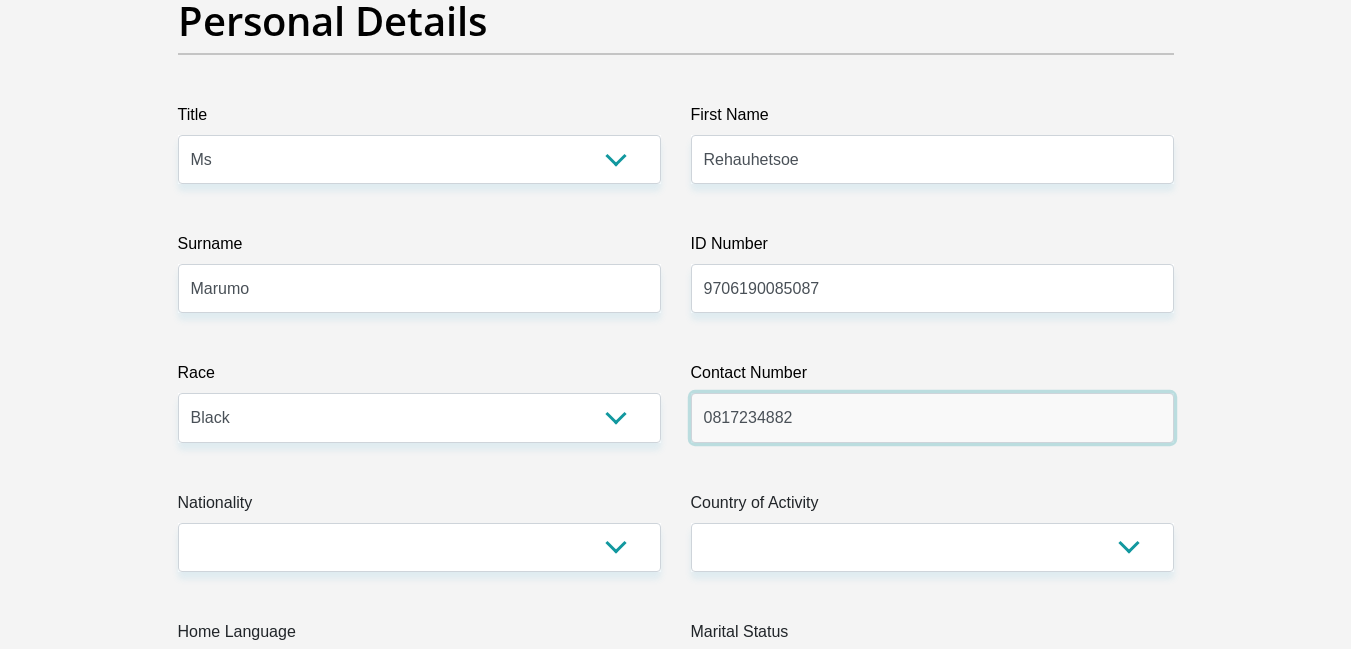 type on "0817234882" 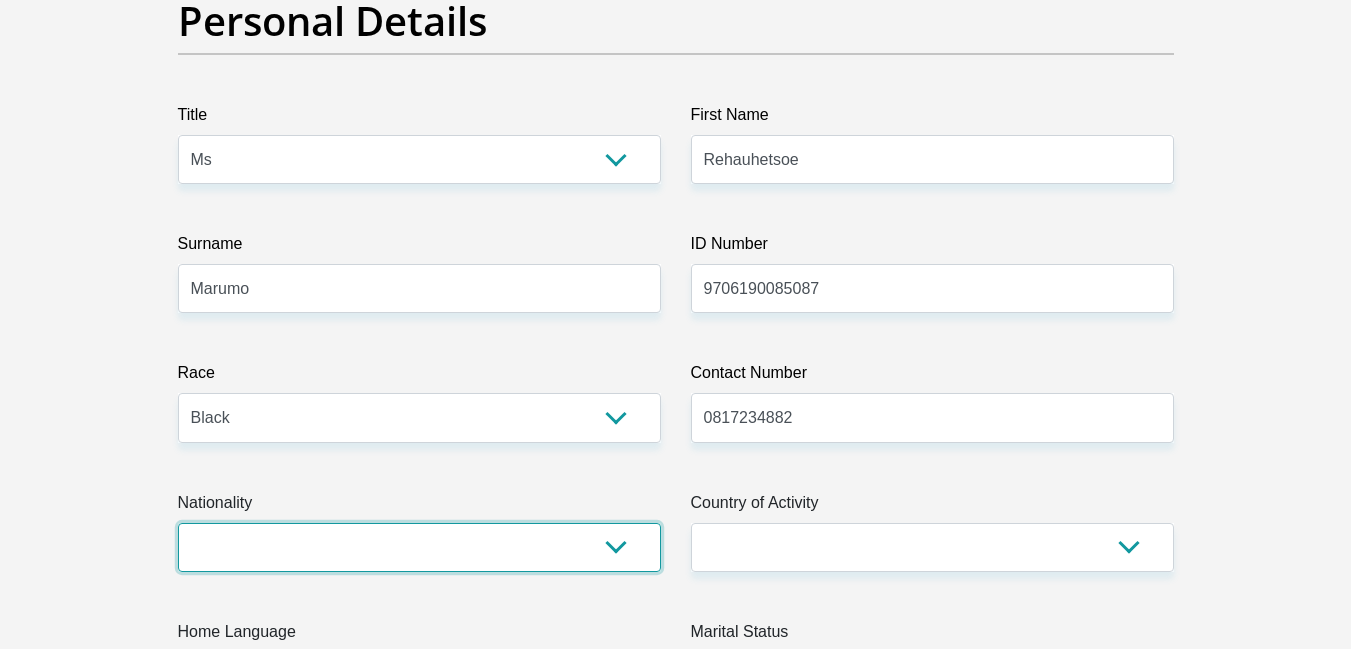 click on "South Africa
Afghanistan
Aland Islands
Albania
Algeria
America Samoa
American Virgin Islands
Andorra
Angola
Anguilla
Antarctica
Antigua and Barbuda
Argentina
Armenia
Aruba
Ascension Island
Australia
Austria
Azerbaijan
Bahamas
Bahrain
Bangladesh
Barbados
Chad" at bounding box center [419, 547] 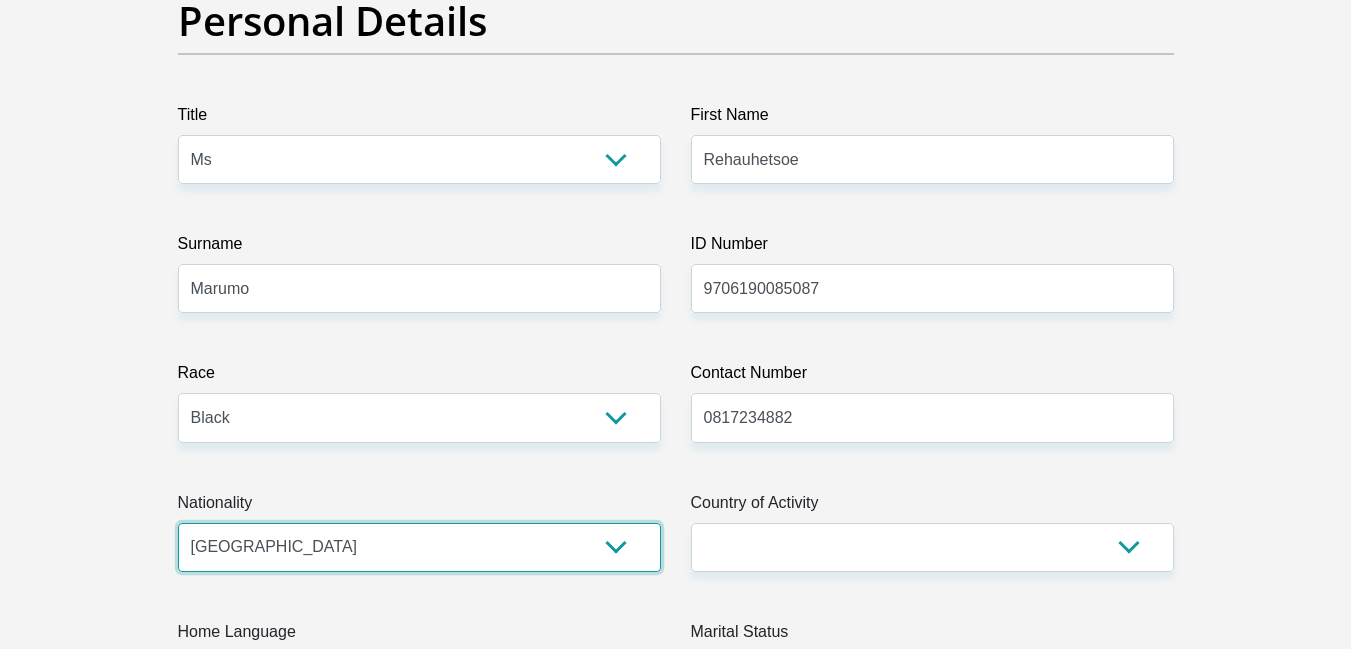 click on "South Africa
Afghanistan
Aland Islands
Albania
Algeria
America Samoa
American Virgin Islands
Andorra
Angola
Anguilla
Antarctica
Antigua and Barbuda
Argentina
Armenia
Aruba
Ascension Island
Australia
Austria
Azerbaijan
Bahamas
Bahrain
Bangladesh
Barbados
Chad" at bounding box center (419, 547) 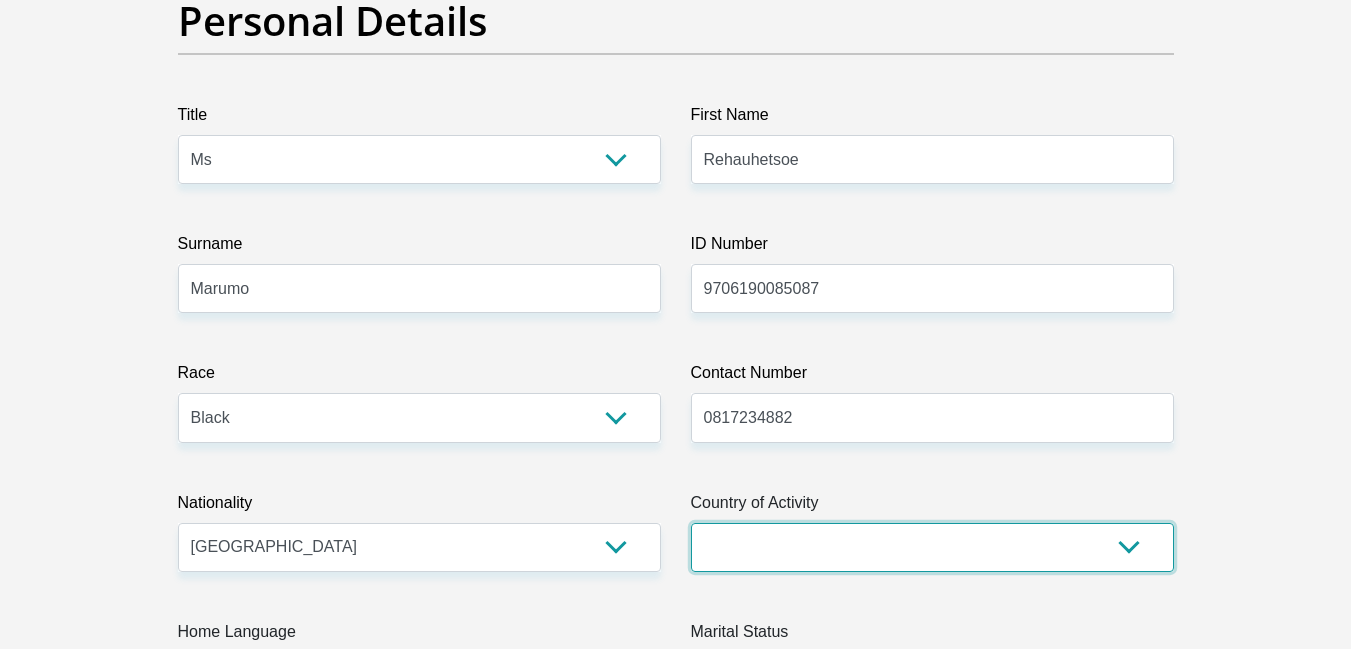 click on "South Africa
Afghanistan
Aland Islands
Albania
Algeria
America Samoa
American Virgin Islands
Andorra
Angola
Anguilla
Antarctica
Antigua and Barbuda
Argentina
Armenia
Aruba
Ascension Island
Australia
Austria
Azerbaijan
Chad" at bounding box center (932, 547) 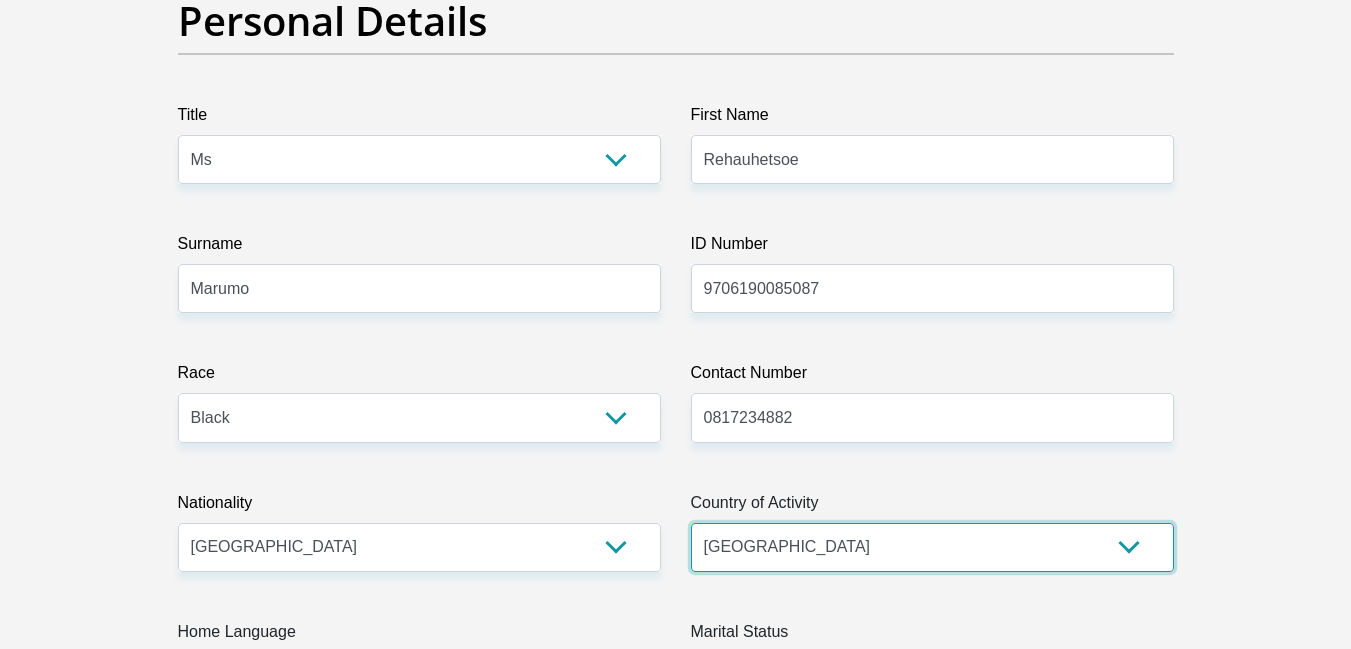 click on "South Africa
Afghanistan
Aland Islands
Albania
Algeria
America Samoa
American Virgin Islands
Andorra
Angola
Anguilla
Antarctica
Antigua and Barbuda
Argentina
Armenia
Aruba
Ascension Island
Australia
Austria
Azerbaijan
Chad" at bounding box center (932, 547) 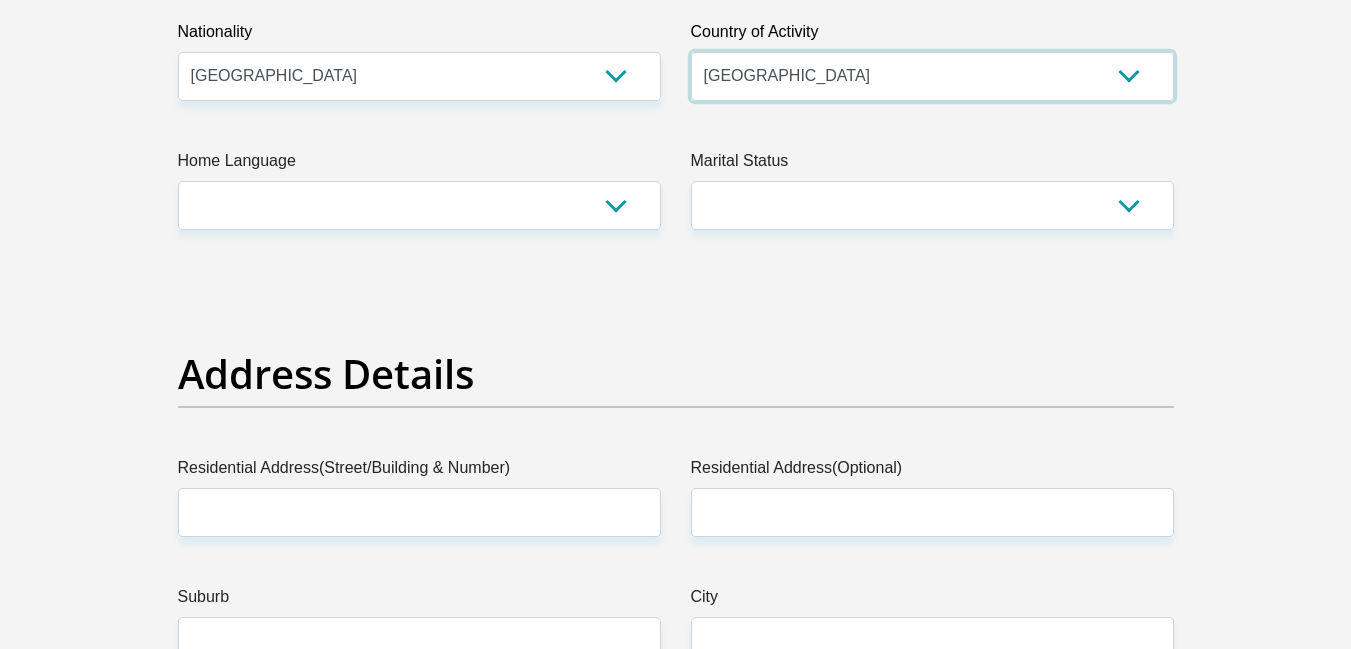 scroll, scrollTop: 683, scrollLeft: 0, axis: vertical 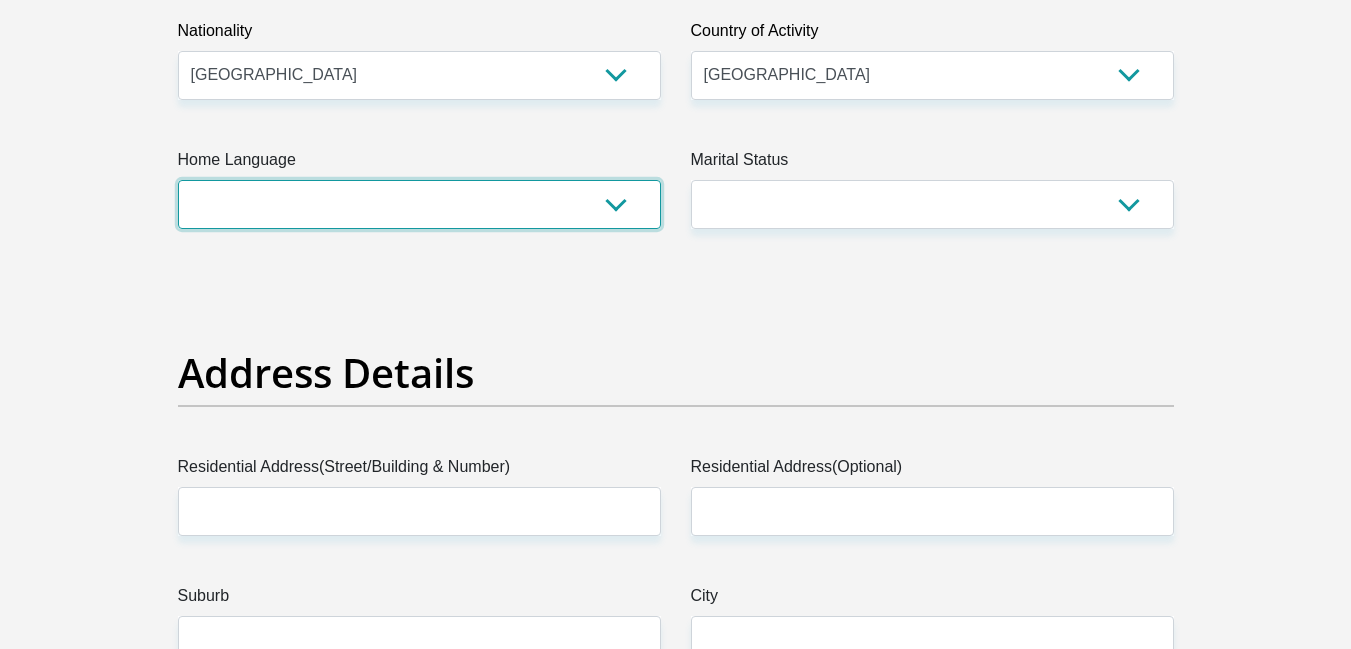 click on "Afrikaans
English
Sepedi
South Ndebele
Southern Sotho
Swati
Tsonga
Tswana
Venda
Xhosa
Zulu
Other" at bounding box center (419, 204) 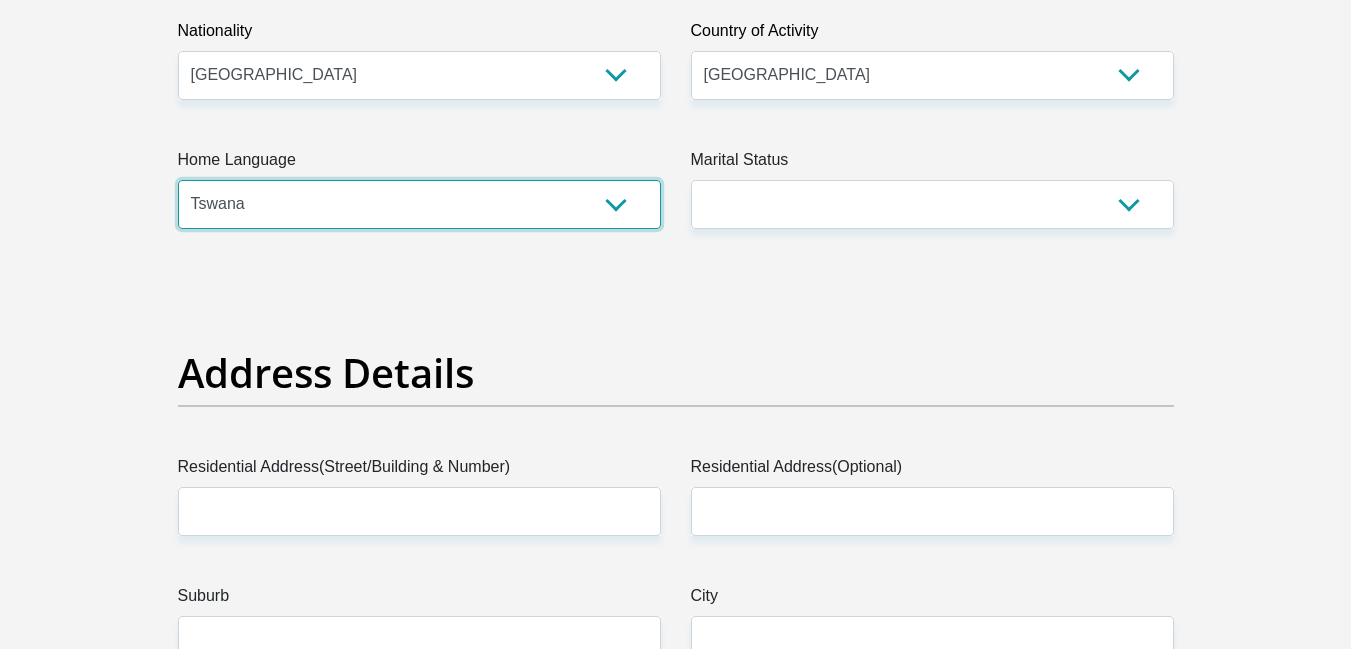 click on "Afrikaans
English
Sepedi
South Ndebele
Southern Sotho
Swati
Tsonga
Tswana
Venda
Xhosa
Zulu
Other" at bounding box center (419, 204) 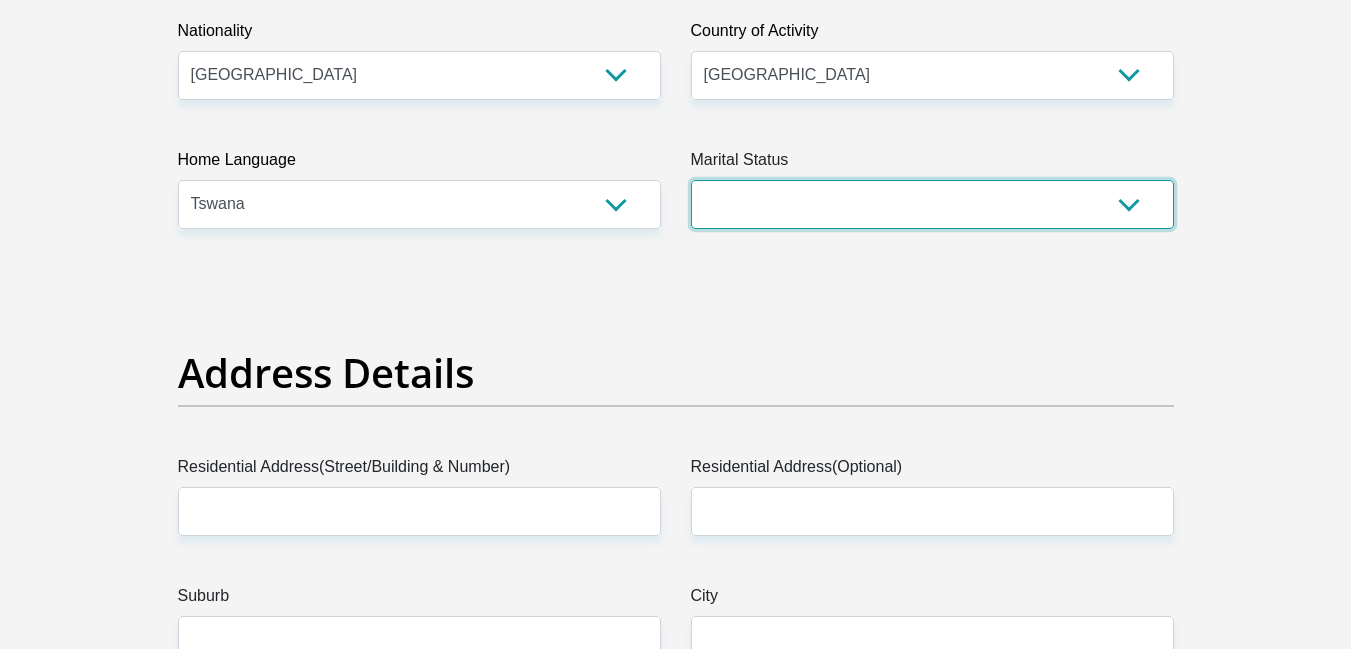 click on "Married ANC
Single
Divorced
Widowed
Married COP or Customary Law" at bounding box center (932, 204) 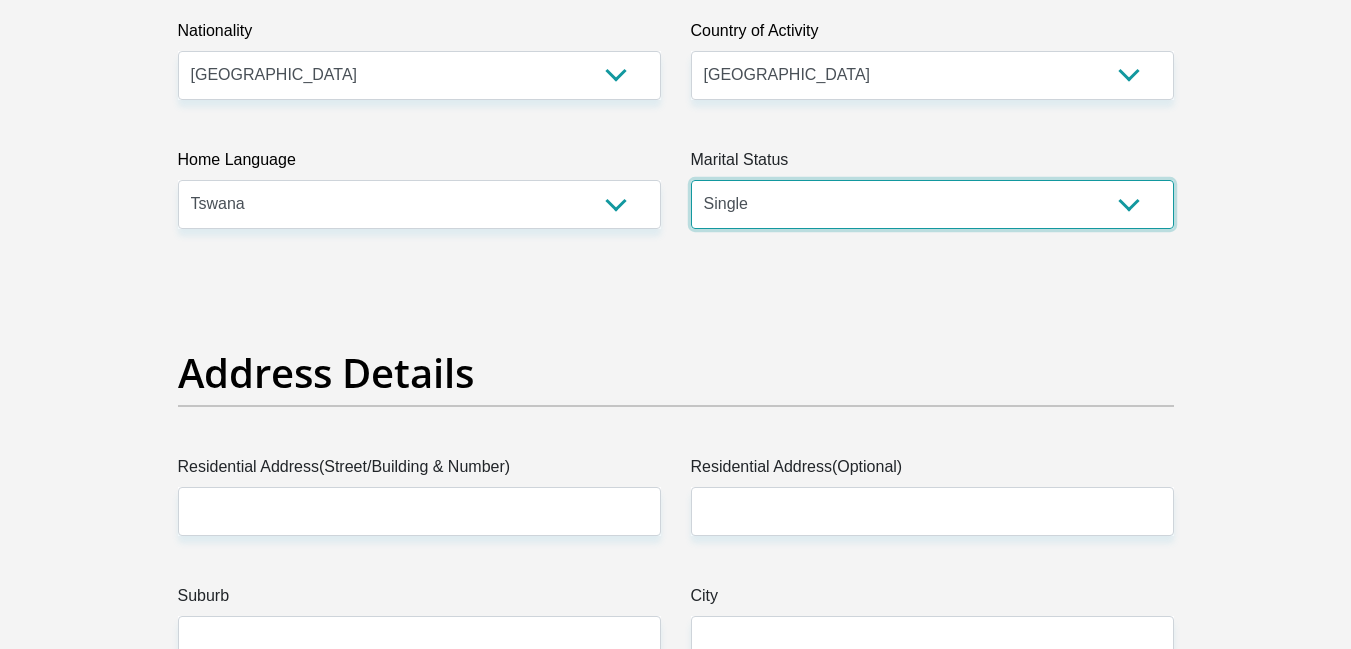click on "Married ANC
Single
Divorced
Widowed
Married COP or Customary Law" at bounding box center (932, 204) 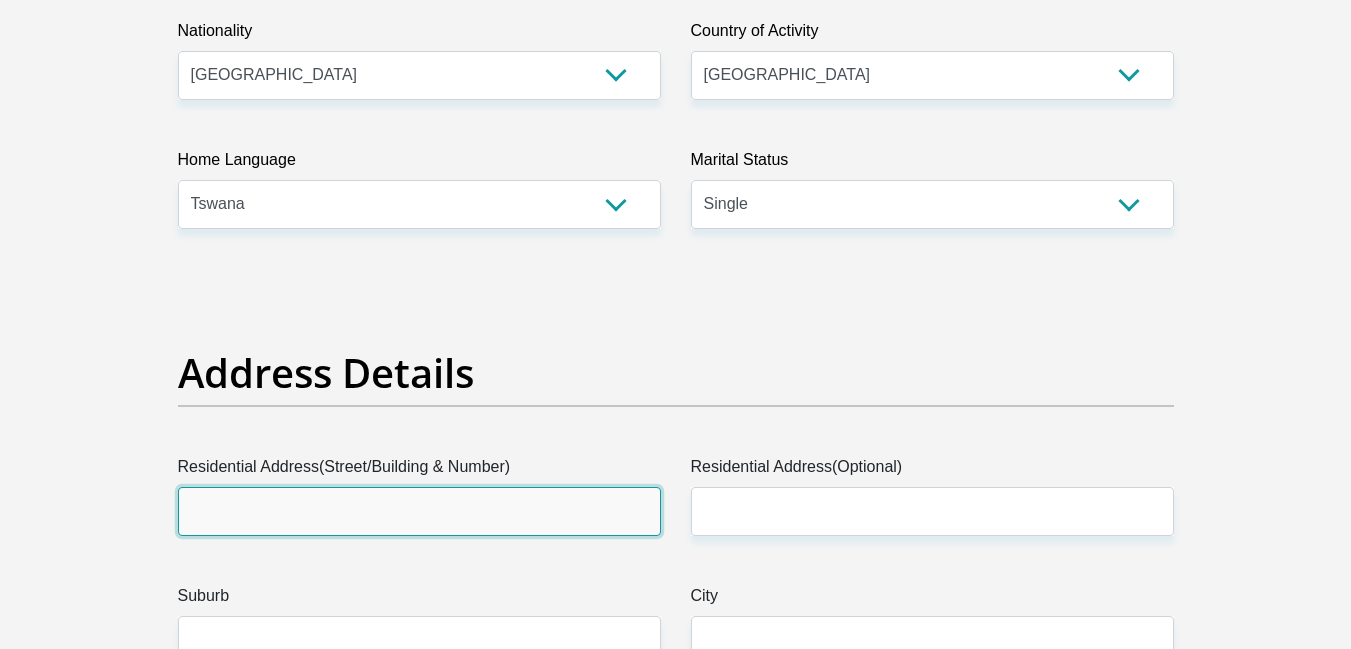 click on "Residential Address(Street/Building & Number)" at bounding box center (419, 511) 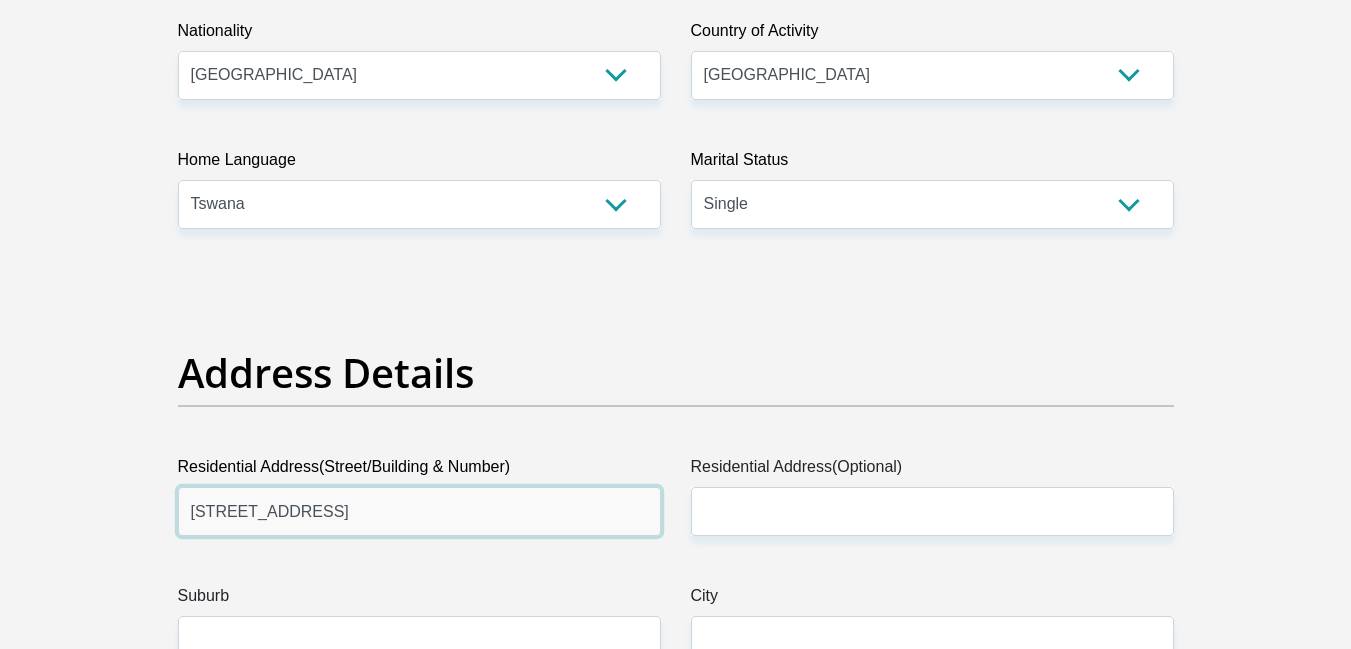 scroll, scrollTop: 1016, scrollLeft: 0, axis: vertical 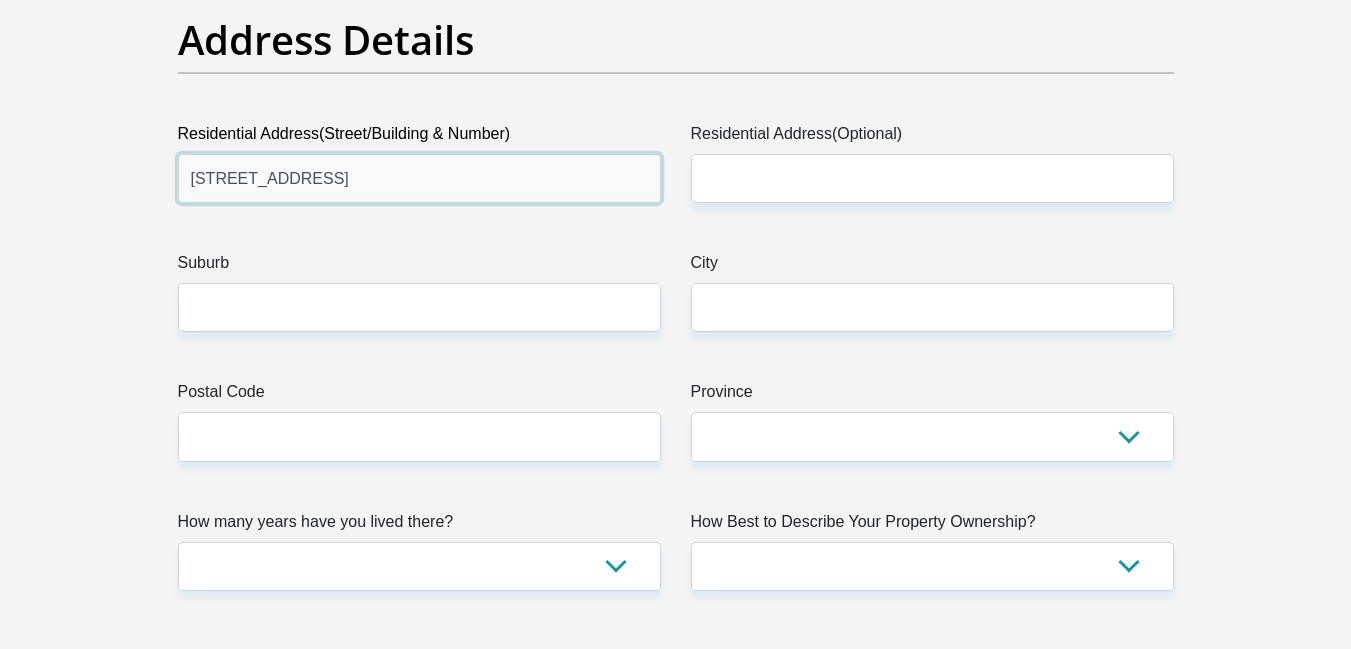 type on "837 Sparrow Street" 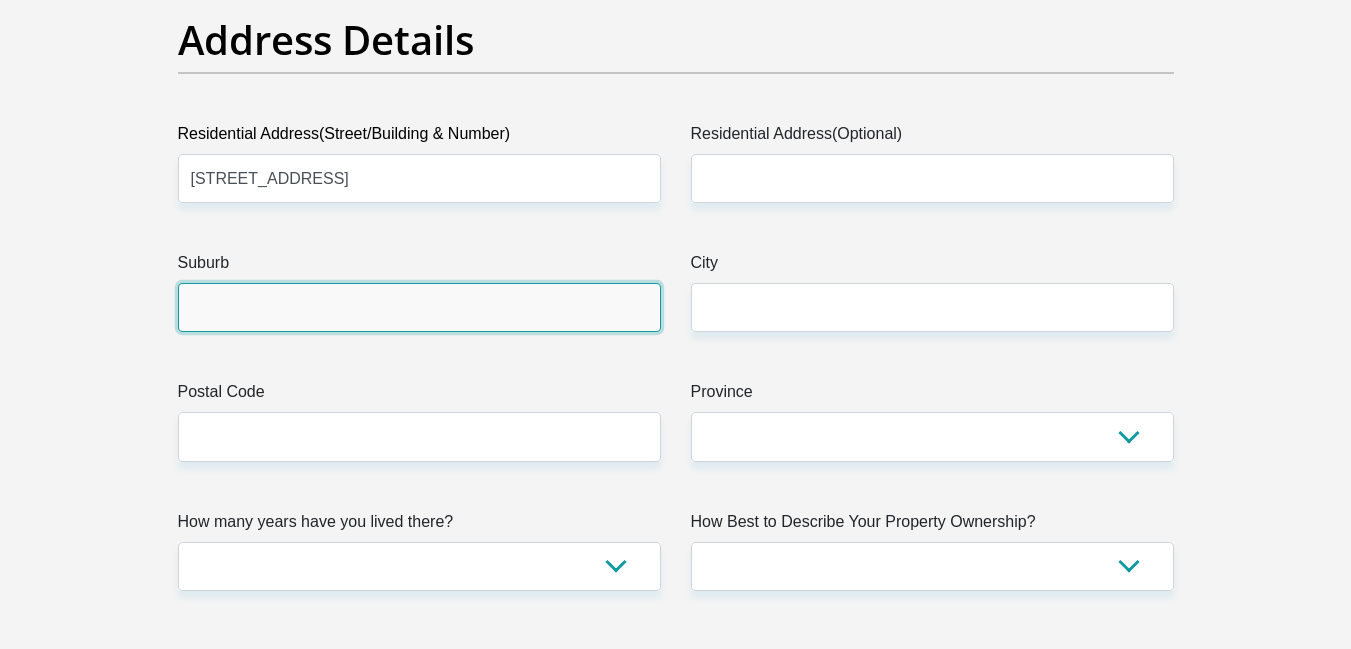 click on "Suburb" at bounding box center [419, 307] 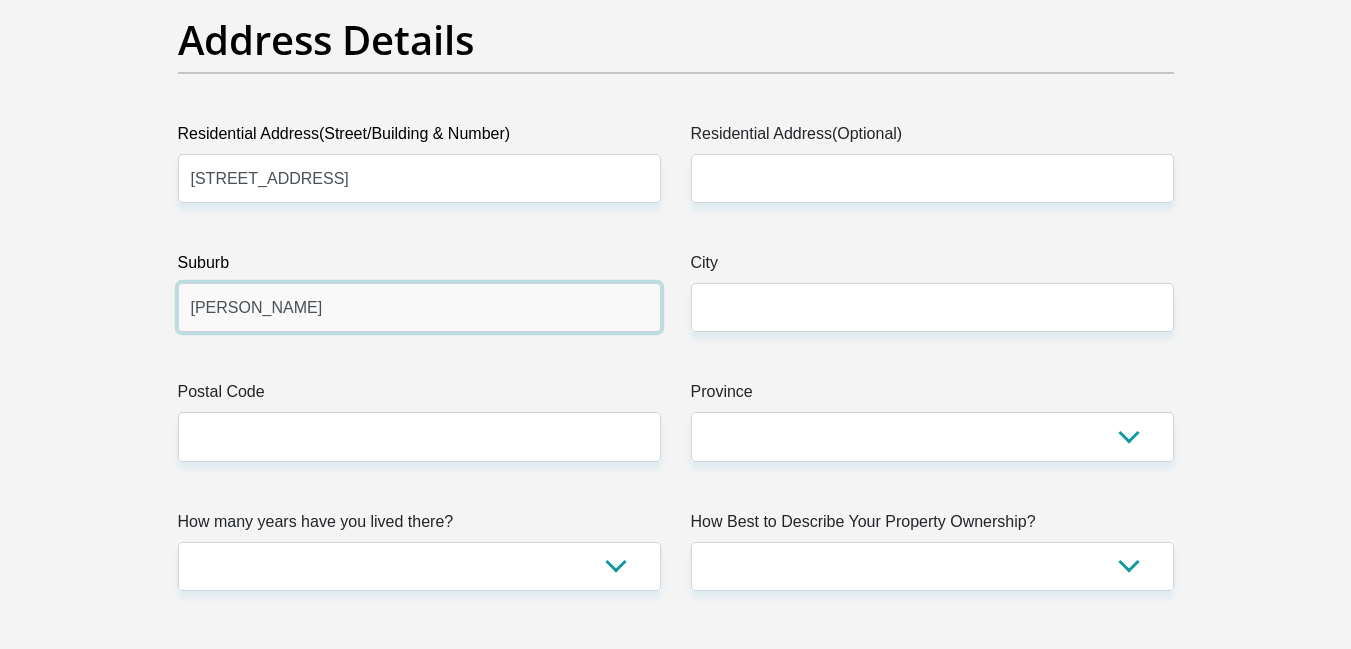type on "Alexandra" 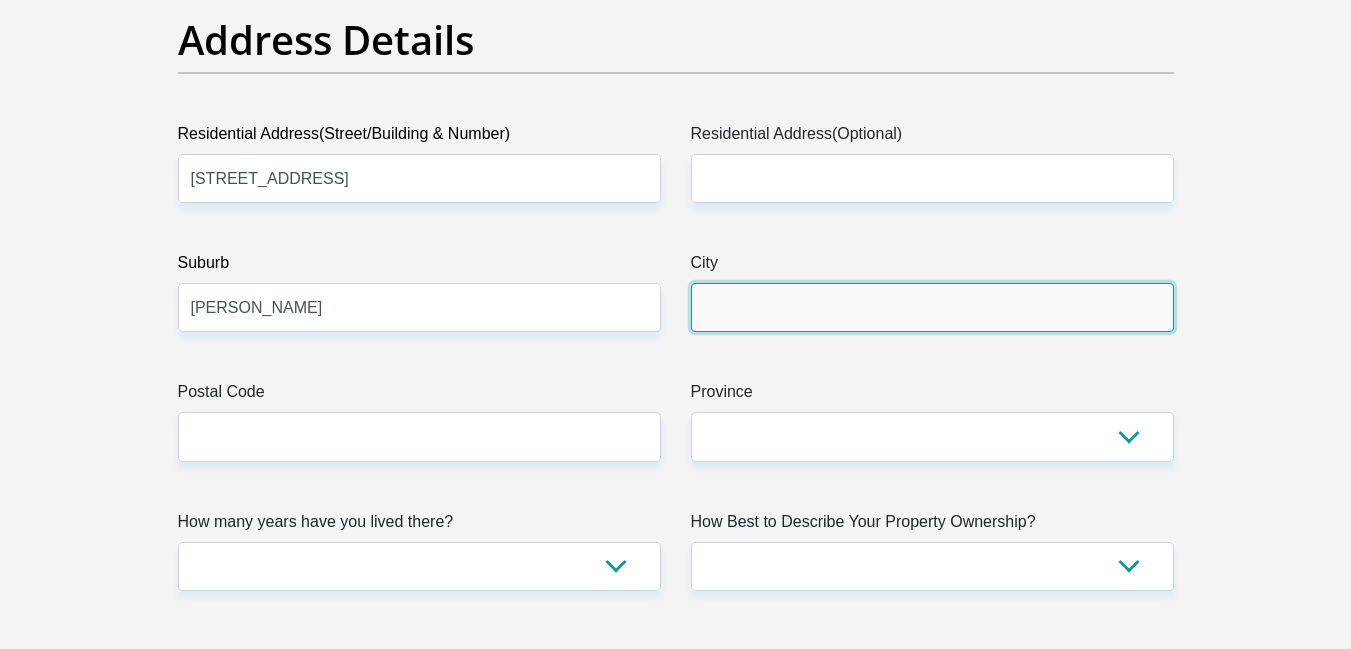 click on "City" at bounding box center [932, 307] 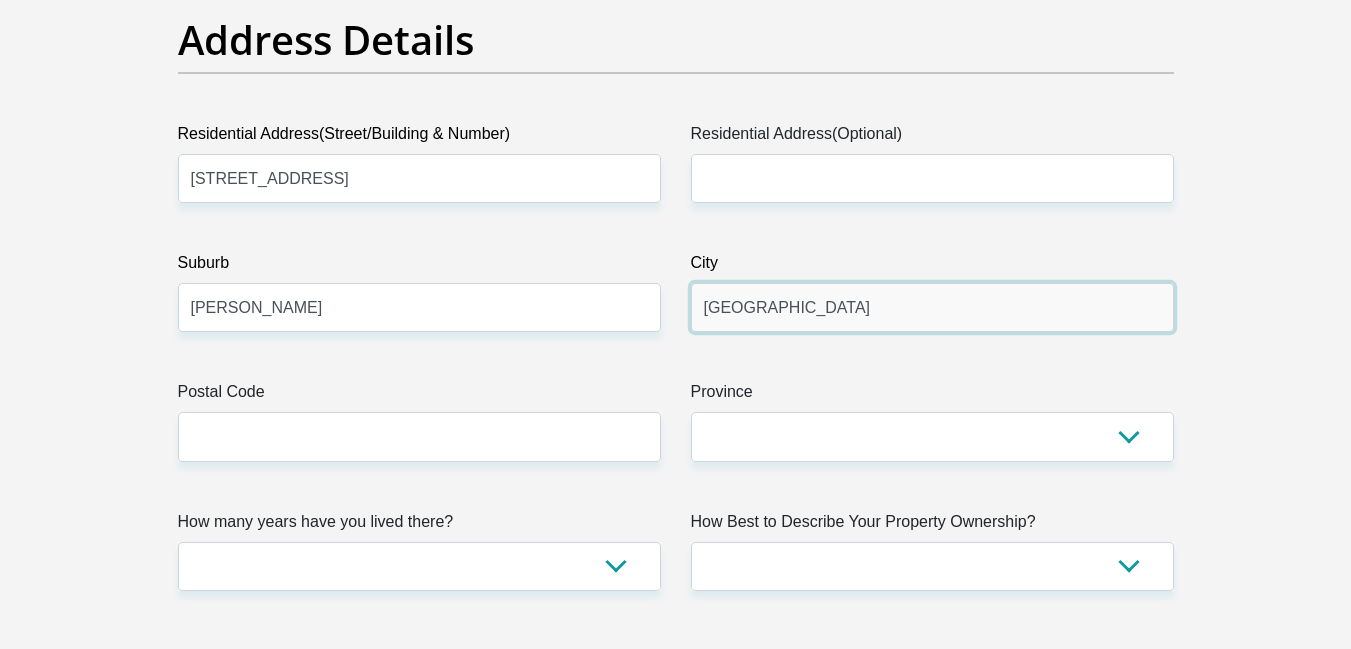 type on "Johannesburg" 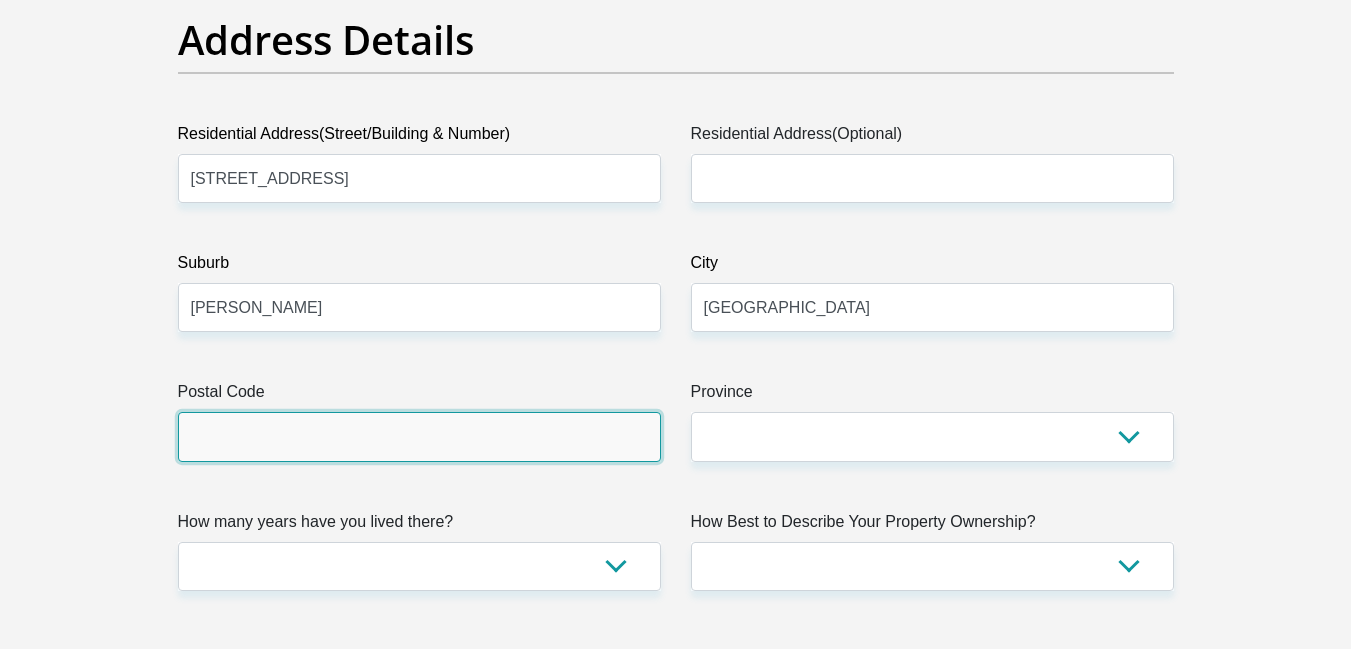 click on "Postal Code" at bounding box center (419, 436) 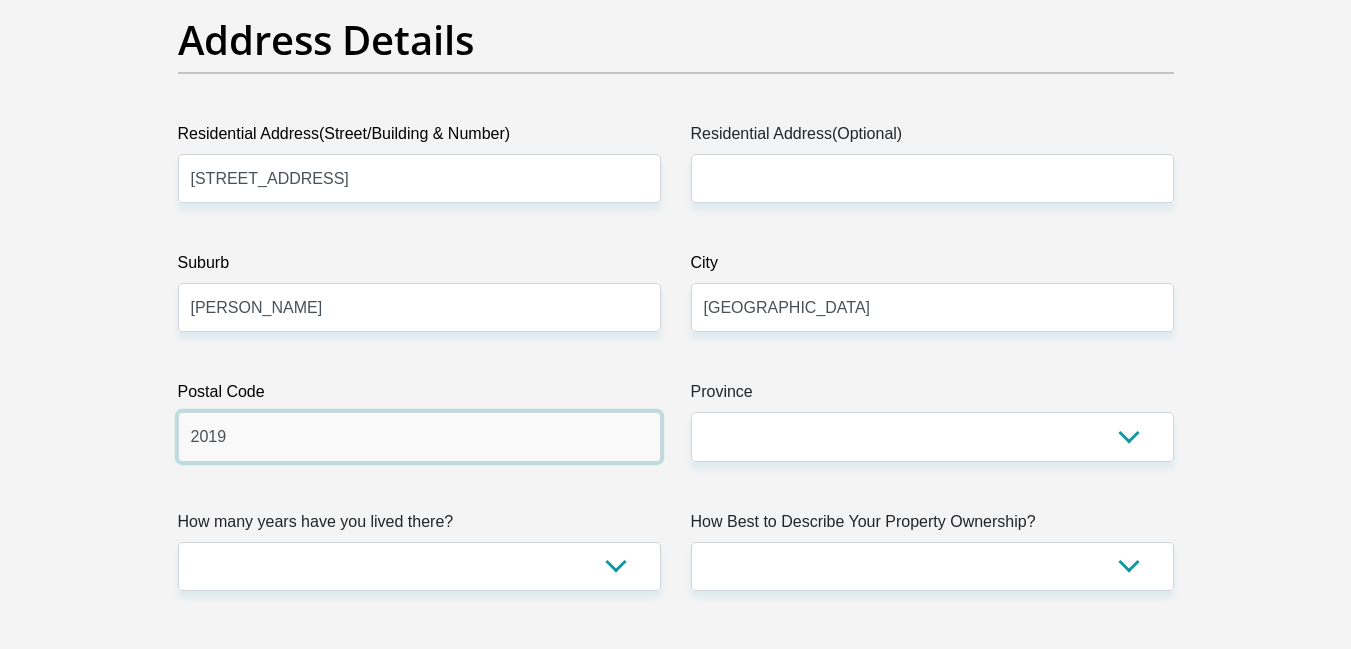 type on "2019" 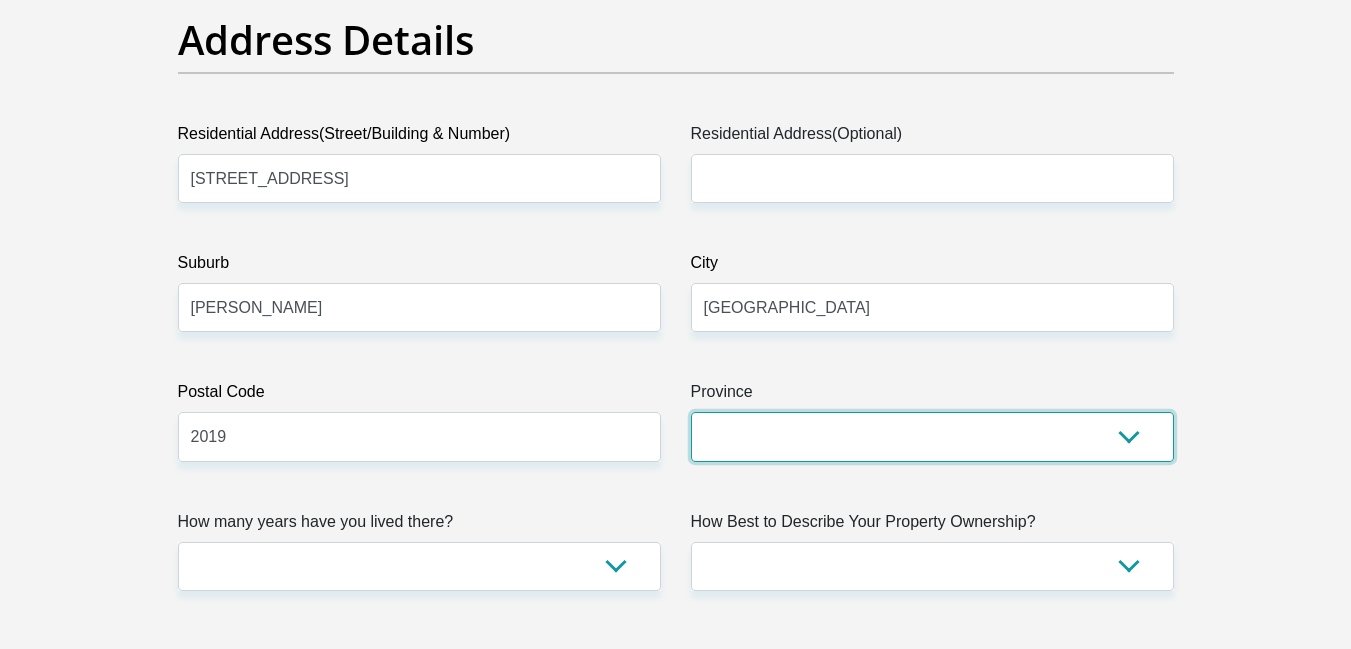 click on "Eastern Cape
Free State
Gauteng
KwaZulu-Natal
Limpopo
Mpumalanga
Northern Cape
North West
Western Cape" at bounding box center [932, 436] 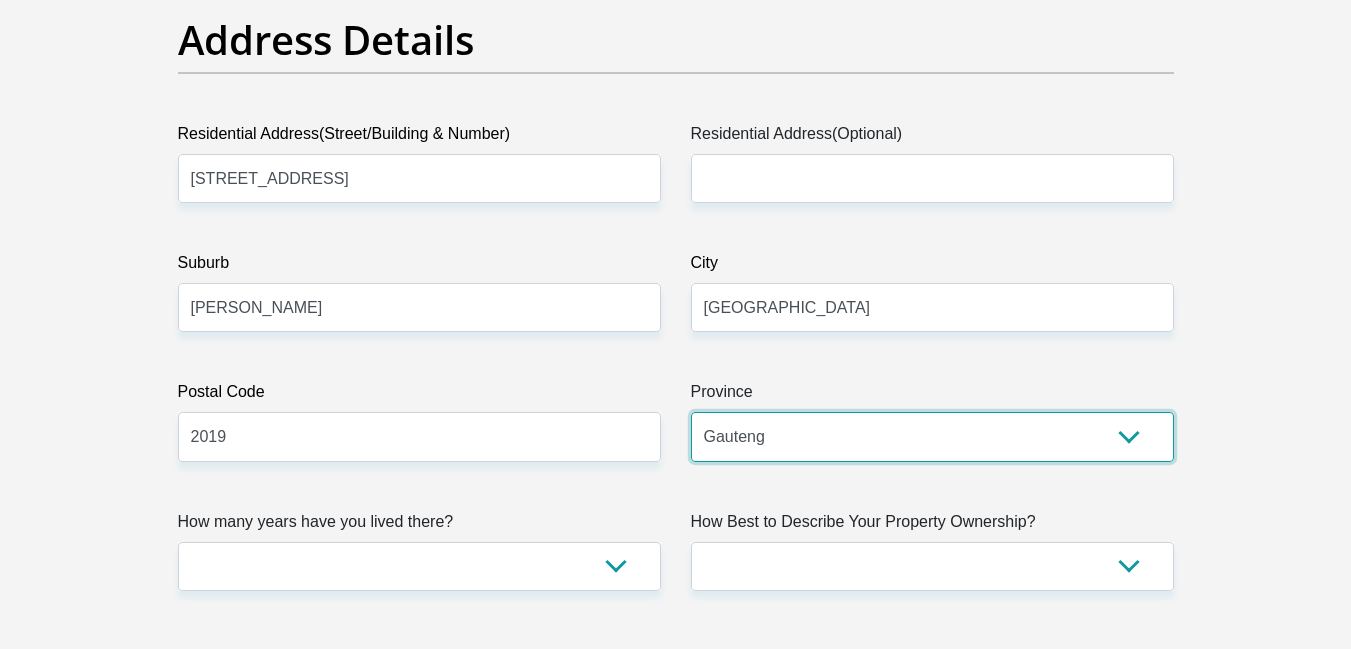 click on "Eastern Cape
Free State
Gauteng
KwaZulu-Natal
Limpopo
Mpumalanga
Northern Cape
North West
Western Cape" at bounding box center (932, 436) 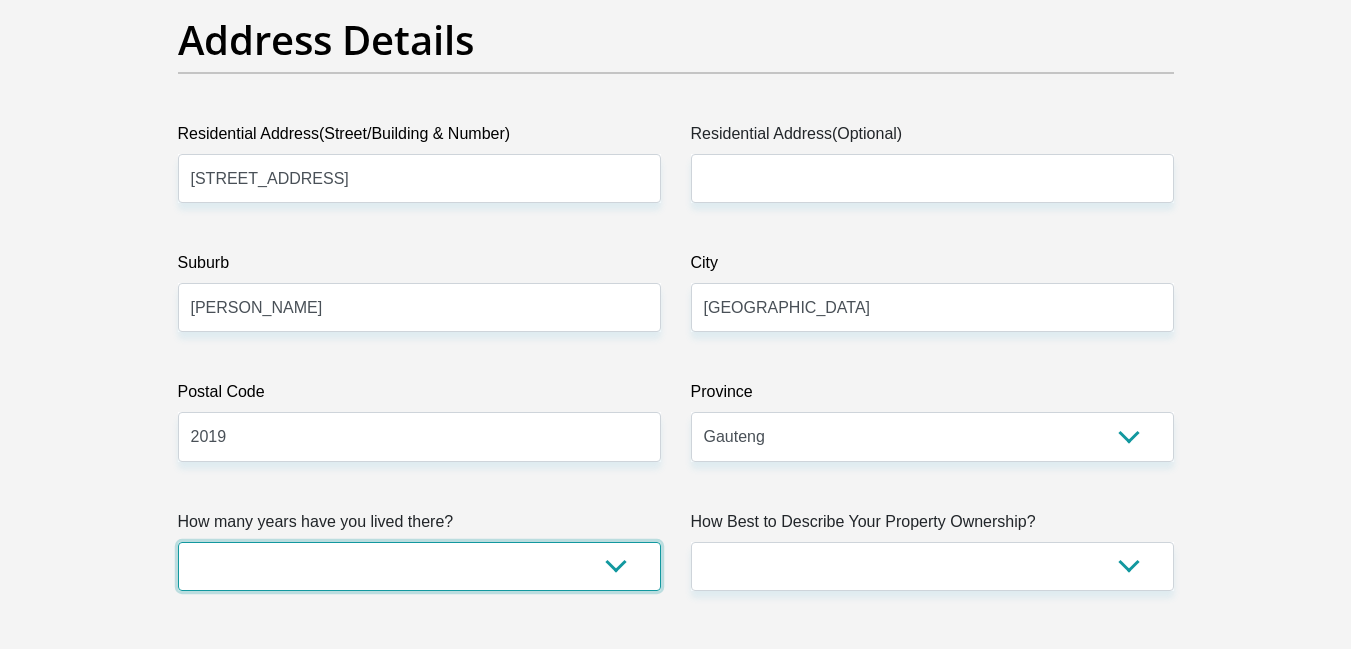click on "less than 1 year
1-3 years
3-5 years
5+ years" at bounding box center (419, 566) 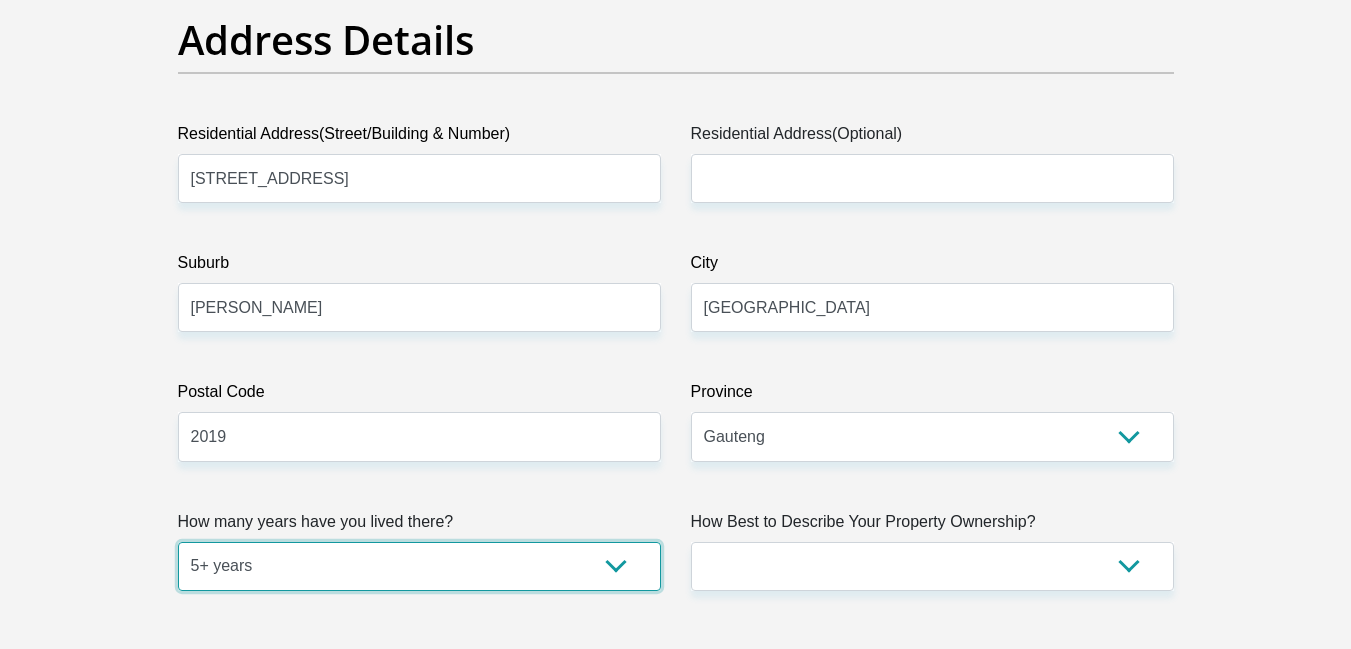 click on "less than 1 year
1-3 years
3-5 years
5+ years" at bounding box center (419, 566) 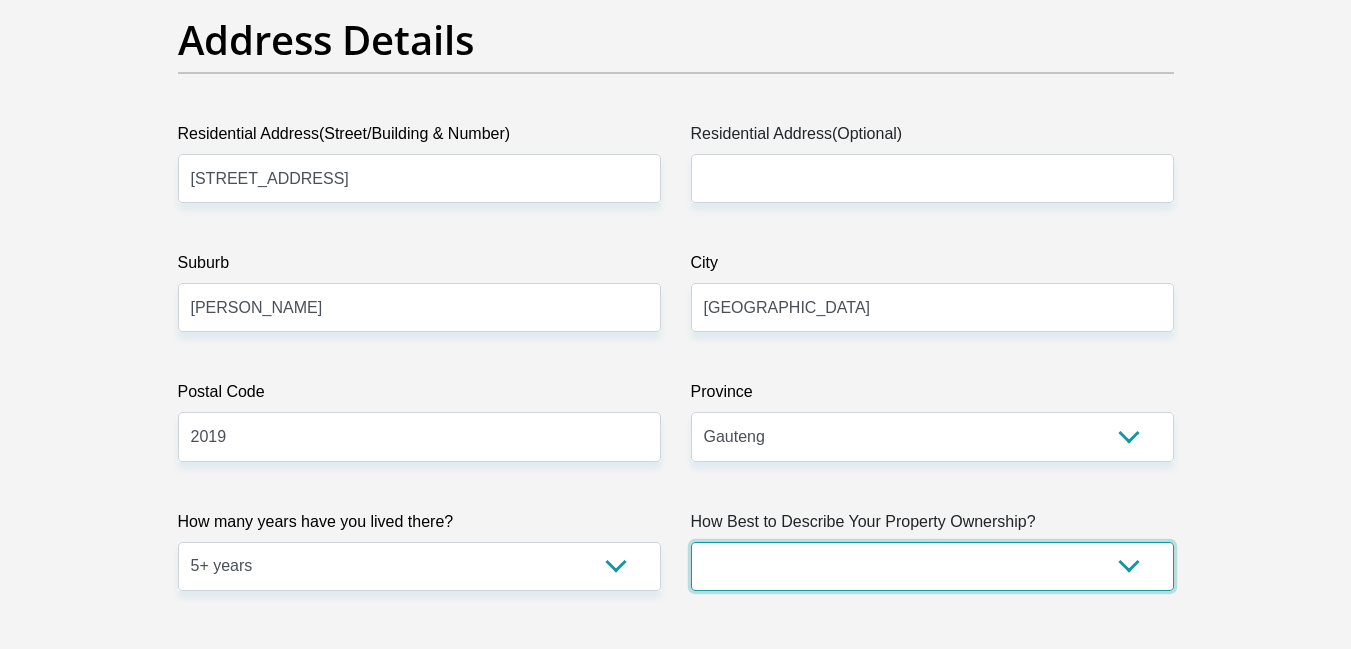 click on "Owned
Rented
Family Owned
Company Dwelling" at bounding box center [932, 566] 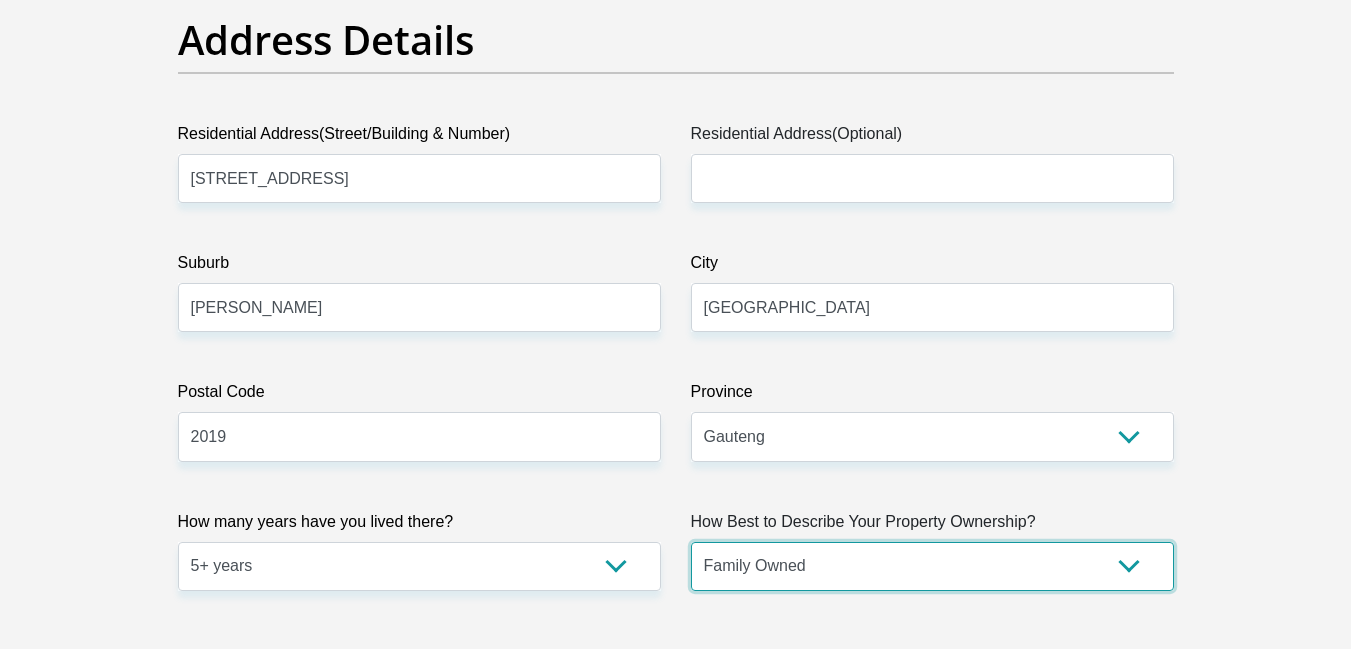 click on "Owned
Rented
Family Owned
Company Dwelling" at bounding box center (932, 566) 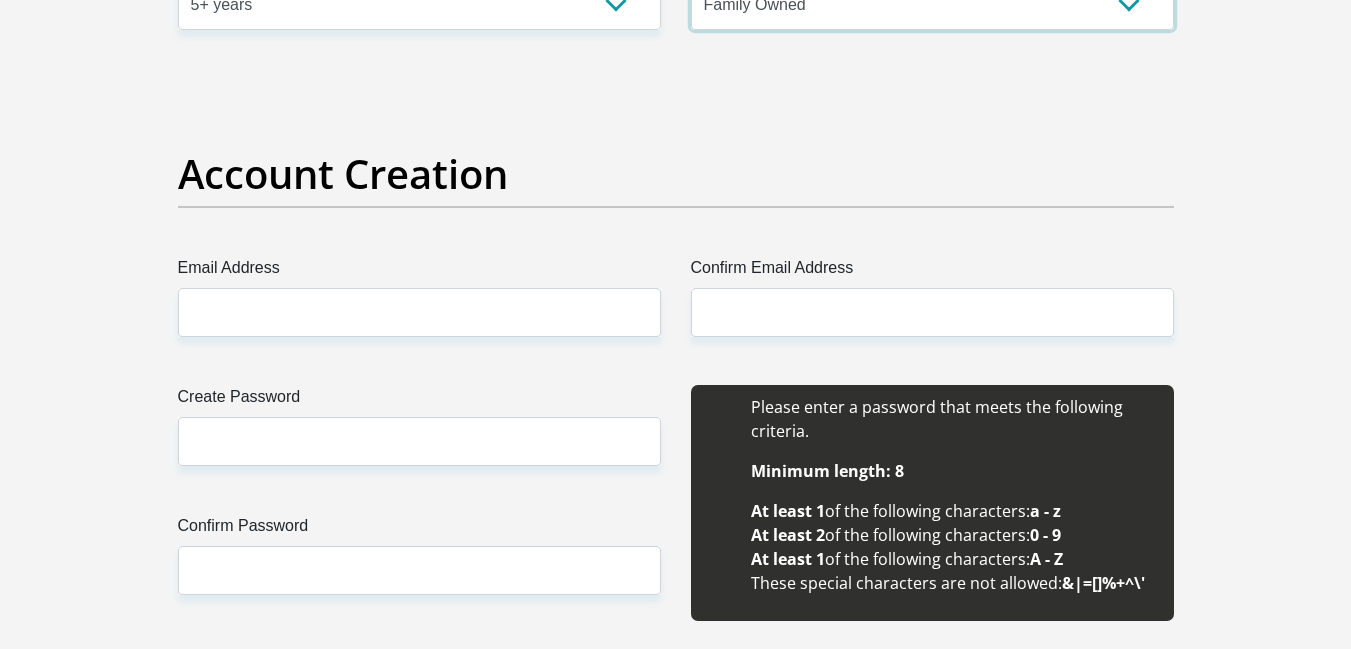 scroll, scrollTop: 1579, scrollLeft: 0, axis: vertical 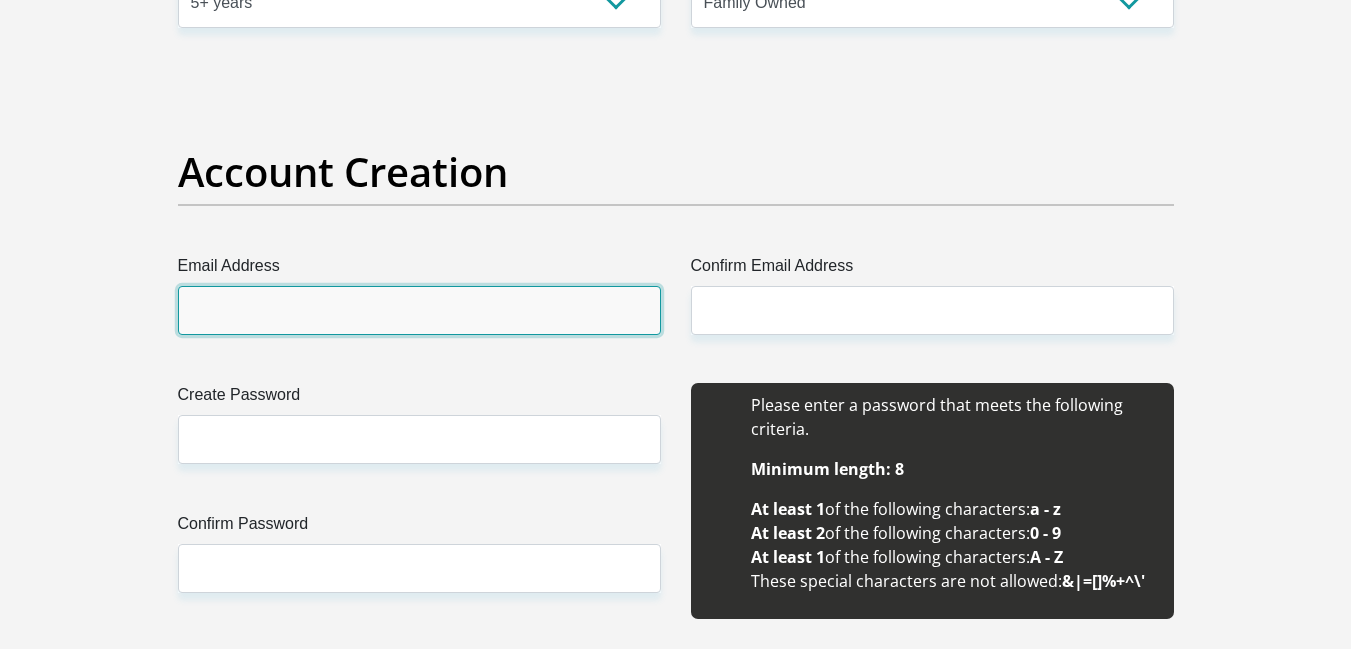 click on "Email Address" at bounding box center [419, 310] 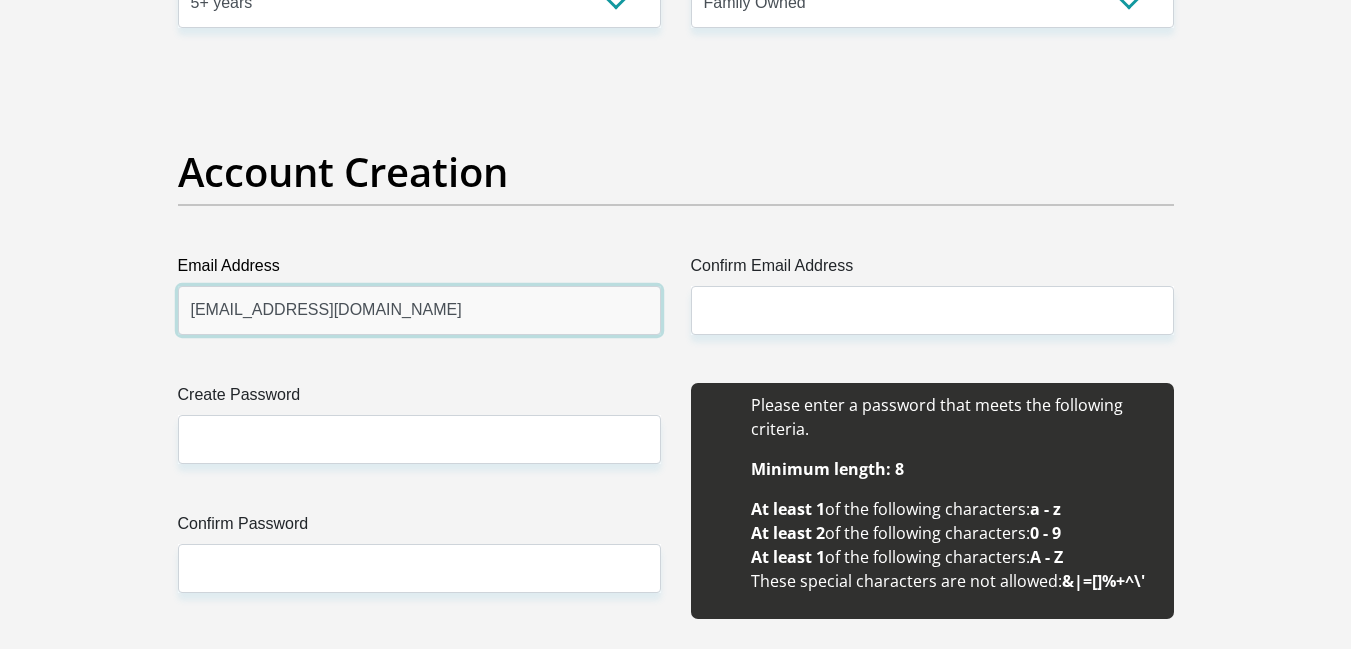 type on "selloanemarumor@gmail.com" 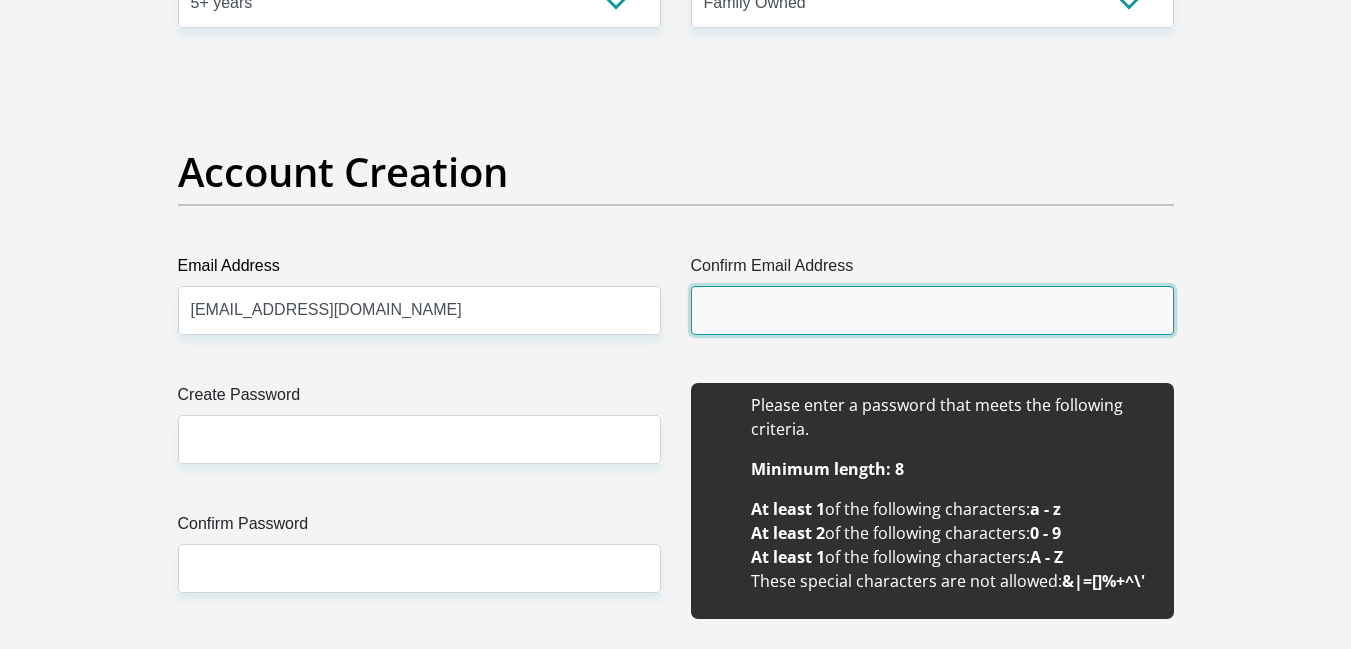 click on "Confirm Email Address" at bounding box center (932, 310) 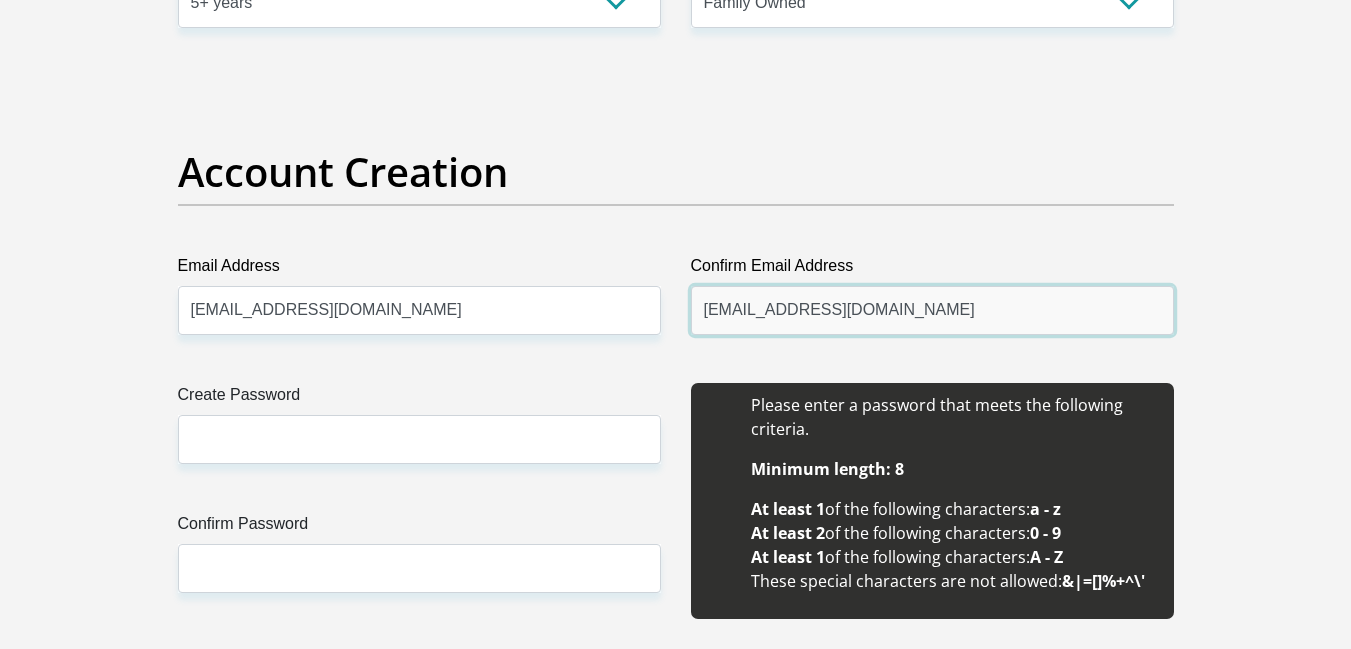 type on "selloanemarumor@gmail.com" 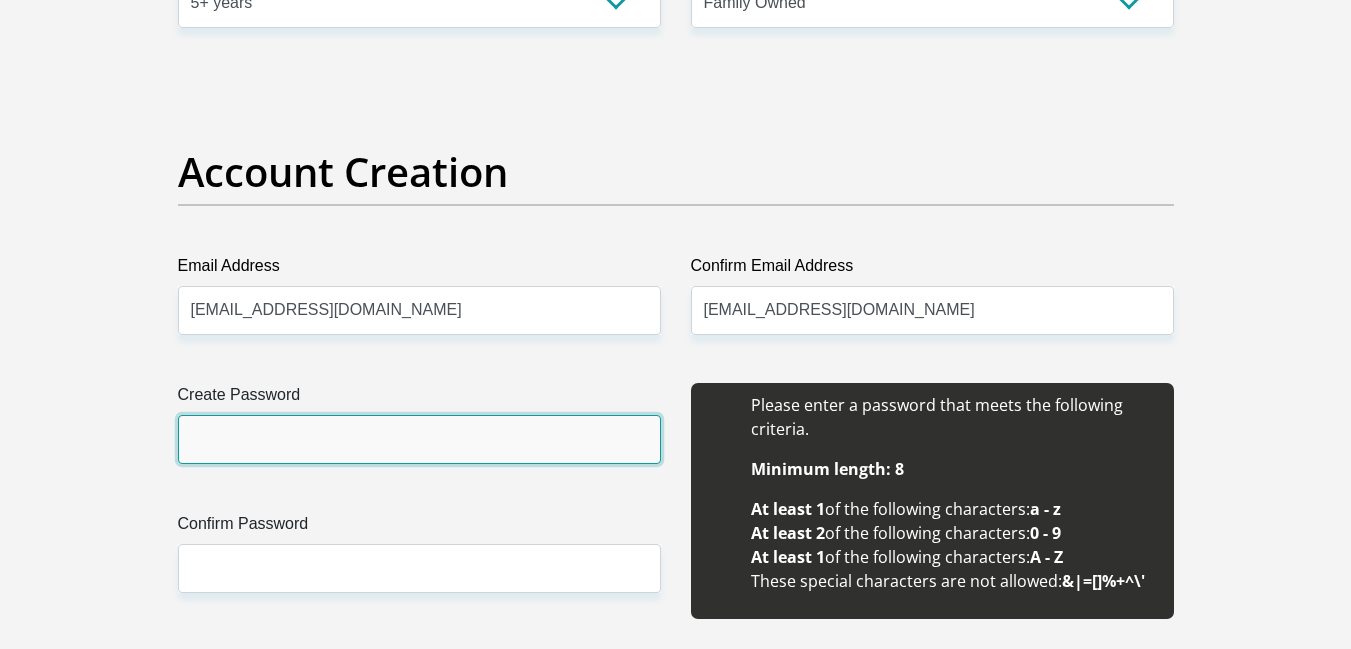 click on "Create Password" at bounding box center (419, 439) 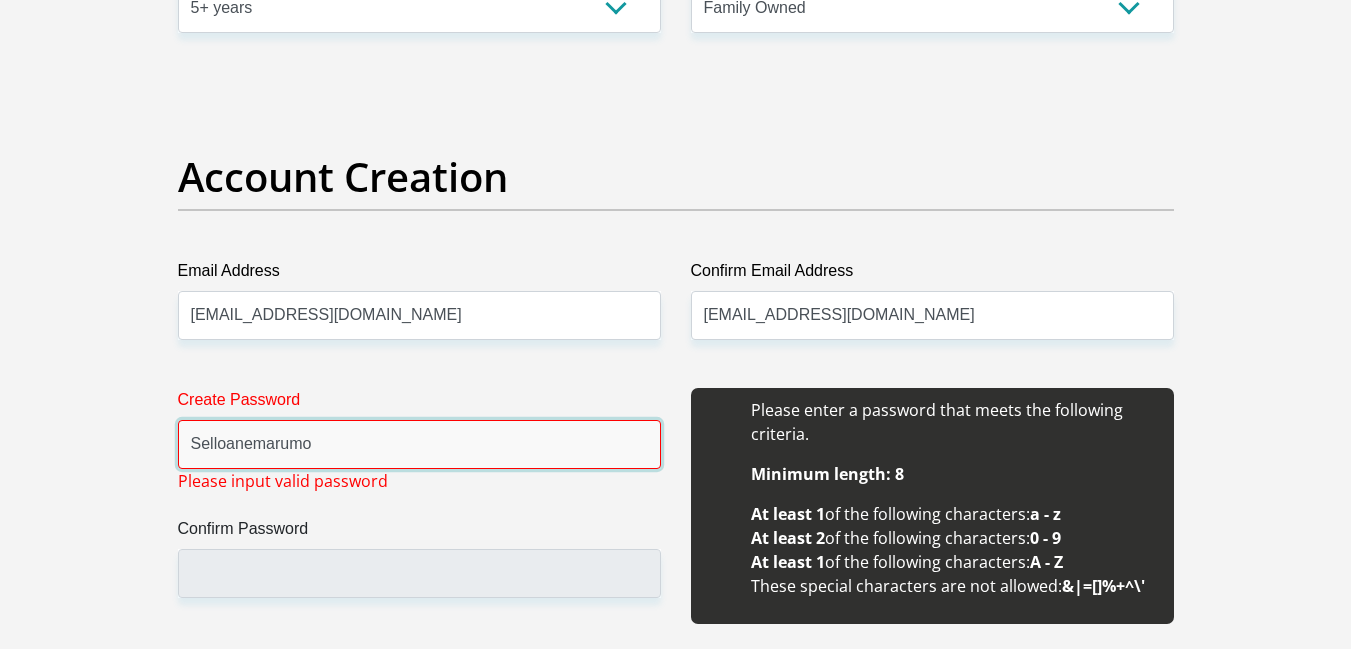scroll, scrollTop: 1945, scrollLeft: 0, axis: vertical 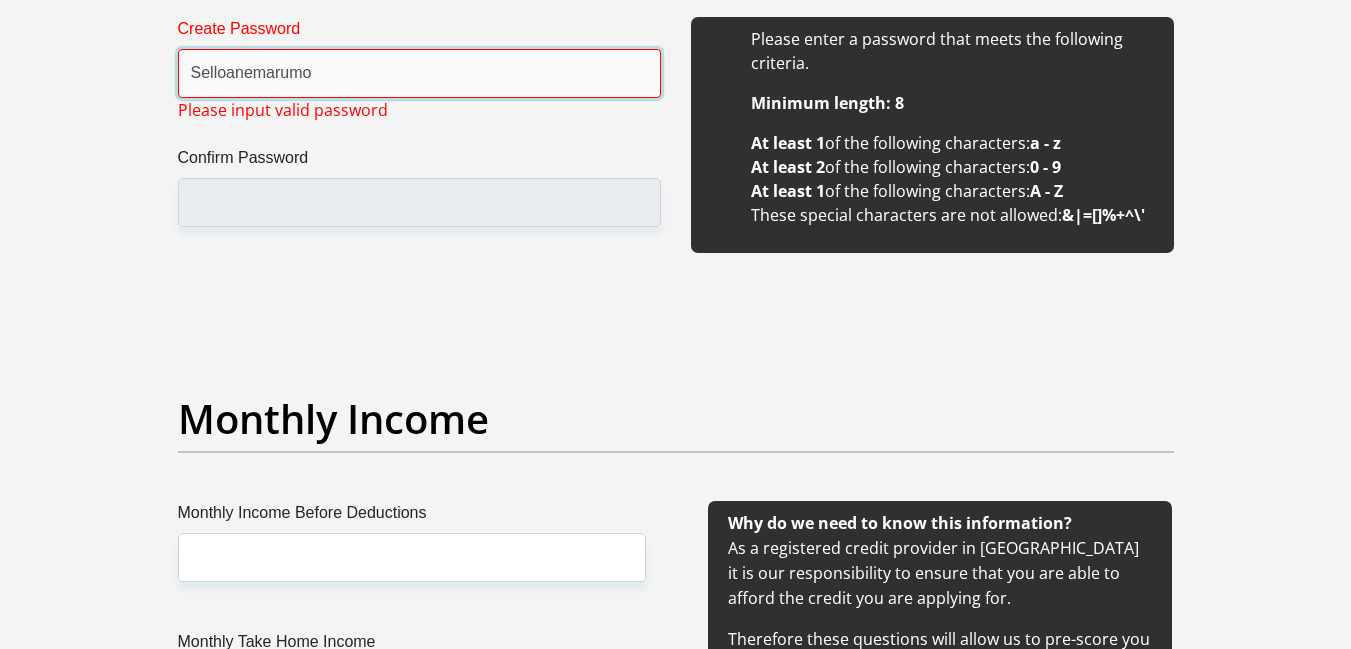 click on "Selloanemarumo" at bounding box center [419, 73] 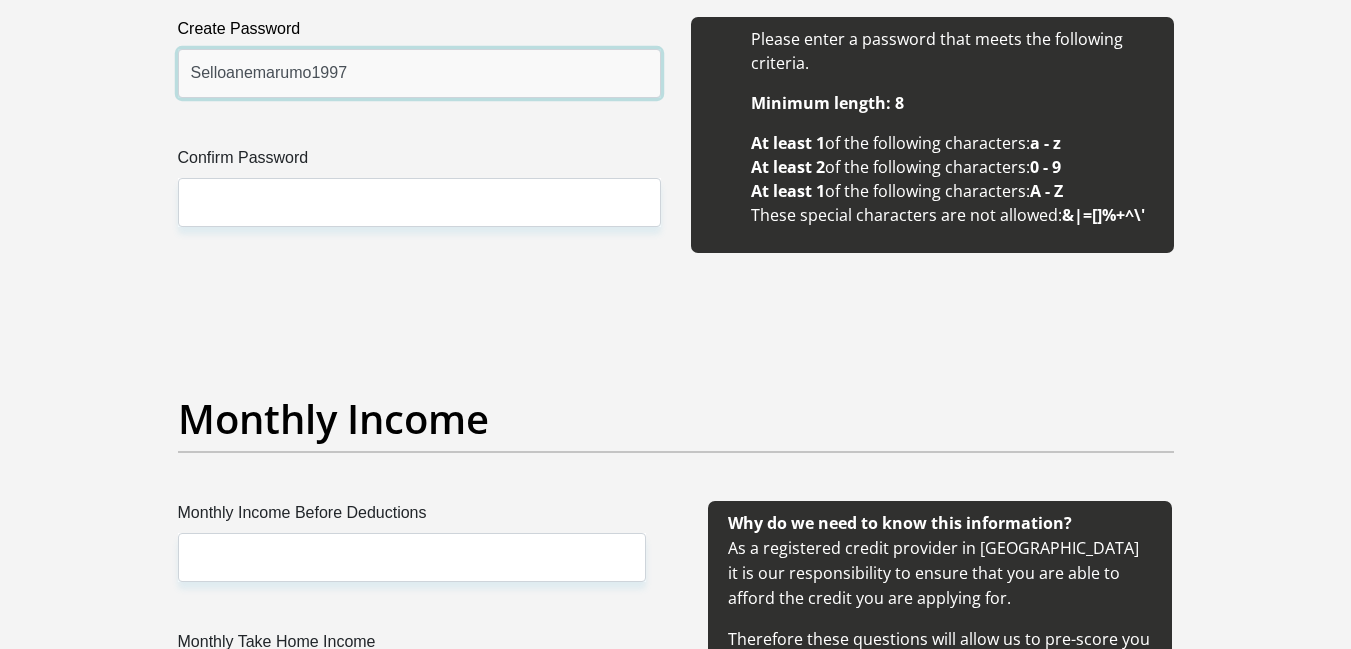 type on "Selloanemarumo1997" 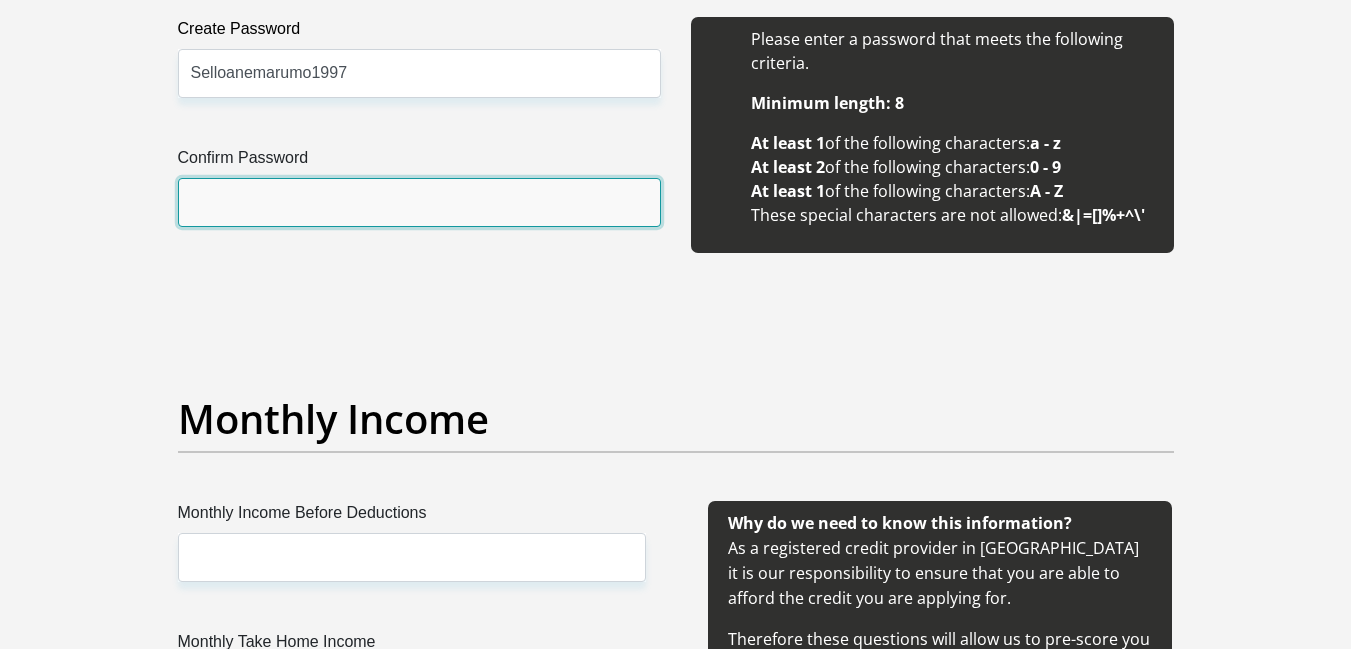click on "Confirm Password" at bounding box center (419, 202) 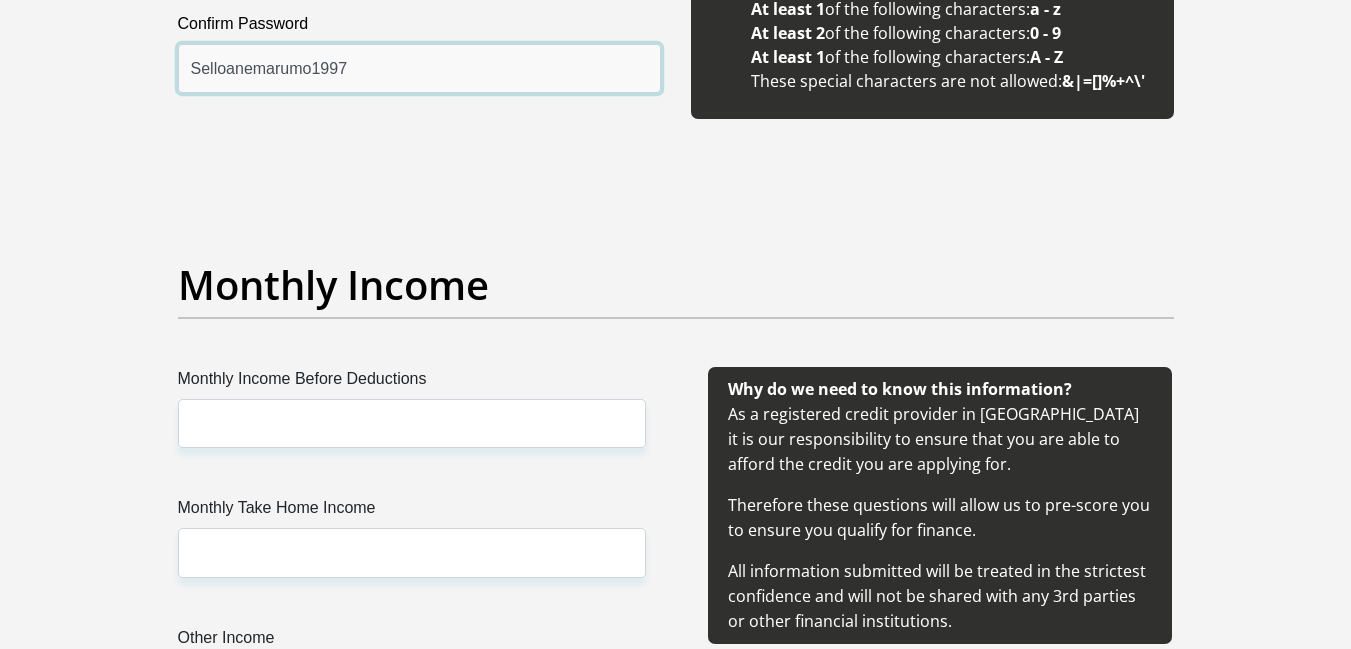 scroll, scrollTop: 2080, scrollLeft: 0, axis: vertical 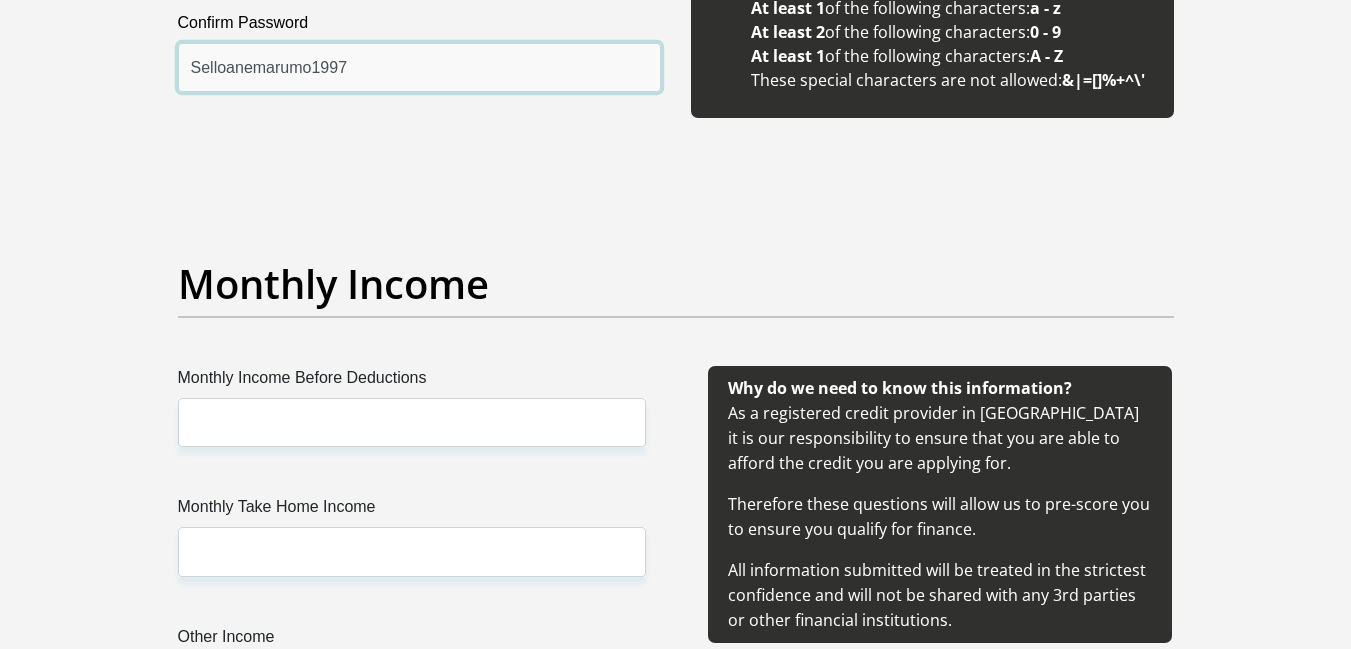 type on "Selloanemarumo1997" 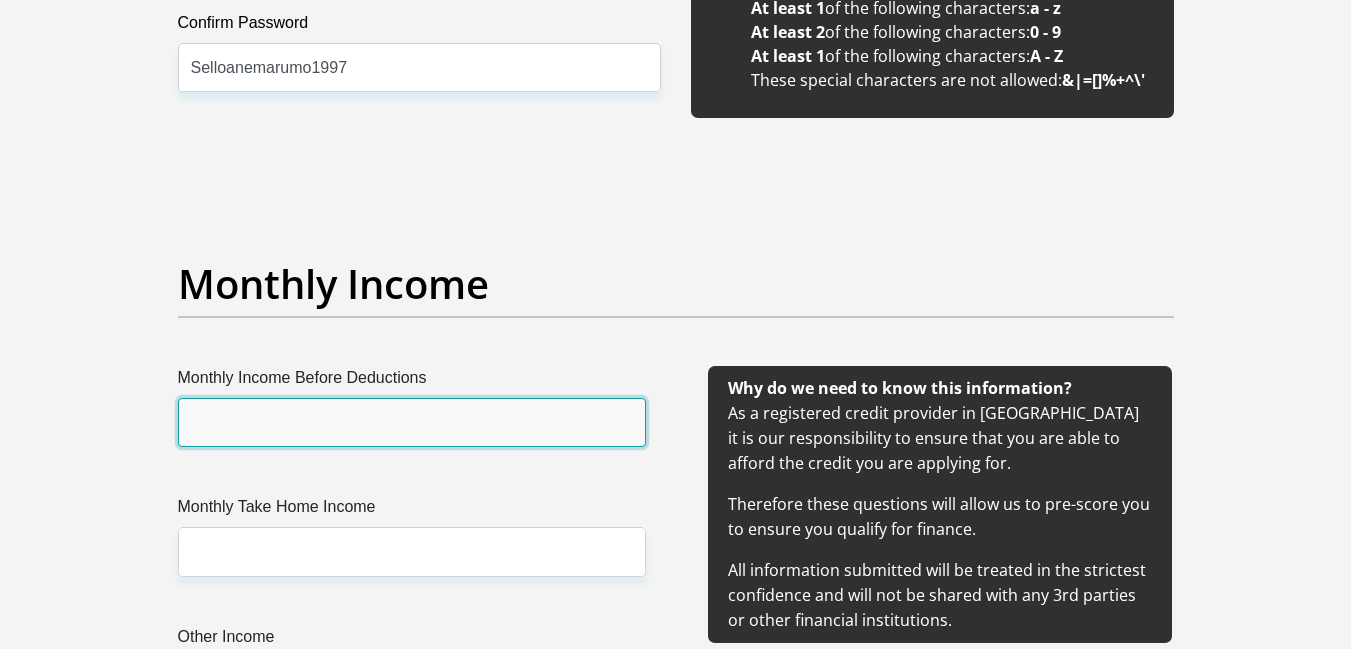 click on "Monthly Income Before Deductions" at bounding box center [412, 422] 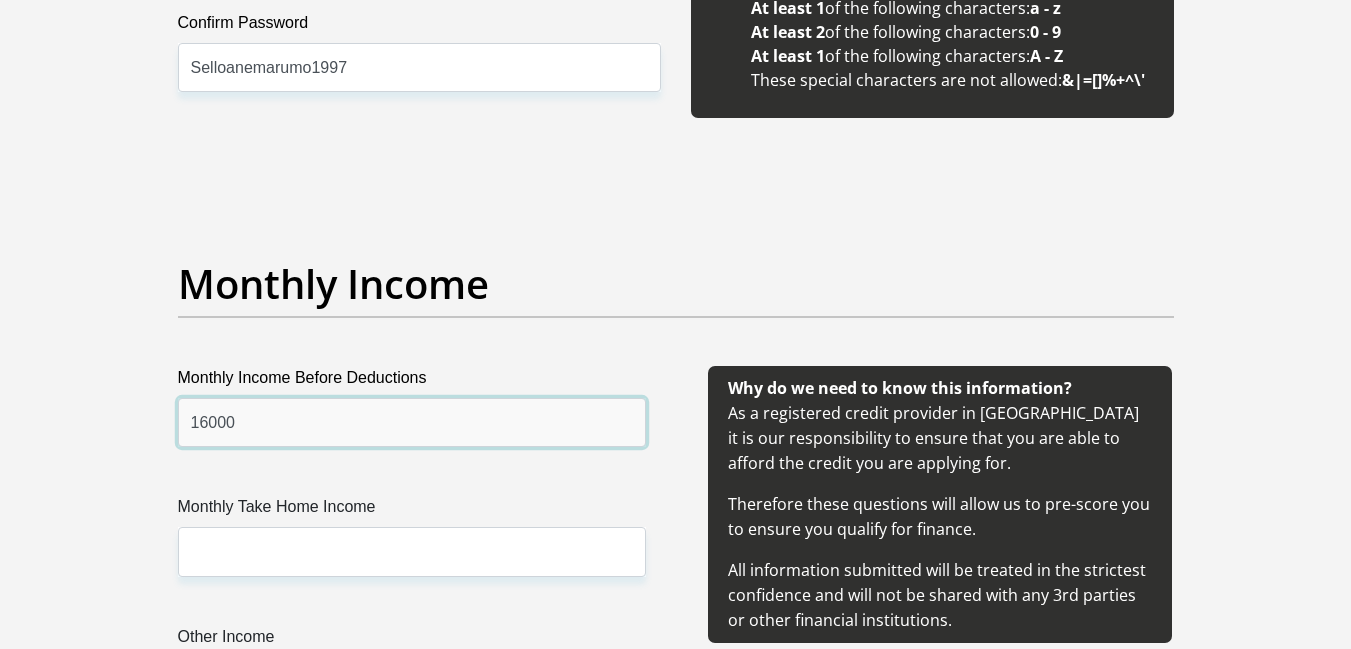 type on "16000" 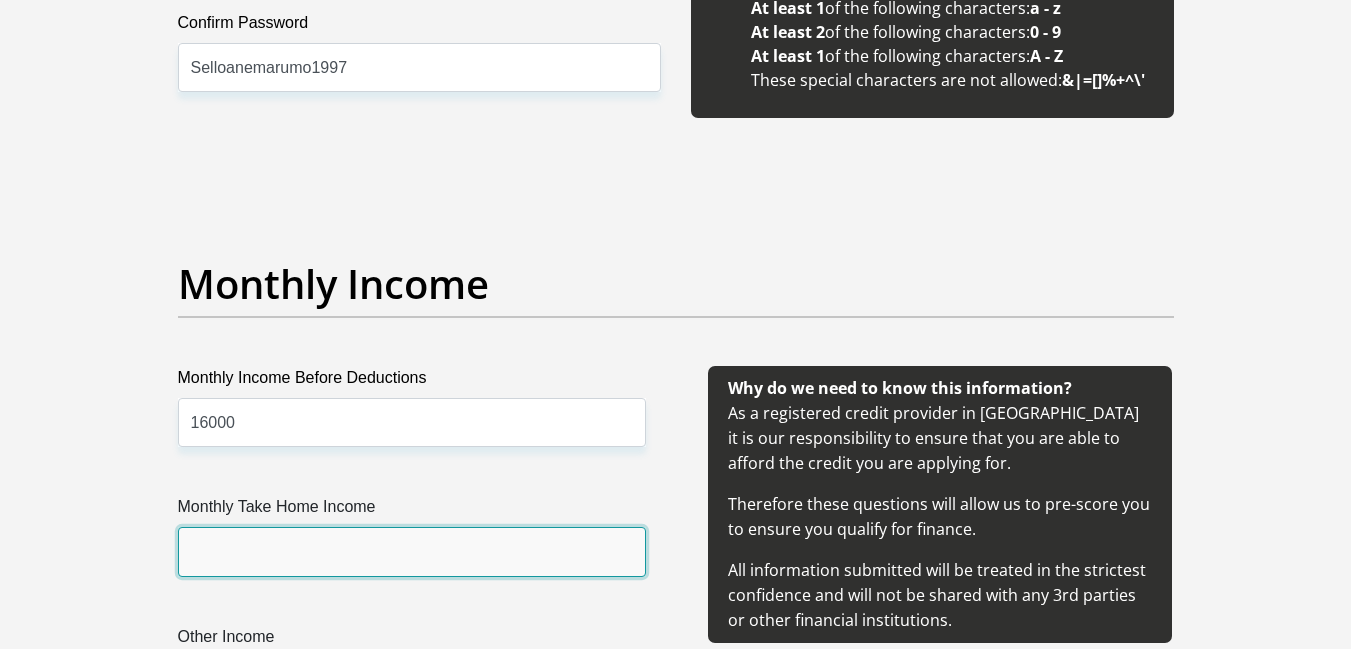 click on "Monthly Take Home Income" at bounding box center [412, 551] 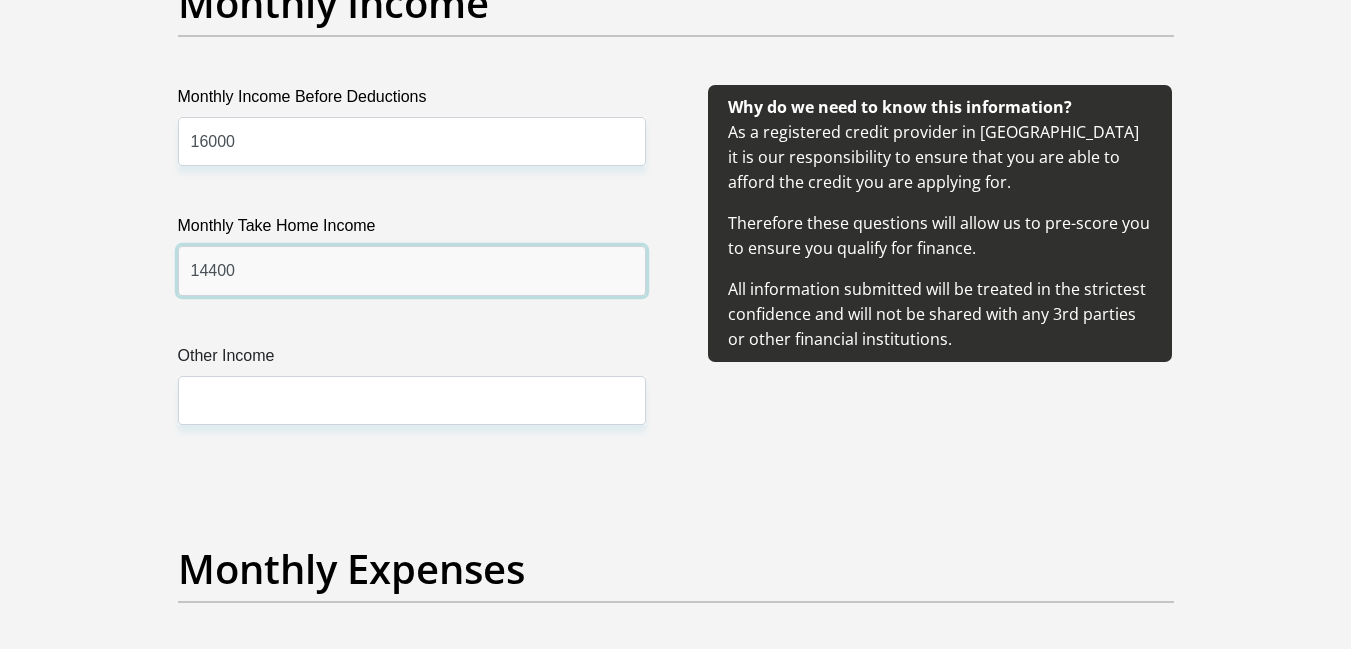 scroll, scrollTop: 2364, scrollLeft: 0, axis: vertical 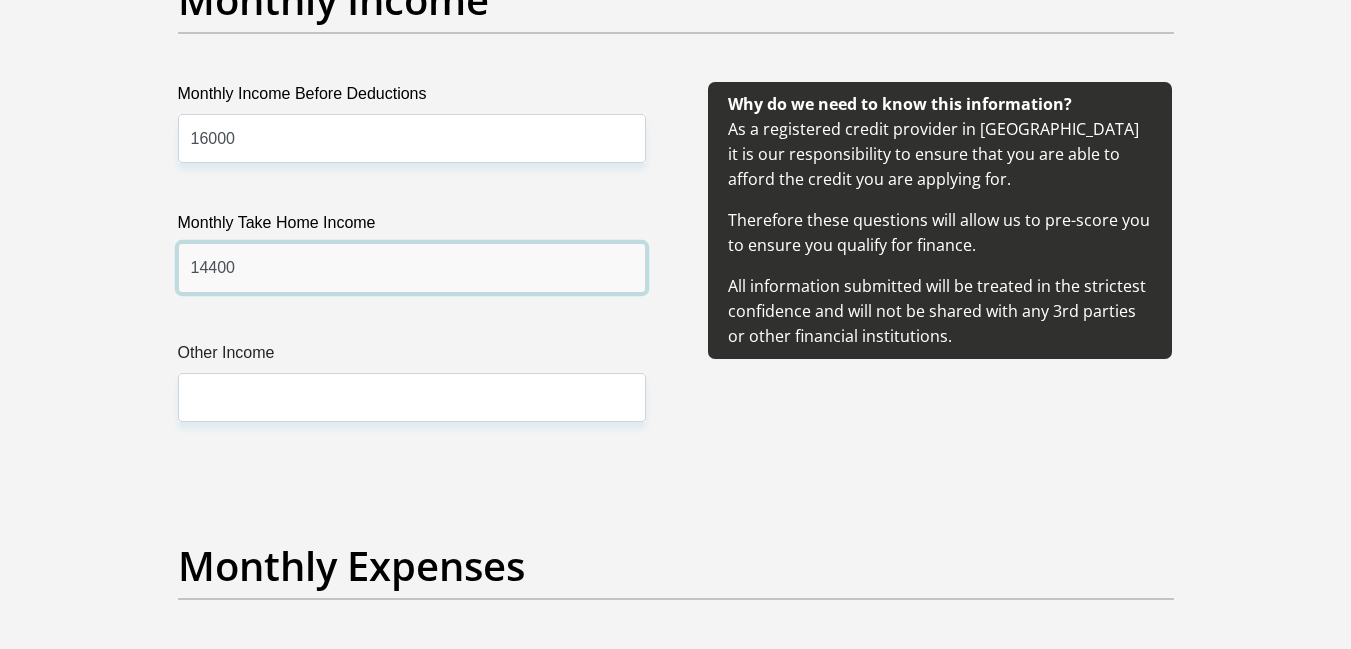 type on "14400" 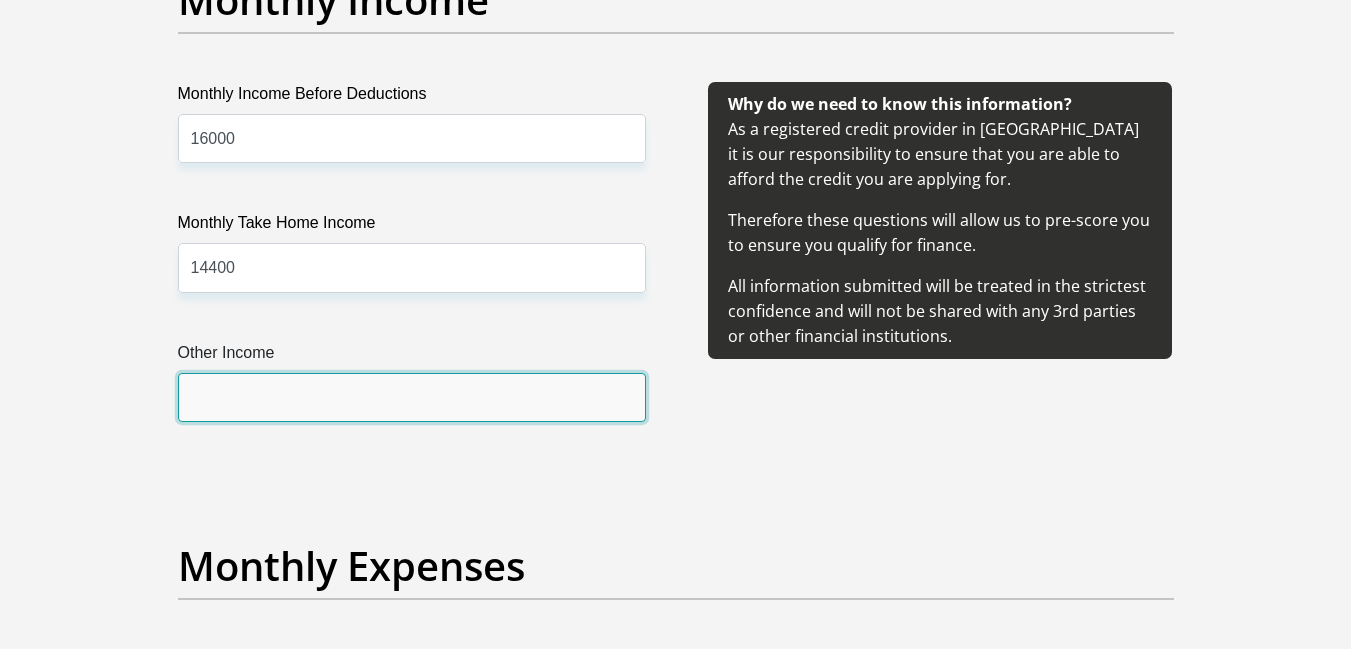 click on "Other Income" at bounding box center [412, 397] 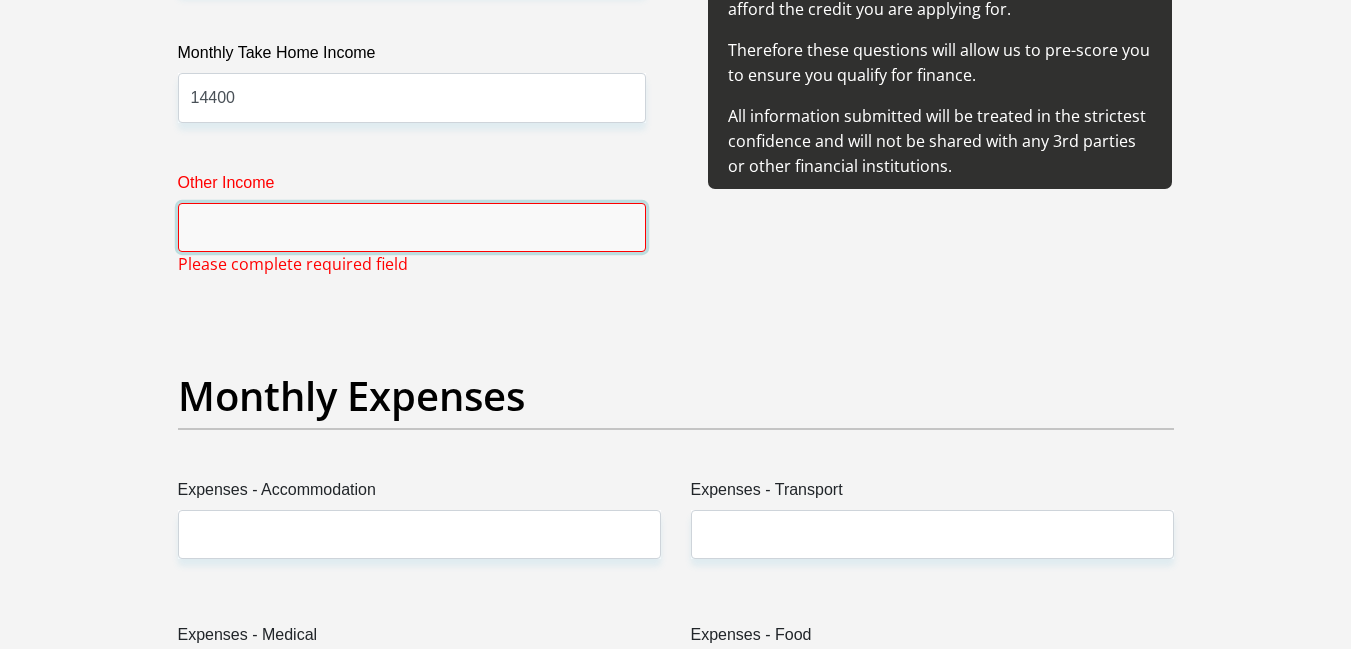 scroll, scrollTop: 2581, scrollLeft: 0, axis: vertical 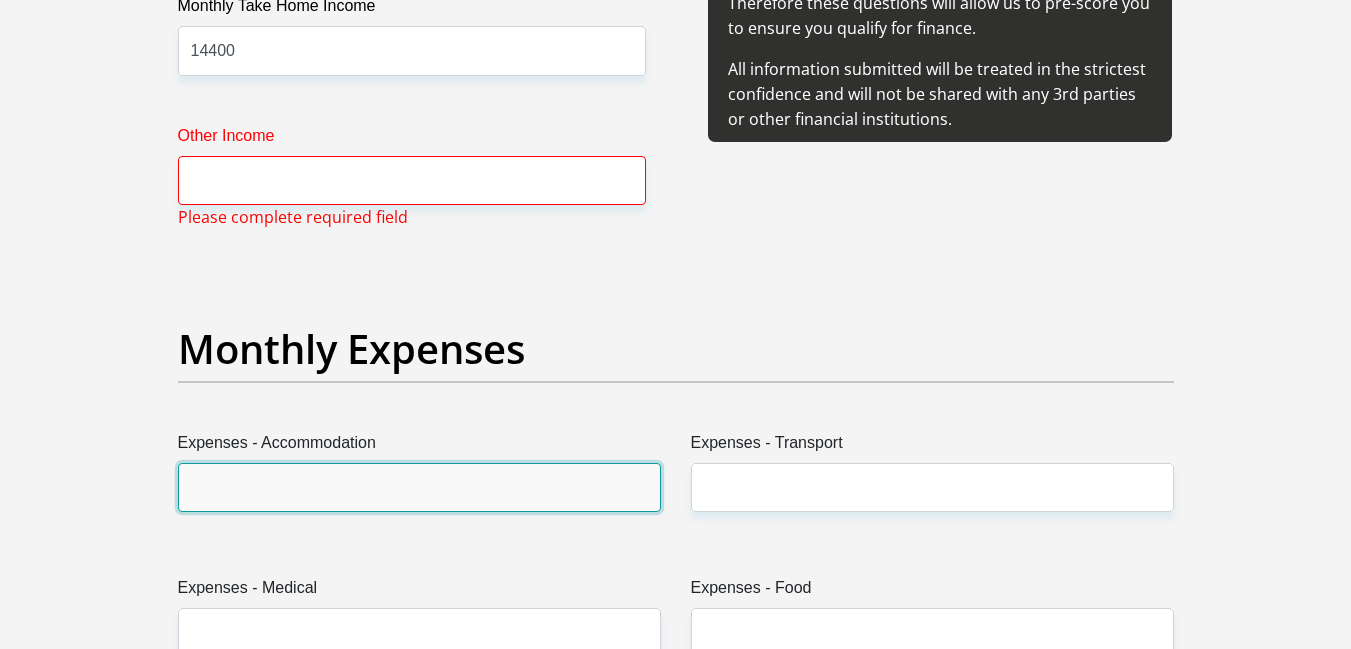 click on "Expenses - Accommodation" at bounding box center (419, 487) 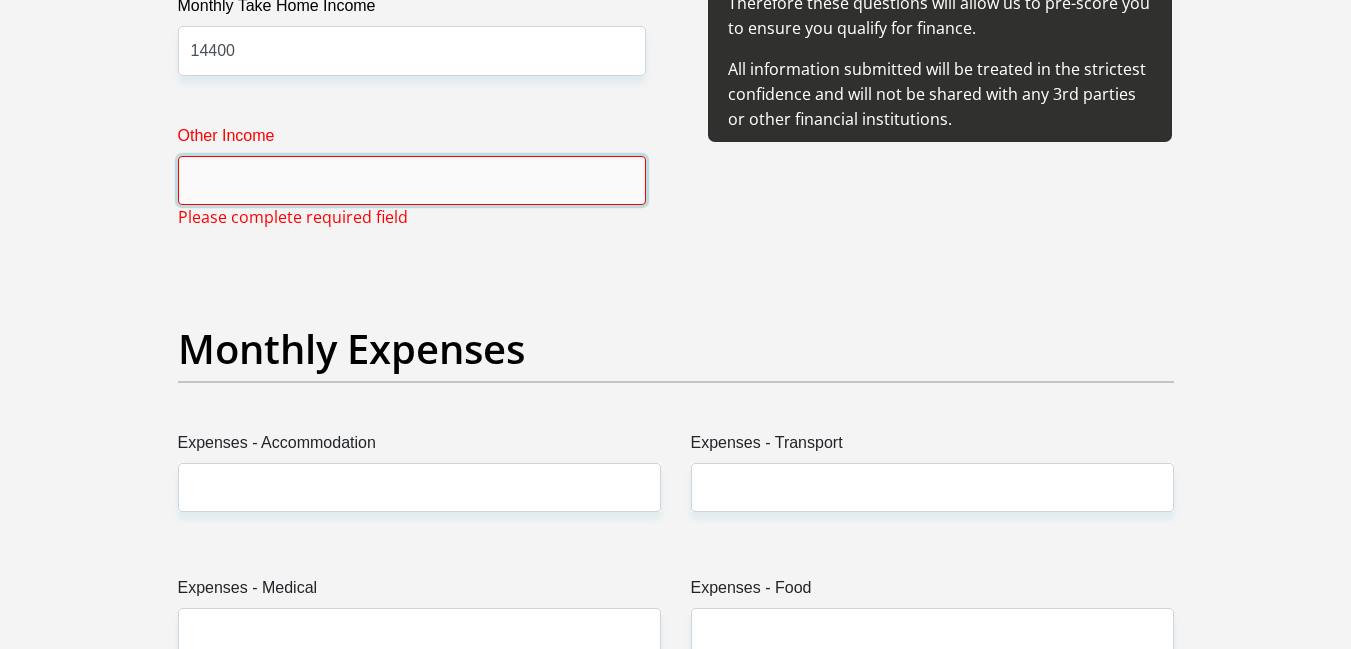 click on "Other Income" at bounding box center [412, 180] 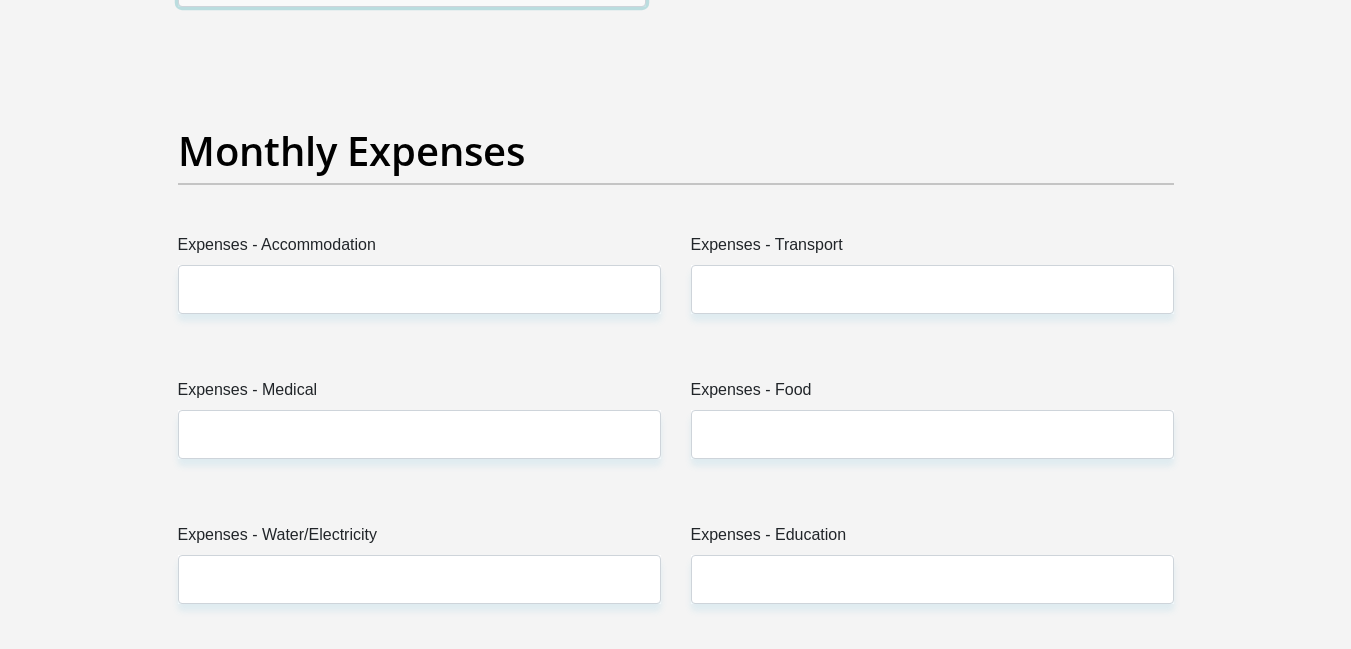 scroll, scrollTop: 2780, scrollLeft: 0, axis: vertical 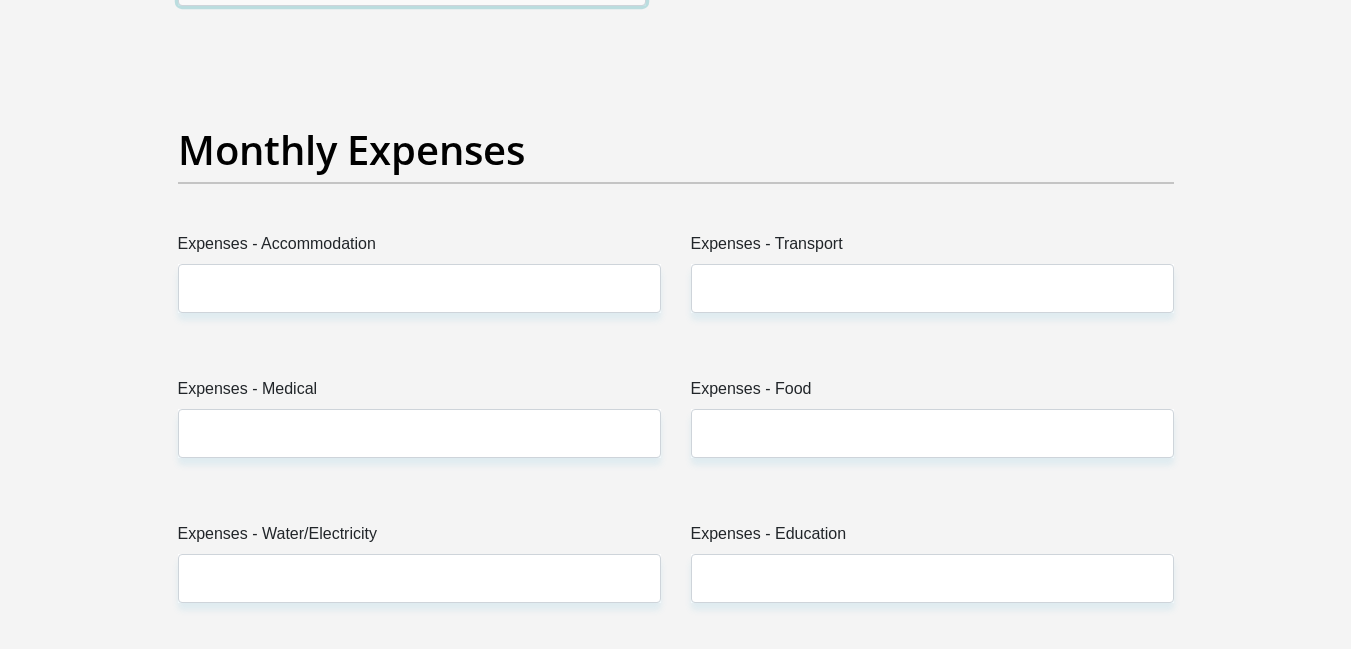 type on "0" 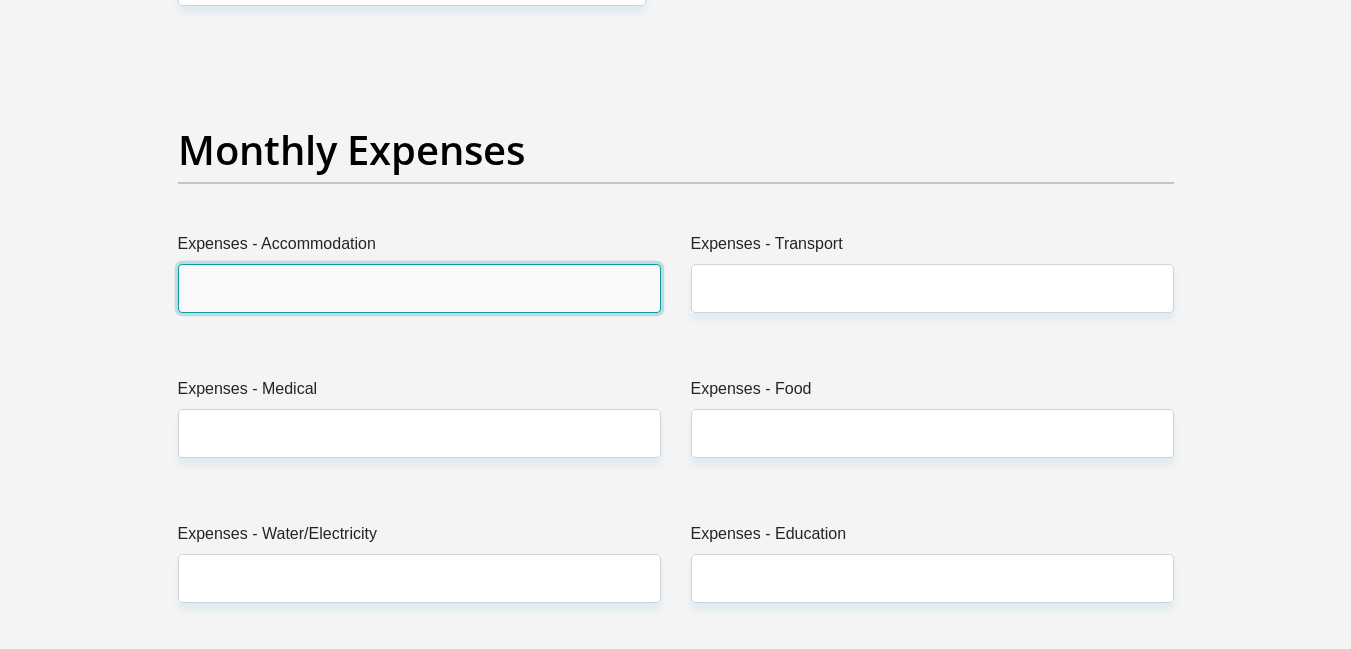 click on "Expenses - Accommodation" at bounding box center (419, 288) 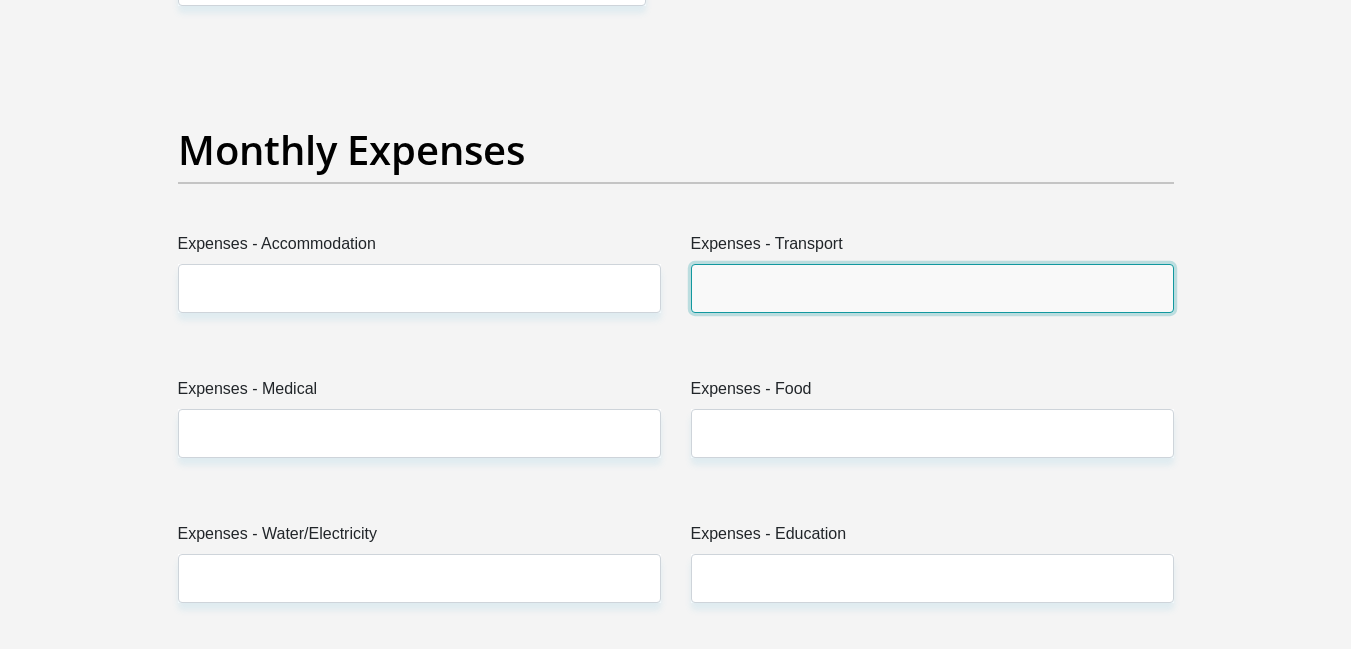 click on "Expenses - Transport" at bounding box center (932, 288) 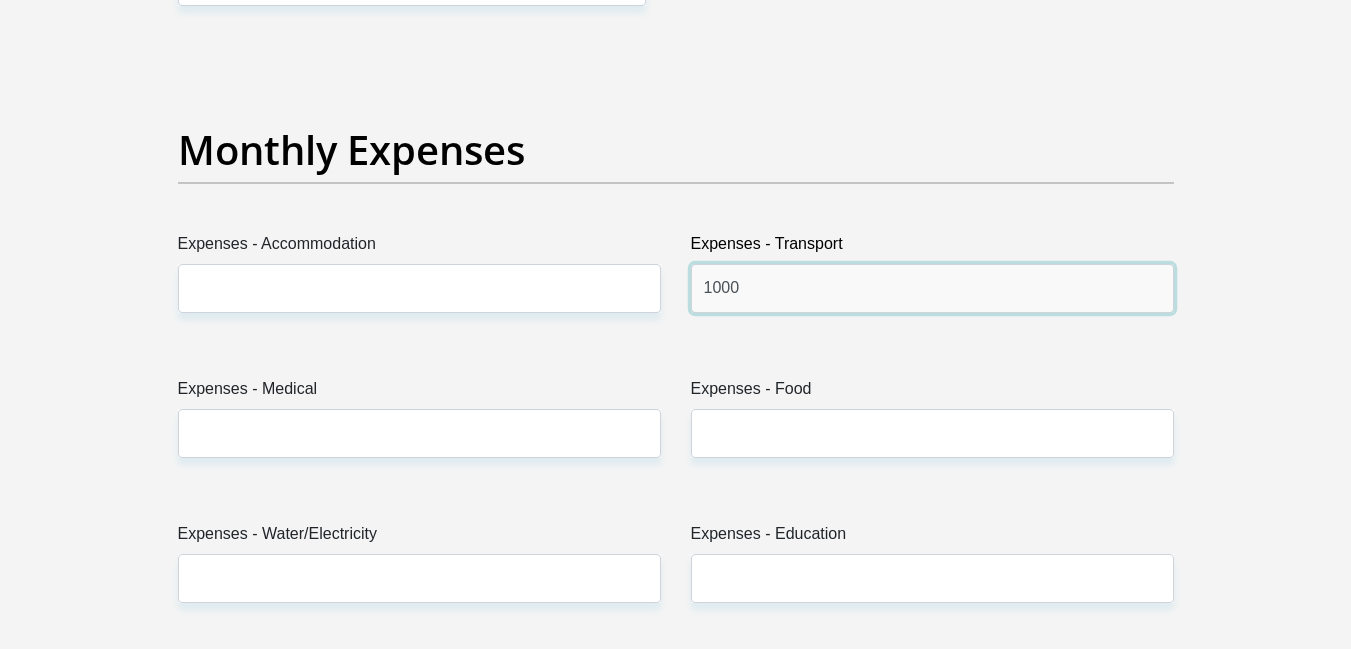 type on "1000" 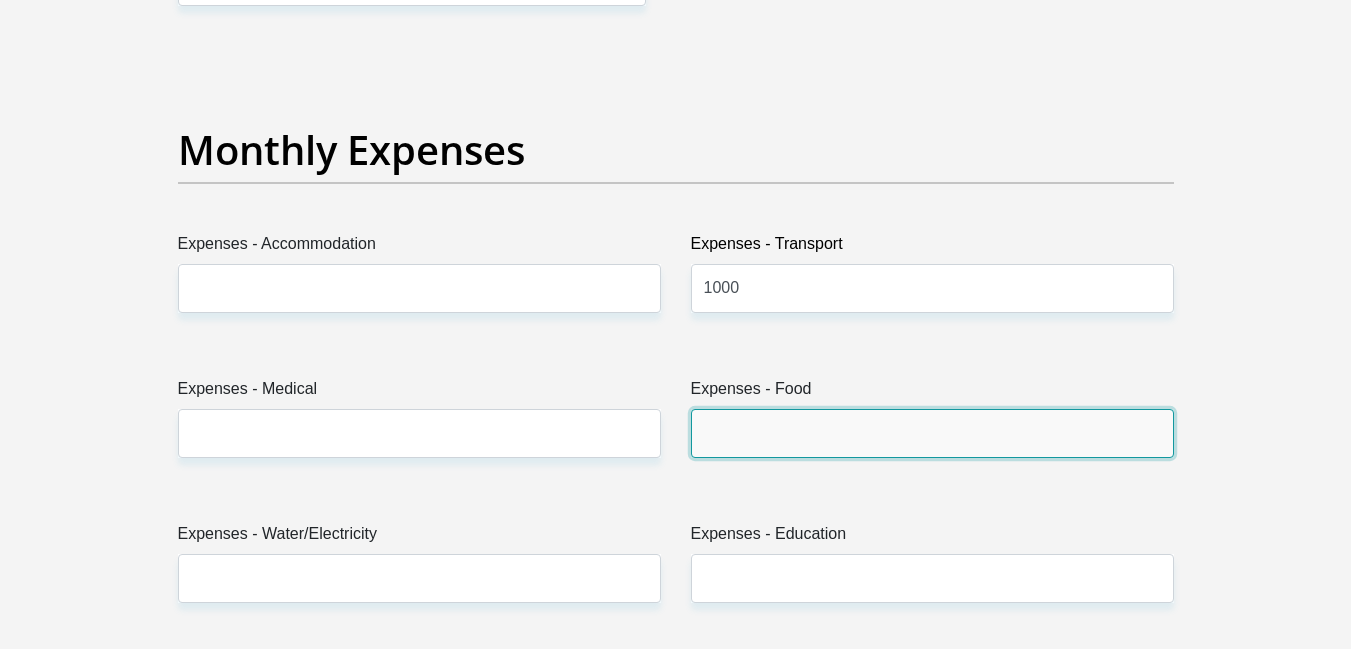 click on "Expenses - Food" at bounding box center (932, 433) 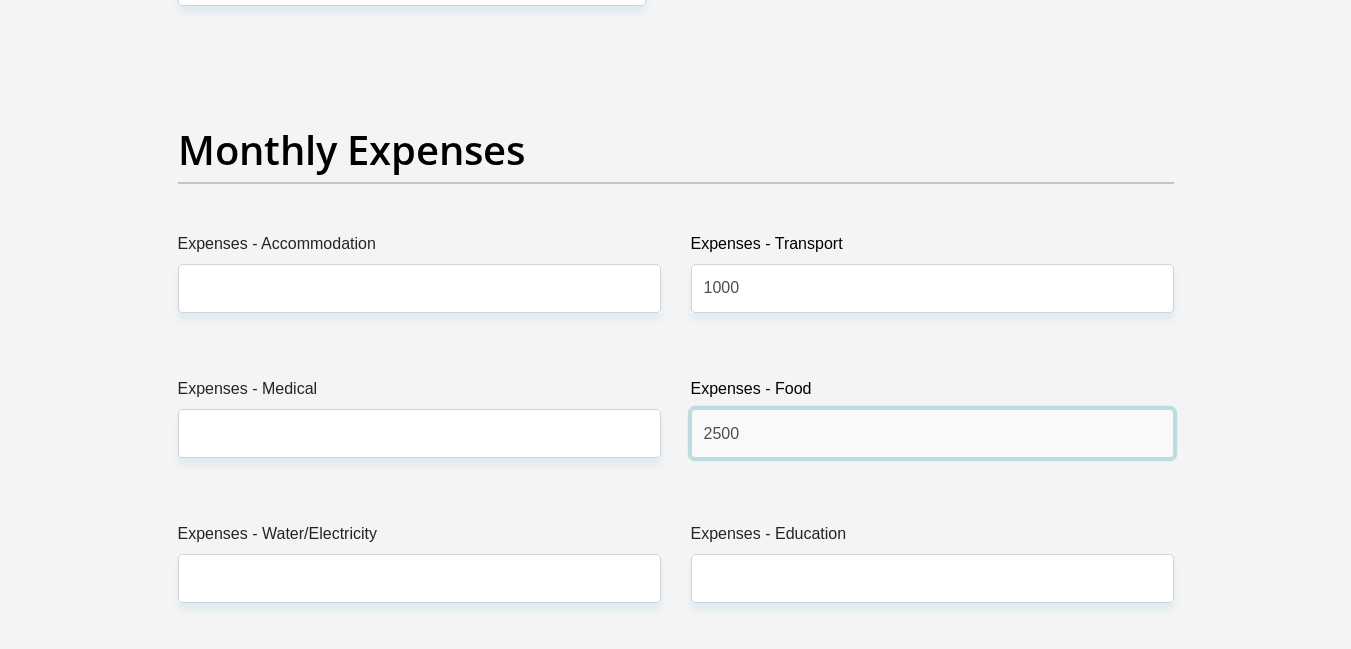 scroll, scrollTop: 2911, scrollLeft: 0, axis: vertical 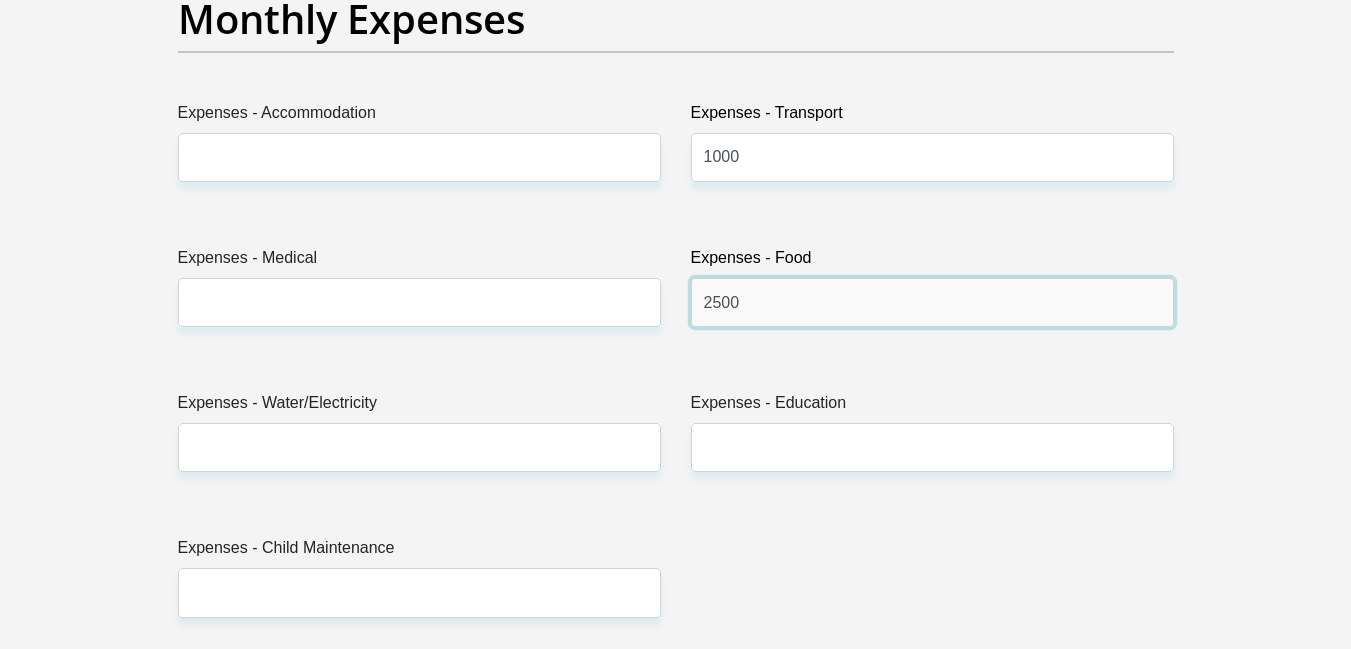 type on "2500" 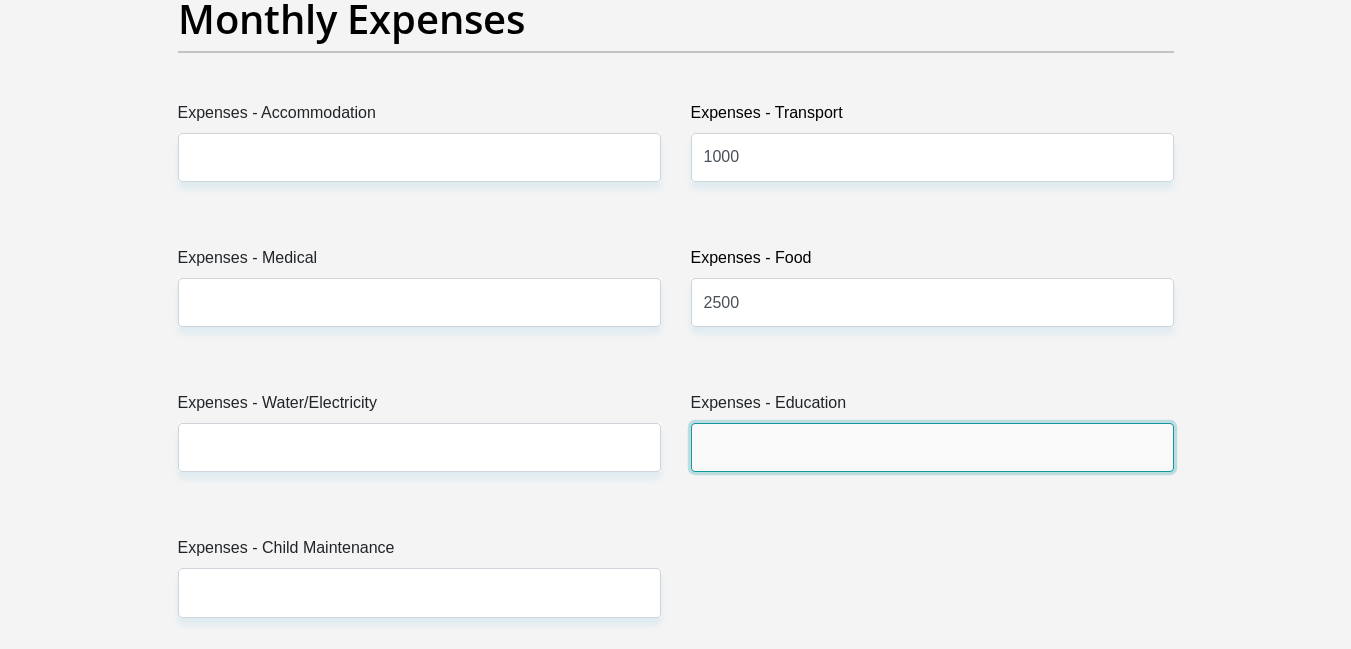 click on "Expenses - Education" at bounding box center (932, 447) 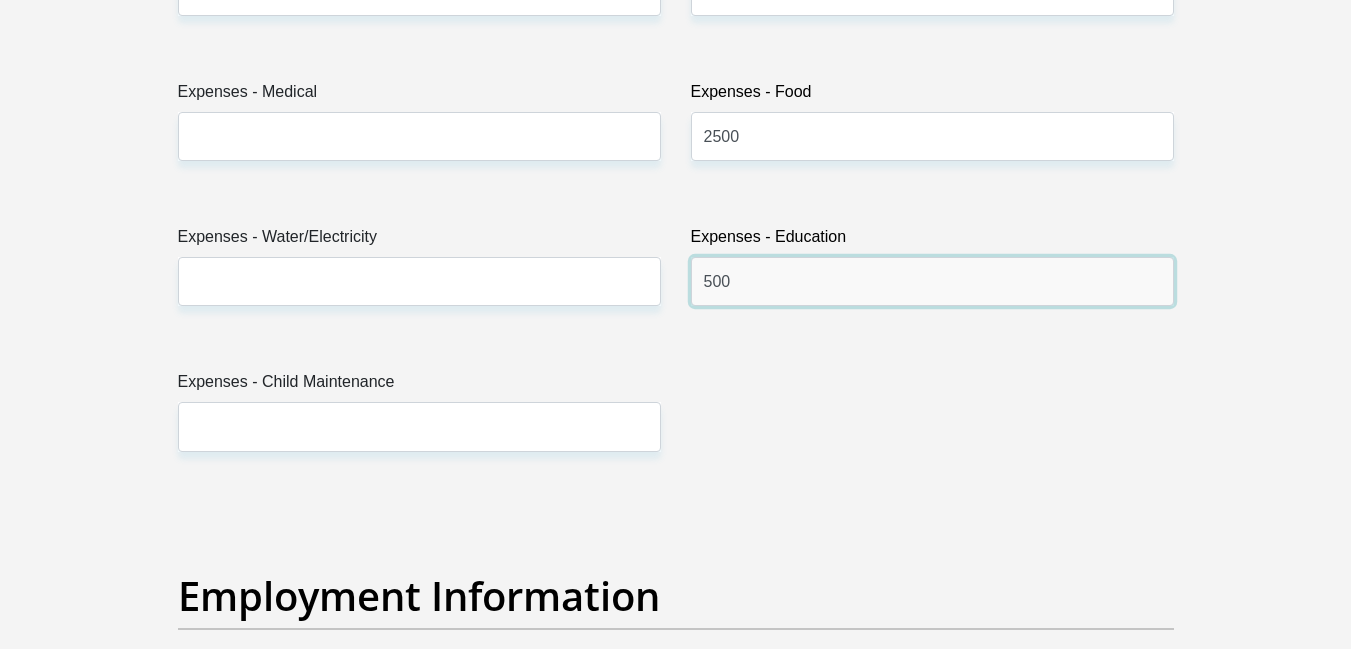 scroll, scrollTop: 3092, scrollLeft: 0, axis: vertical 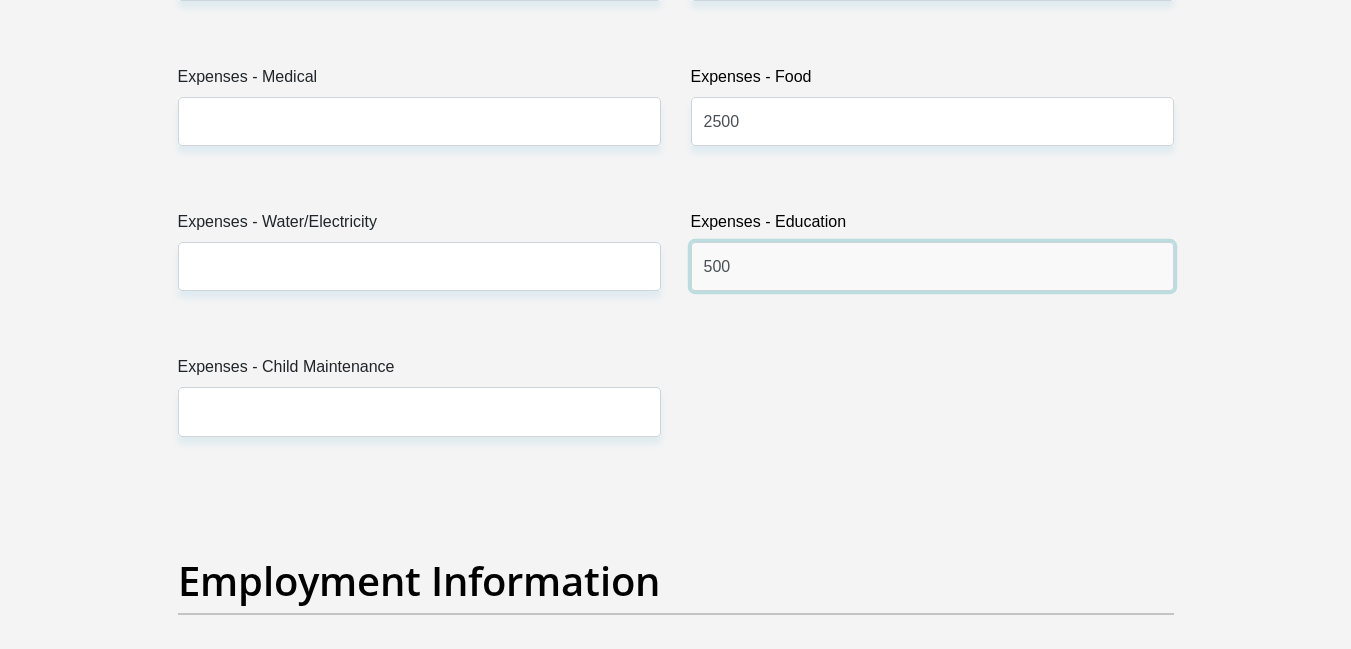 type on "500" 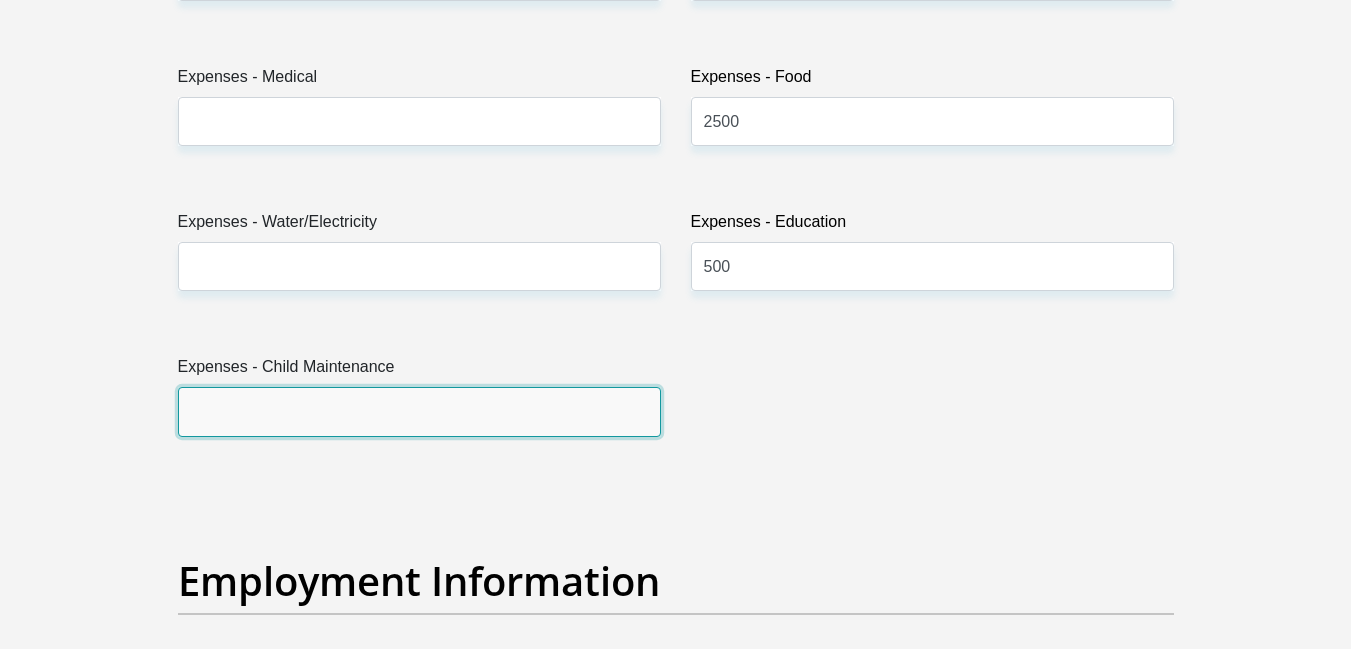 click on "Expenses - Child Maintenance" at bounding box center (419, 411) 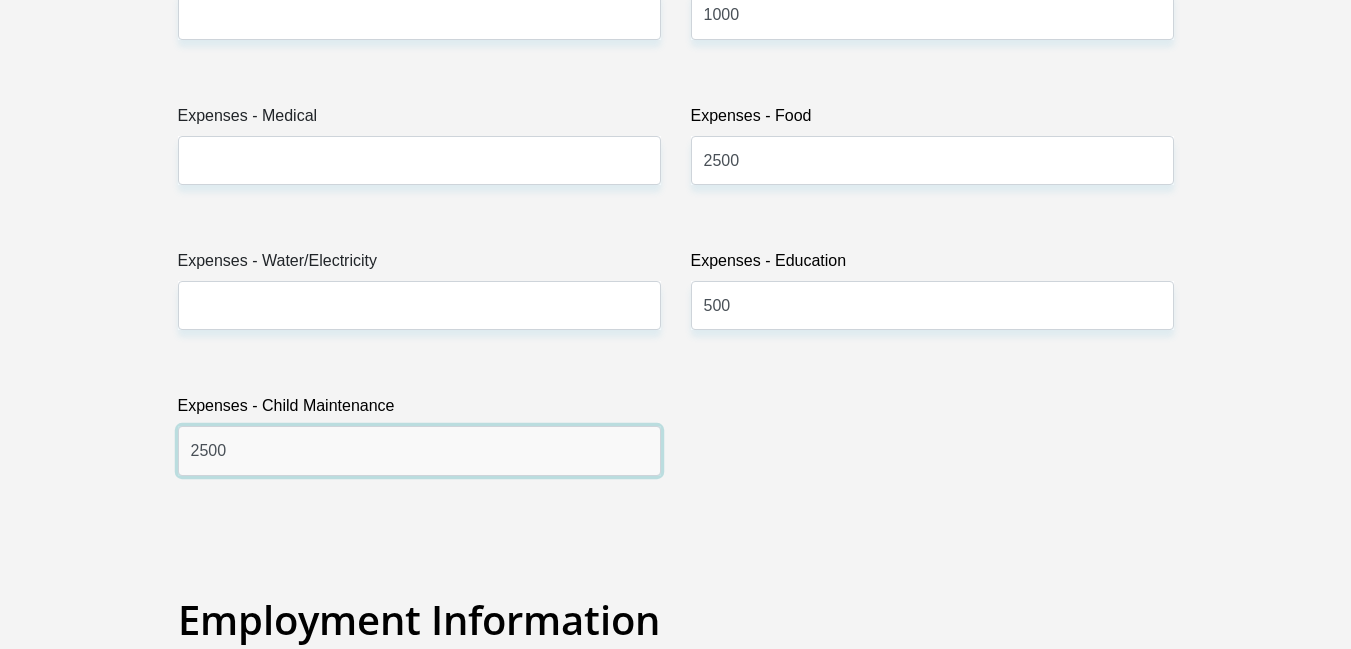 scroll, scrollTop: 3054, scrollLeft: 0, axis: vertical 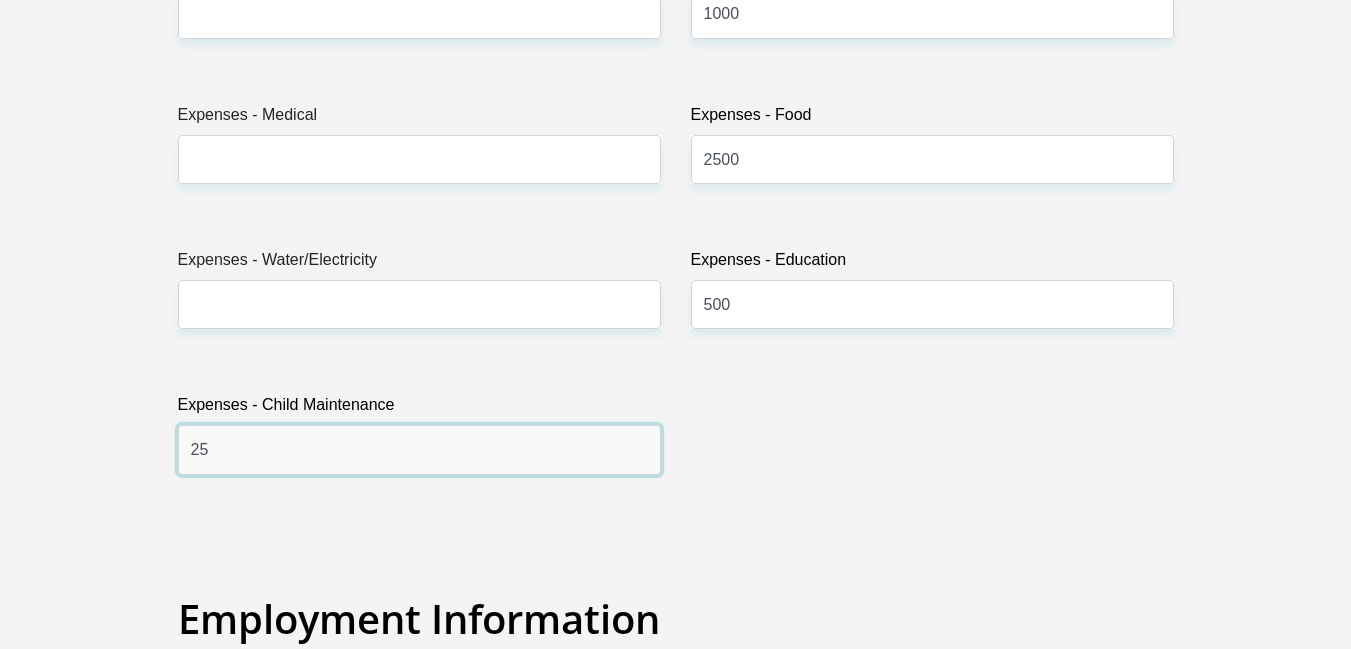 type on "2" 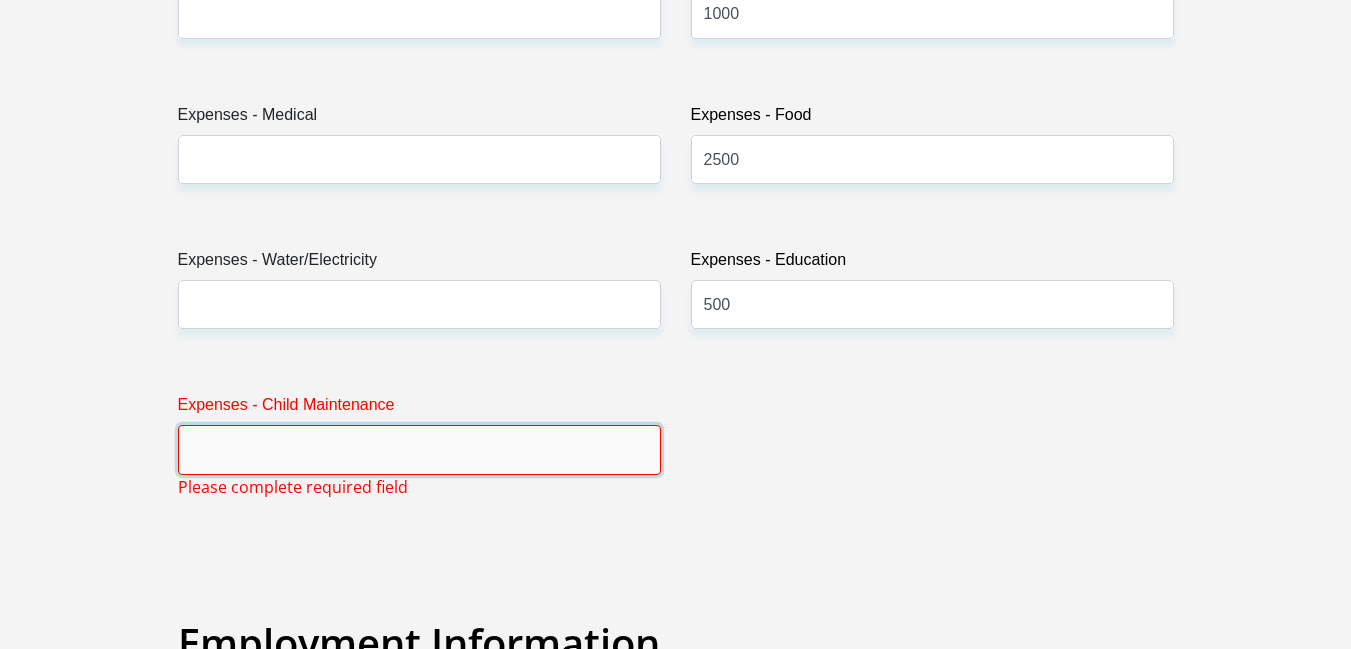 type on "3" 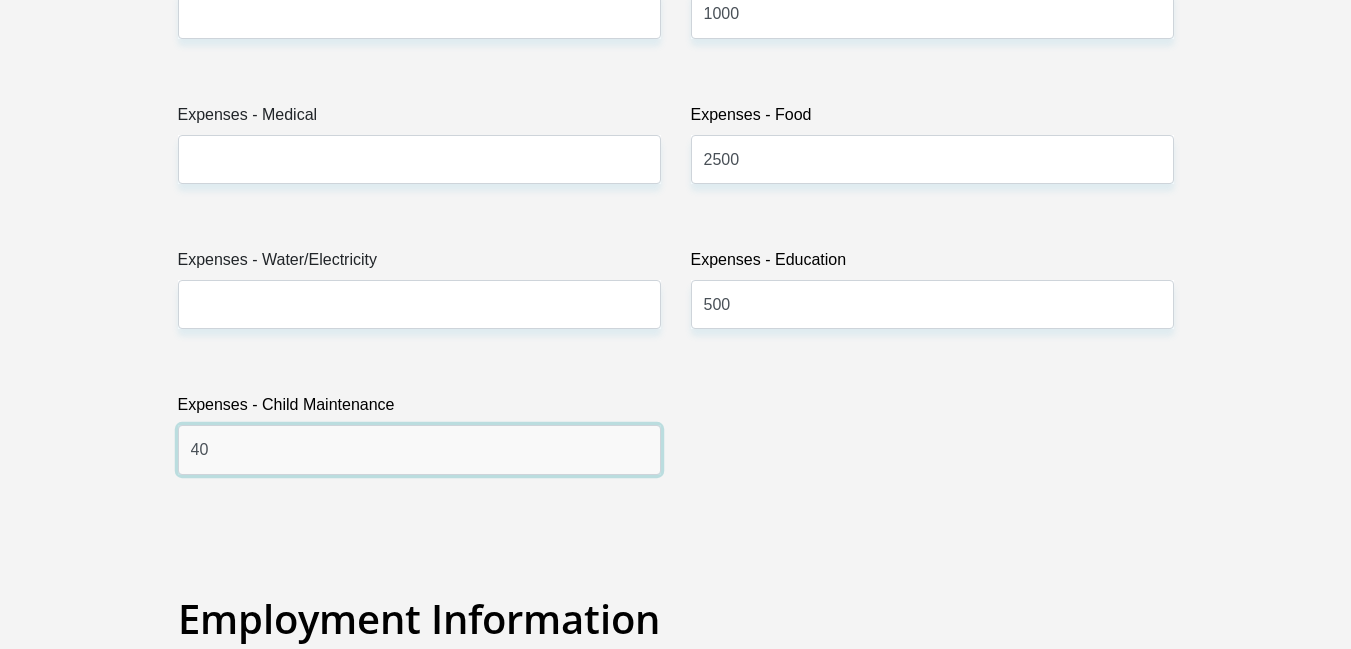 type on "4" 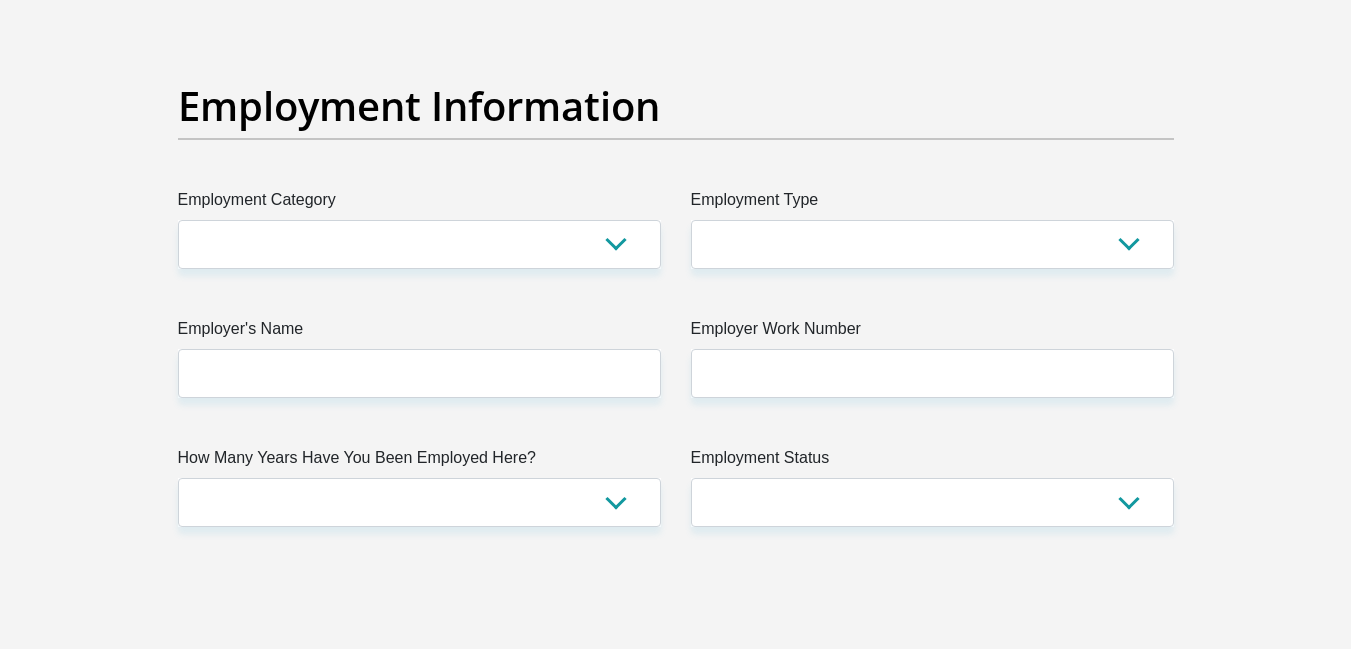 scroll, scrollTop: 3573, scrollLeft: 0, axis: vertical 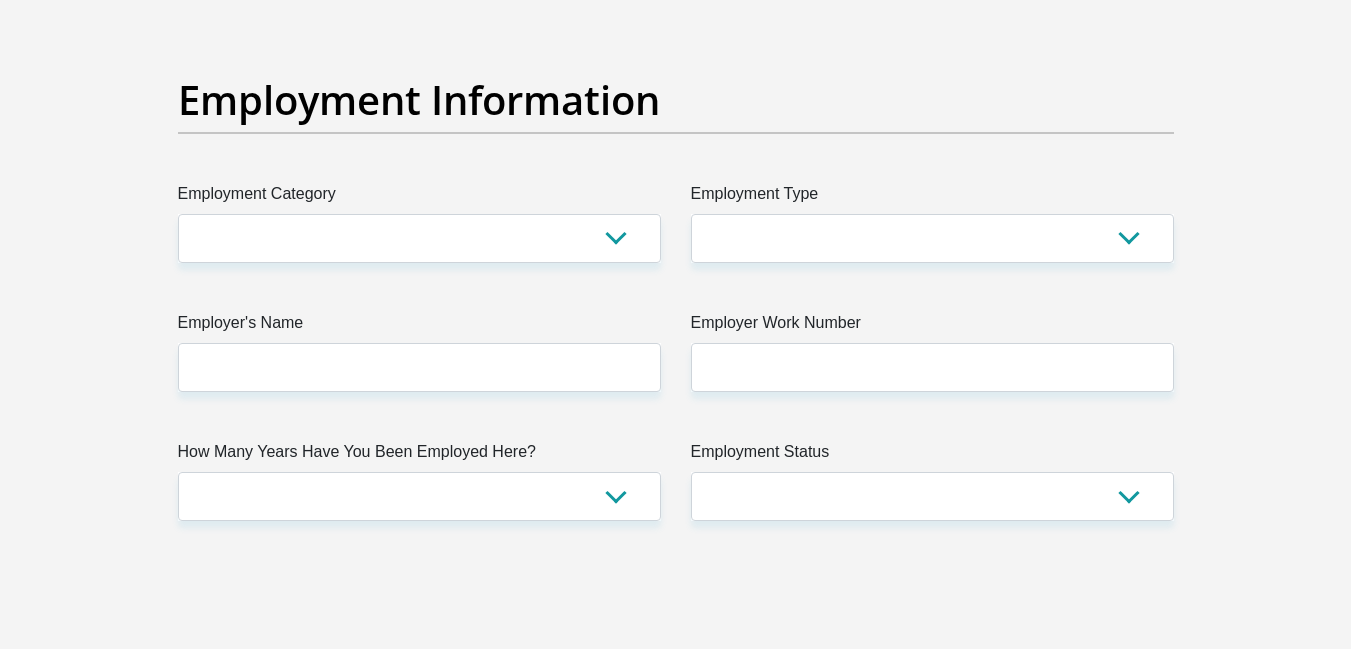 type on "4000" 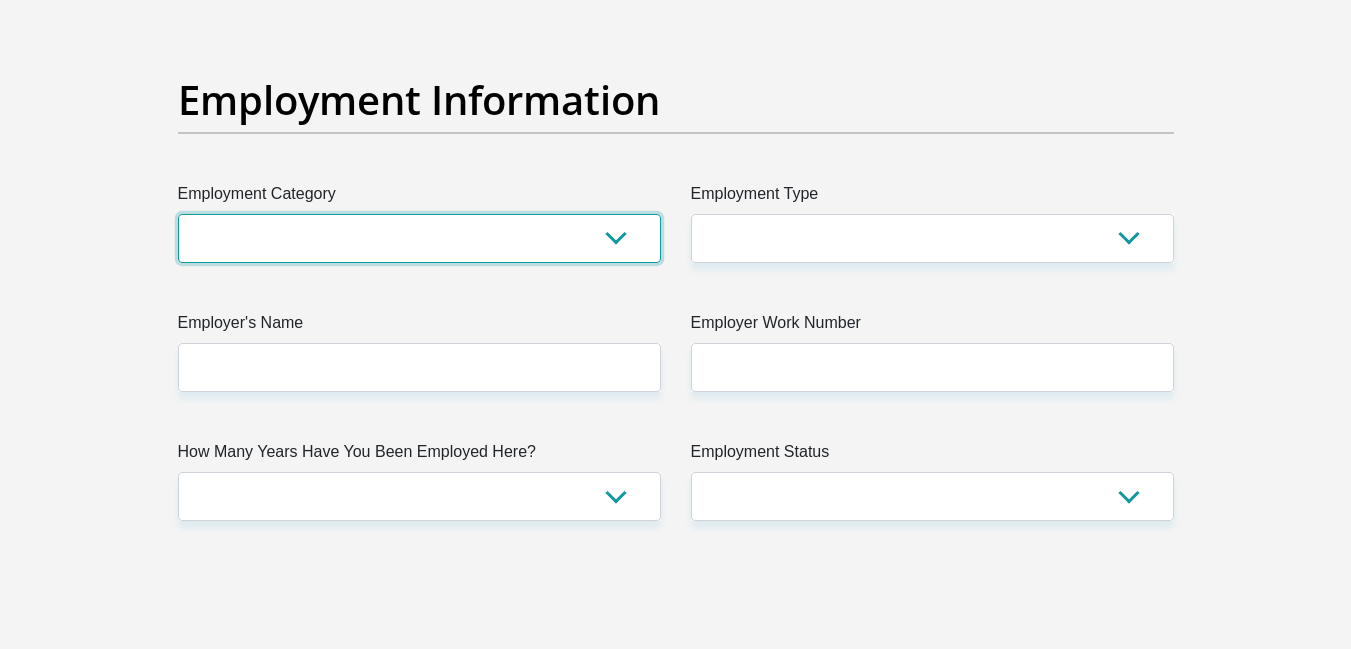 click on "AGRICULTURE
ALCOHOL & TOBACCO
CONSTRUCTION MATERIALS
METALLURGY
EQUIPMENT FOR RENEWABLE ENERGY
SPECIALIZED CONTRACTORS
CAR
GAMING (INCL. INTERNET
OTHER WHOLESALE
UNLICENSED PHARMACEUTICALS
CURRENCY EXCHANGE HOUSES
OTHER FINANCIAL INSTITUTIONS & INSURANCE
REAL ESTATE AGENTS
OIL & GAS
OTHER MATERIALS (E.G. IRON ORE)
PRECIOUS STONES & PRECIOUS METALS
POLITICAL ORGANIZATIONS
RELIGIOUS ORGANIZATIONS(NOT SECTS)
ACTI. HAVING BUSINESS DEAL WITH PUBLIC ADMINISTRATION
LAUNDROMATS" at bounding box center (419, 238) 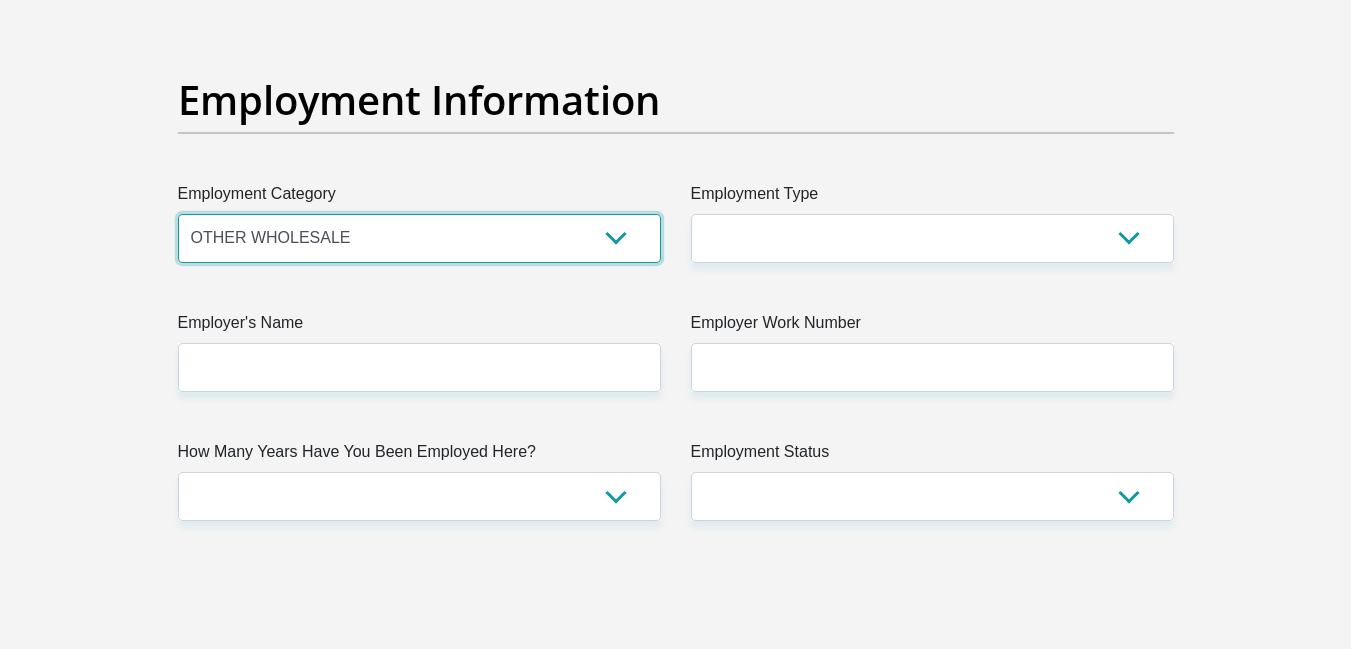 click on "AGRICULTURE
ALCOHOL & TOBACCO
CONSTRUCTION MATERIALS
METALLURGY
EQUIPMENT FOR RENEWABLE ENERGY
SPECIALIZED CONTRACTORS
CAR
GAMING (INCL. INTERNET
OTHER WHOLESALE
UNLICENSED PHARMACEUTICALS
CURRENCY EXCHANGE HOUSES
OTHER FINANCIAL INSTITUTIONS & INSURANCE
REAL ESTATE AGENTS
OIL & GAS
OTHER MATERIALS (E.G. IRON ORE)
PRECIOUS STONES & PRECIOUS METALS
POLITICAL ORGANIZATIONS
RELIGIOUS ORGANIZATIONS(NOT SECTS)
ACTI. HAVING BUSINESS DEAL WITH PUBLIC ADMINISTRATION
LAUNDROMATS" at bounding box center (419, 238) 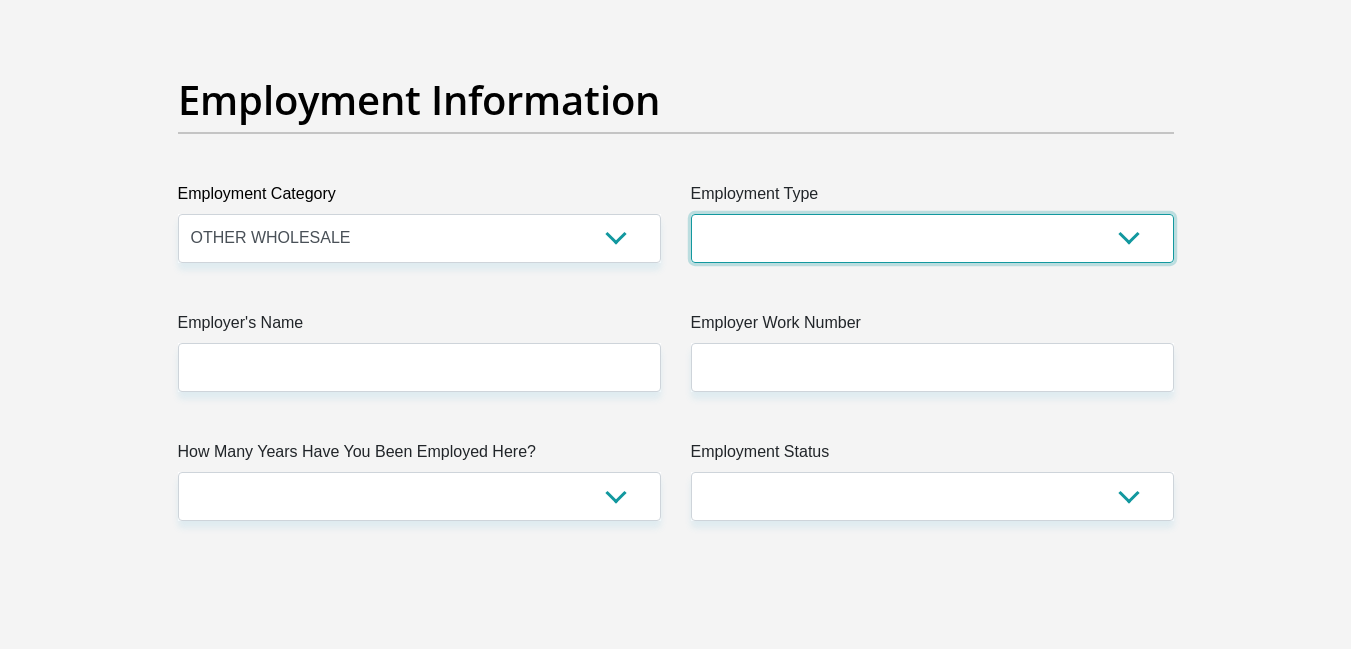 click on "College/Lecturer
Craft Seller
Creative
Driver
Executive
Farmer
Forces - Non Commissioned
Forces - Officer
Hawker
Housewife
Labourer
Licenced Professional
Manager
Miner
Non Licenced Professional
Office Staff/Clerk
Outside Worker
Pensioner
Permanent Teacher
Production/Manufacturing
Sales
Self-Employed
Semi-Professional Worker
Service Industry  Social Worker  Student" at bounding box center [932, 238] 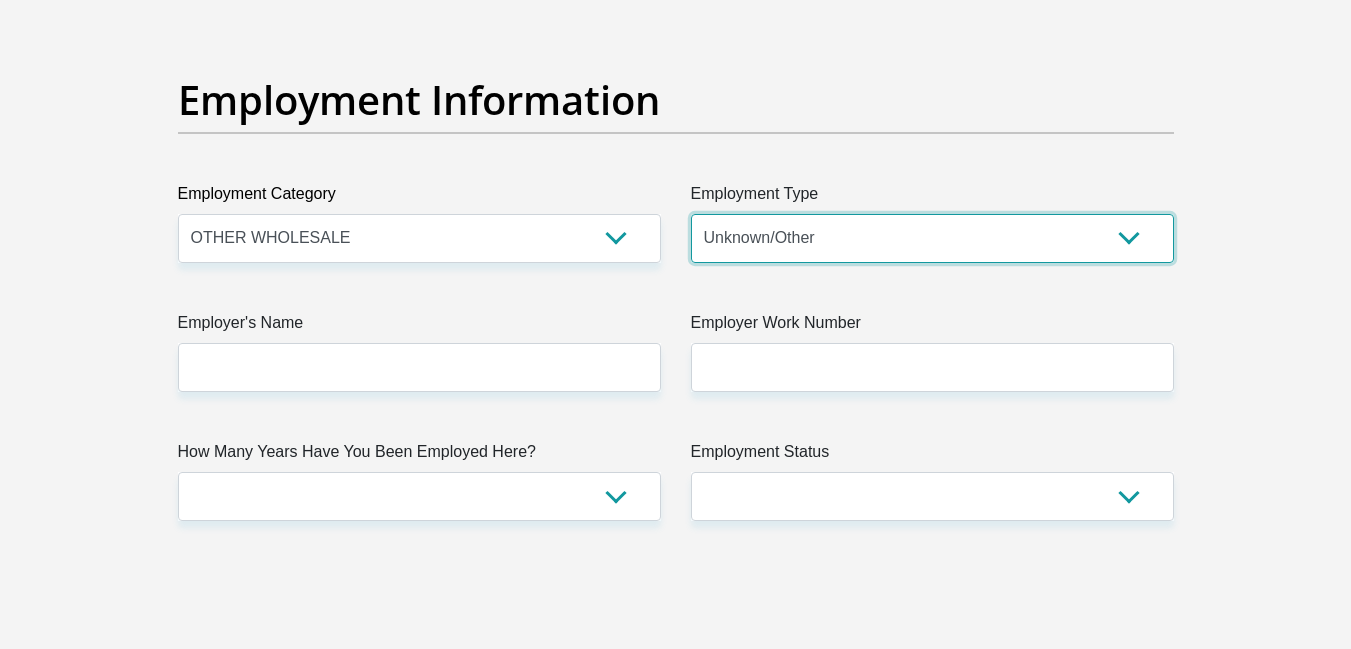 click on "College/Lecturer
Craft Seller
Creative
Driver
Executive
Farmer
Forces - Non Commissioned
Forces - Officer
Hawker
Housewife
Labourer
Licenced Professional
Manager
Miner
Non Licenced Professional
Office Staff/Clerk
Outside Worker
Pensioner
Permanent Teacher
Production/Manufacturing
Sales
Self-Employed
Semi-Professional Worker
Service Industry  Social Worker  Student" at bounding box center (932, 238) 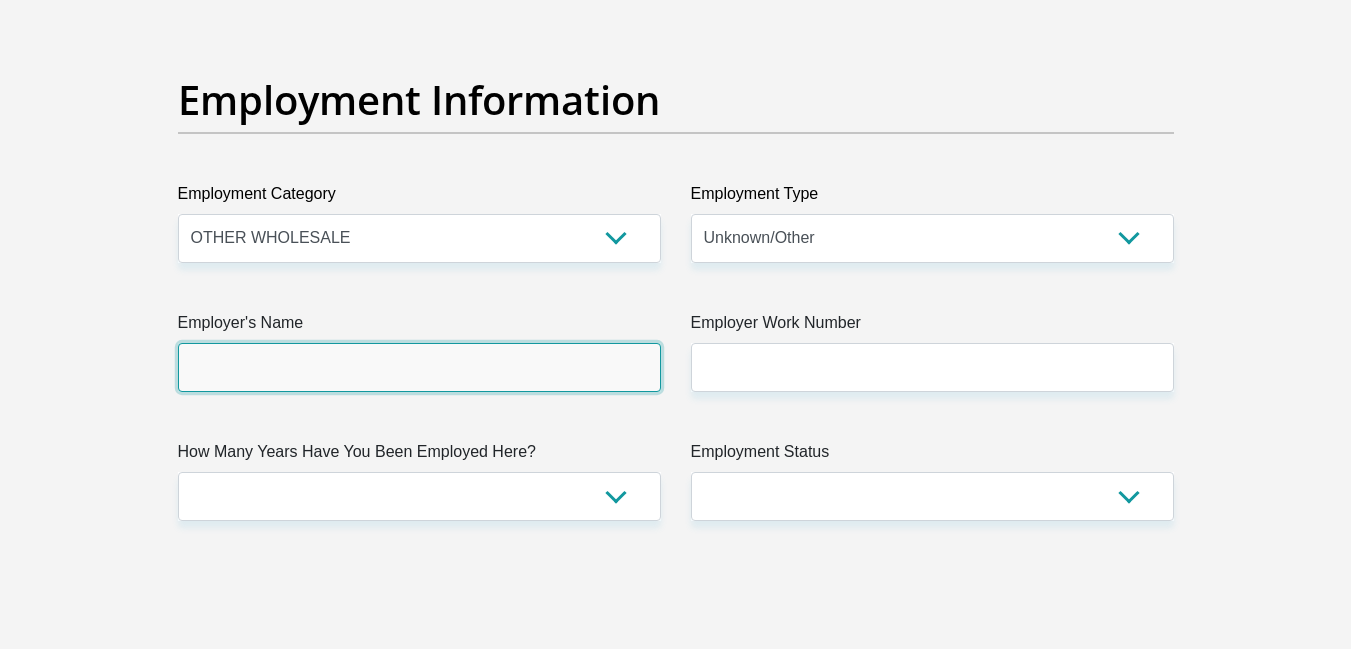 click on "Employer's Name" at bounding box center (419, 367) 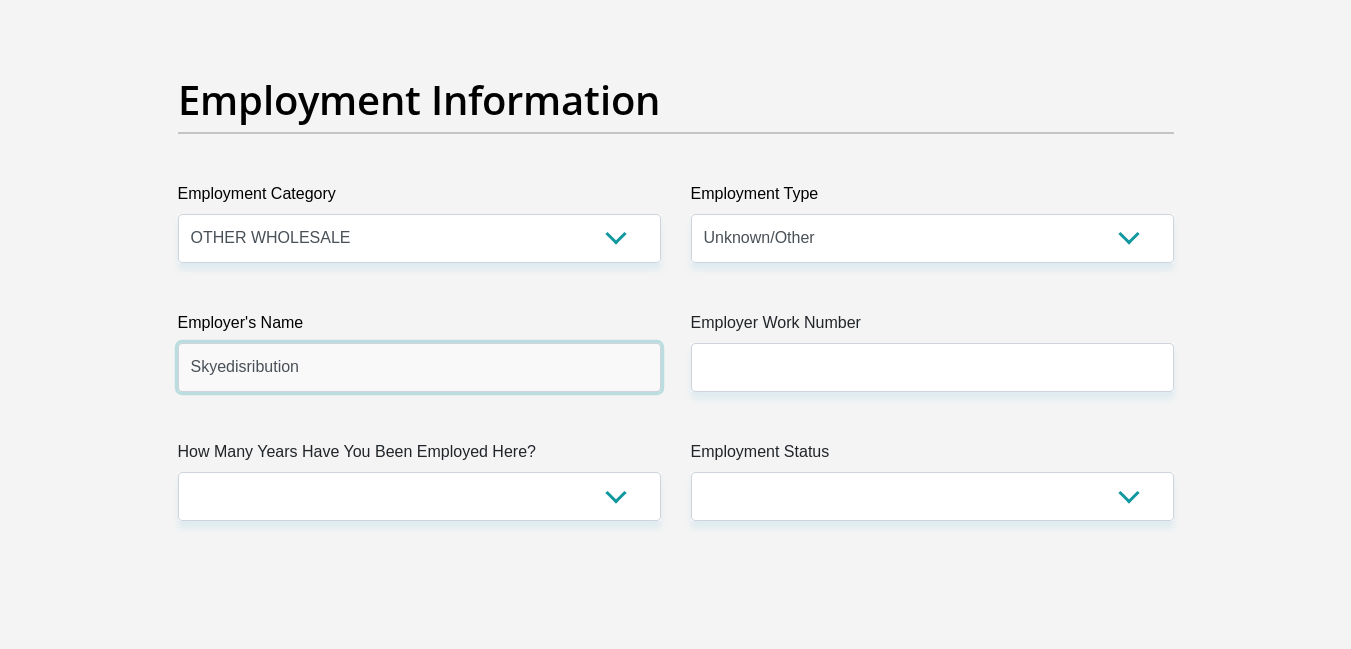 type on "Skyedisribution" 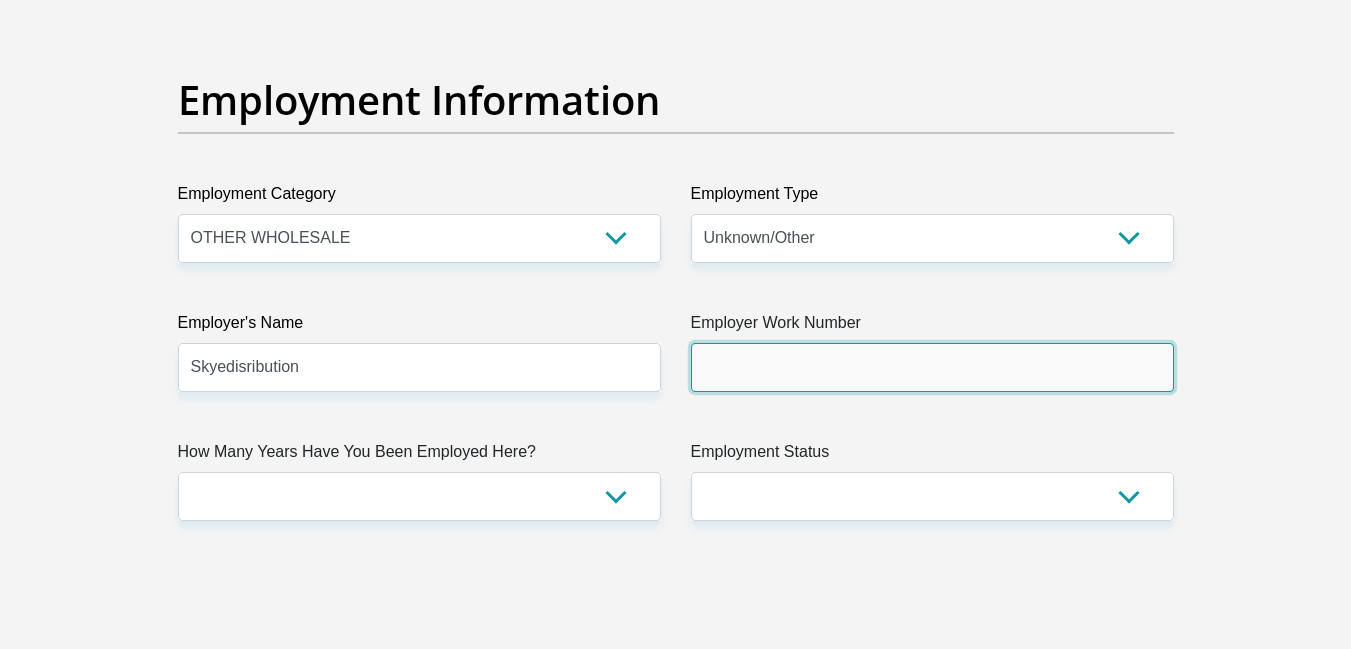 click on "Employer Work Number" at bounding box center (932, 367) 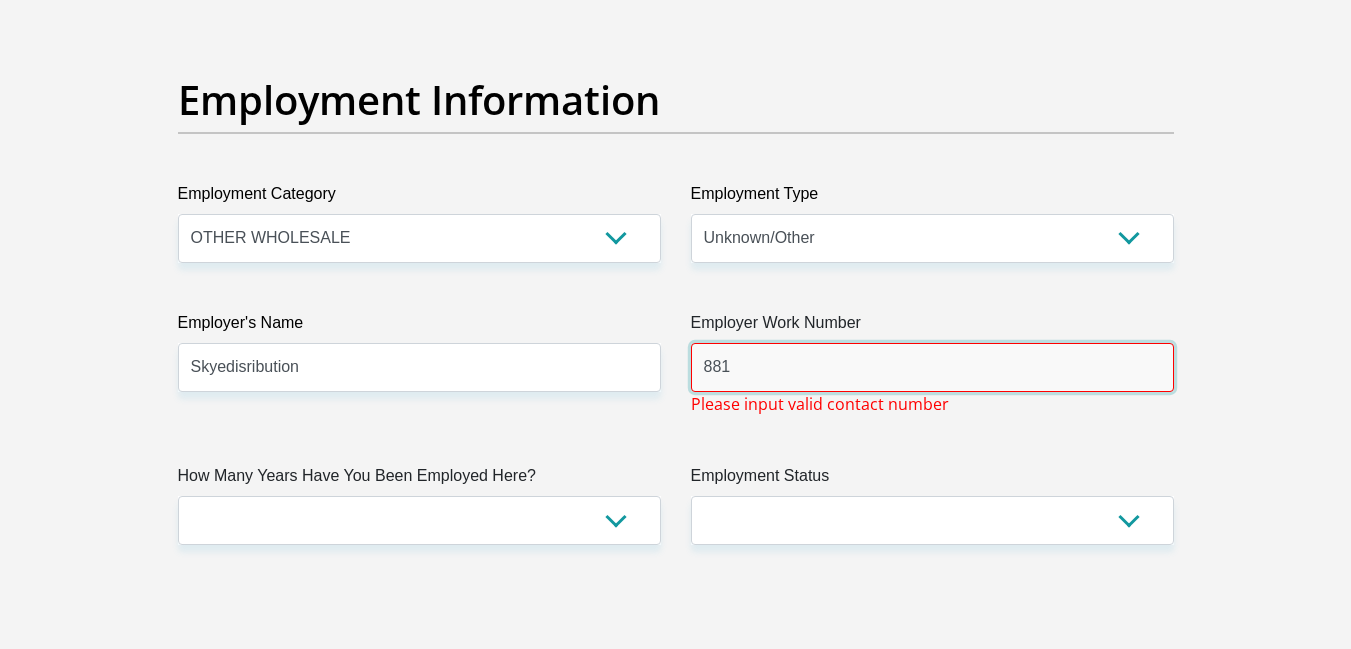 type on "881" 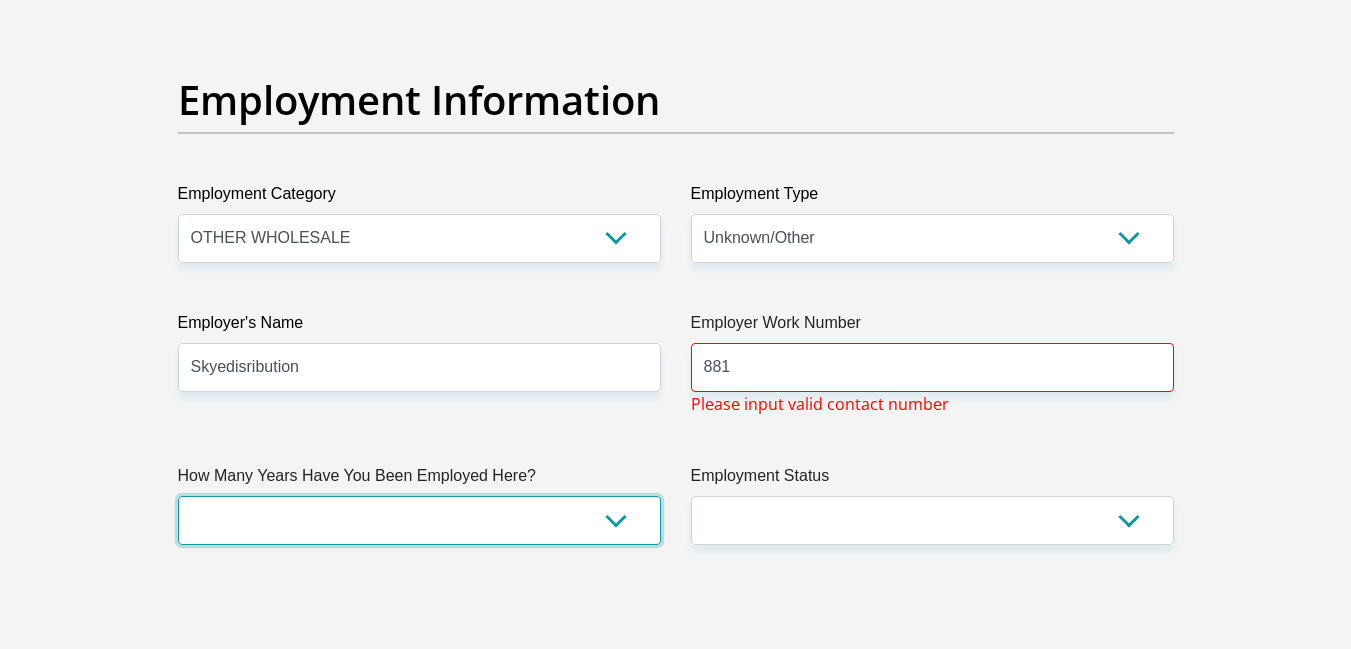click on "less than 1 year
1-3 years
3-5 years
5+ years" at bounding box center (419, 520) 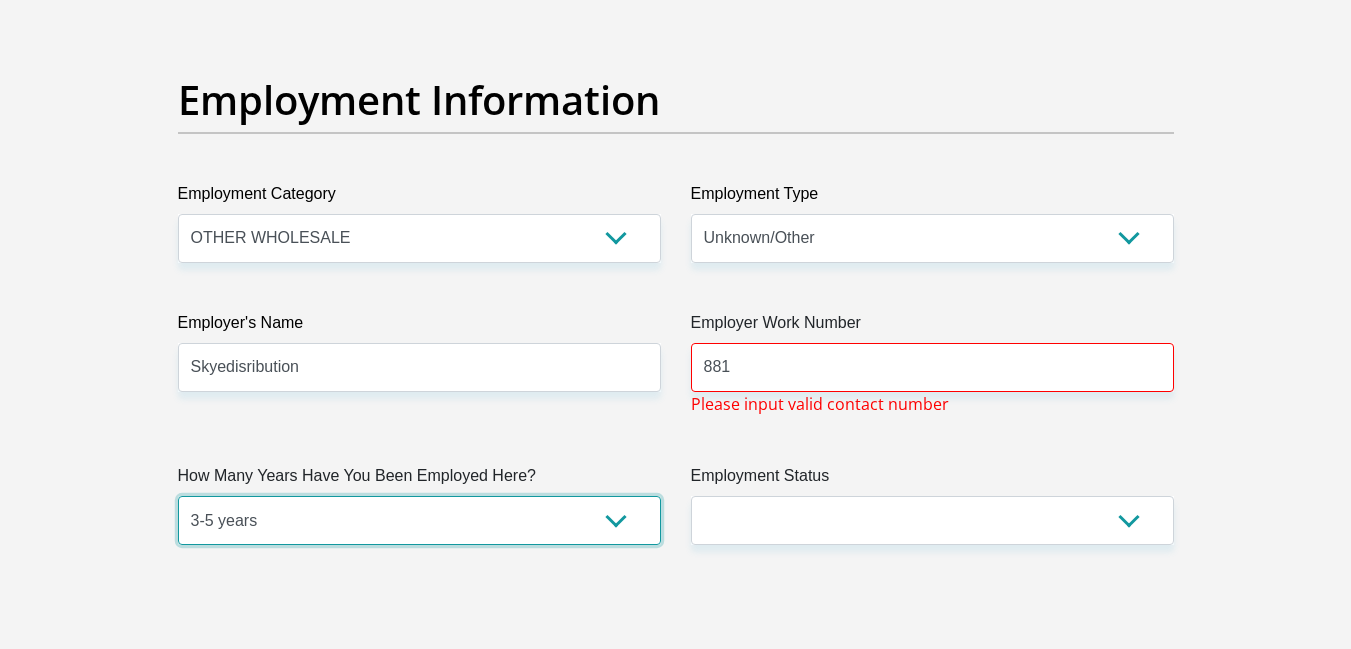 click on "less than 1 year
1-3 years
3-5 years
5+ years" at bounding box center [419, 520] 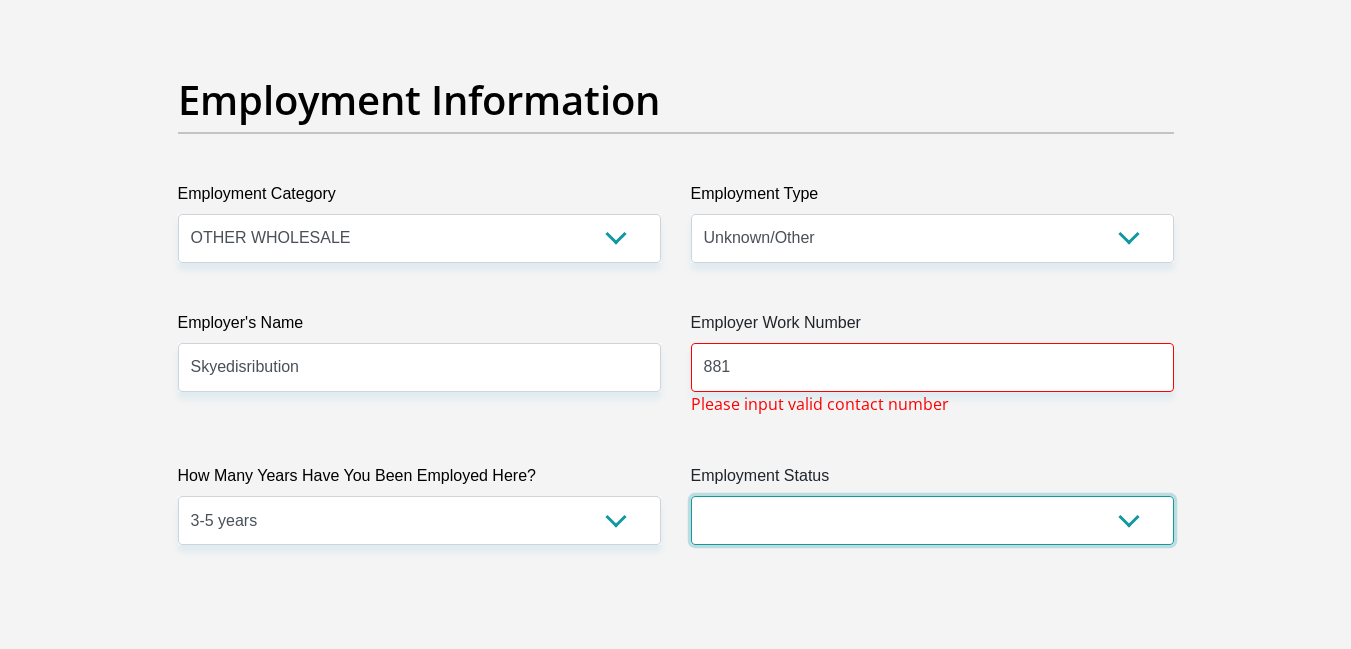 click on "Permanent/Full-time
Part-time/Casual
Contract Worker
Self-Employed
Housewife
Retired
Student
Medically Boarded
Disability
Unemployed" at bounding box center (932, 520) 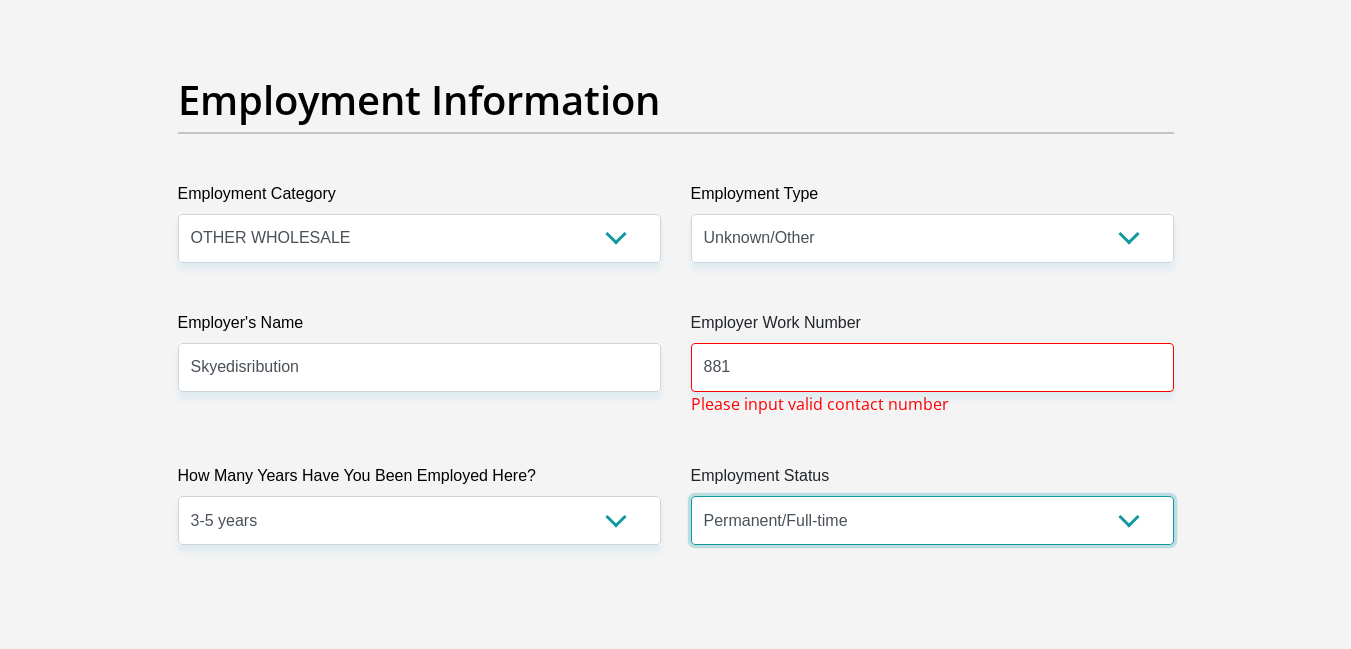 click on "Permanent/Full-time
Part-time/Casual
Contract Worker
Self-Employed
Housewife
Retired
Student
Medically Boarded
Disability
Unemployed" at bounding box center (932, 520) 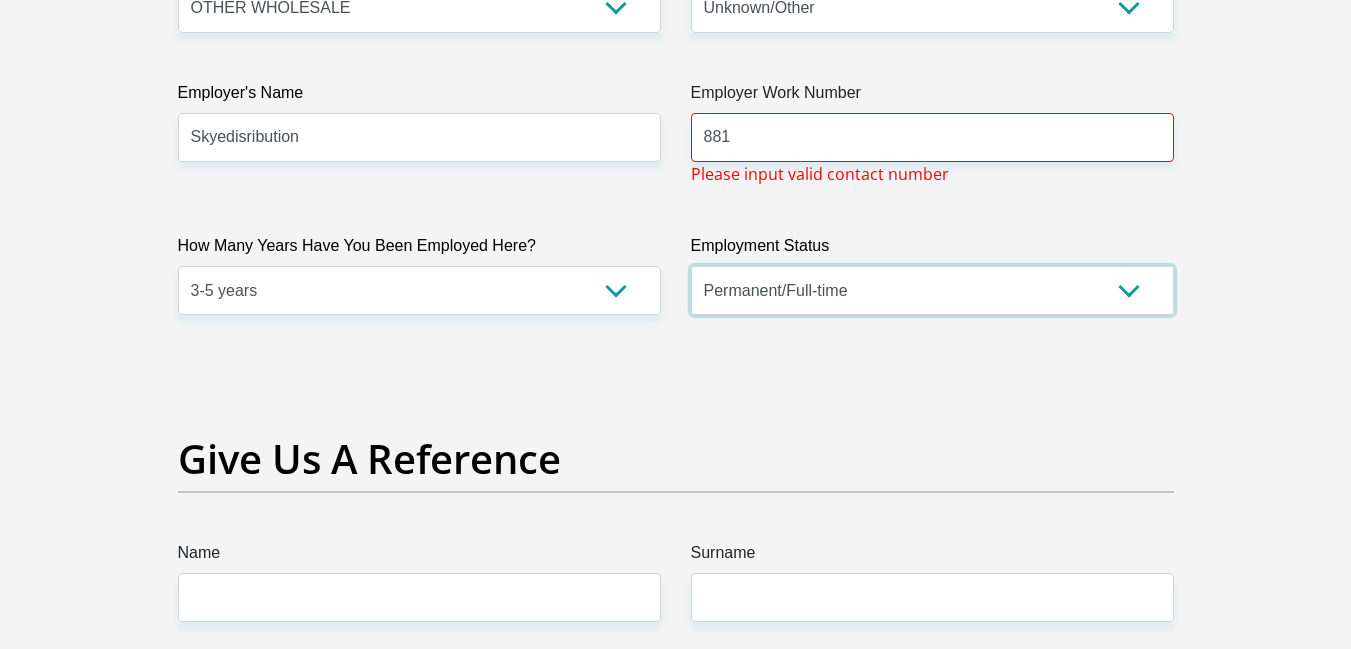 scroll, scrollTop: 3802, scrollLeft: 0, axis: vertical 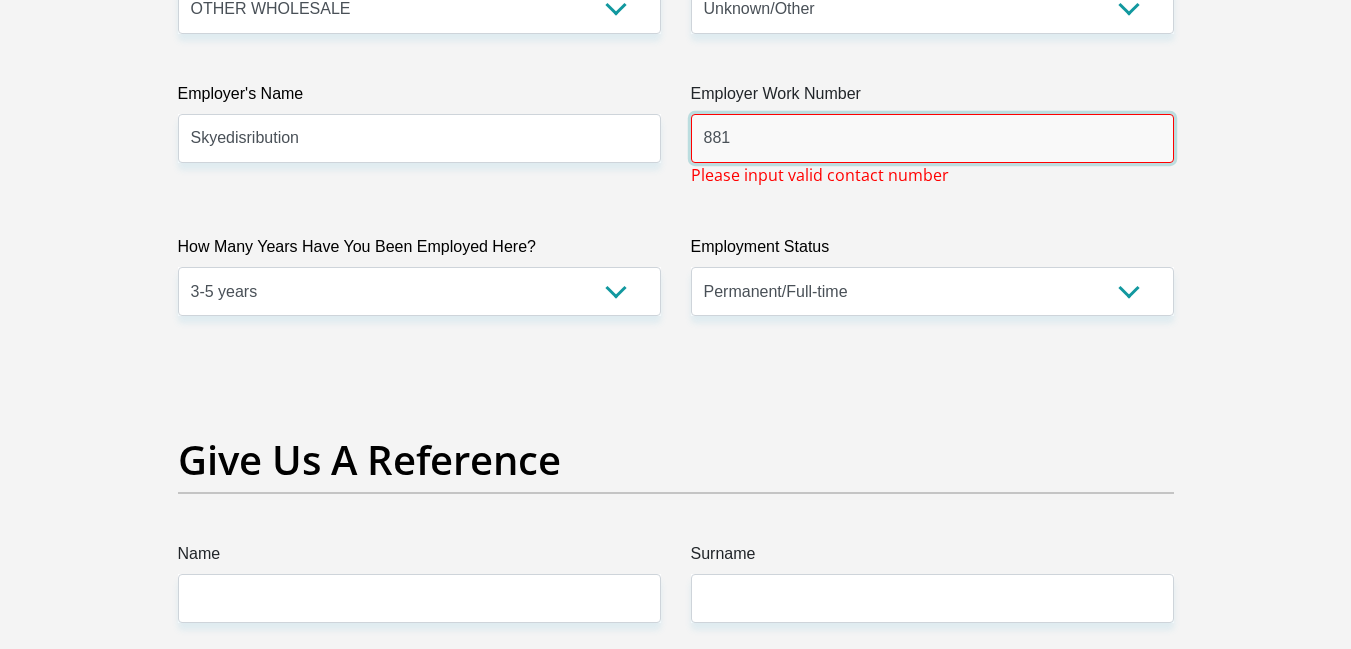 click on "881" at bounding box center [932, 138] 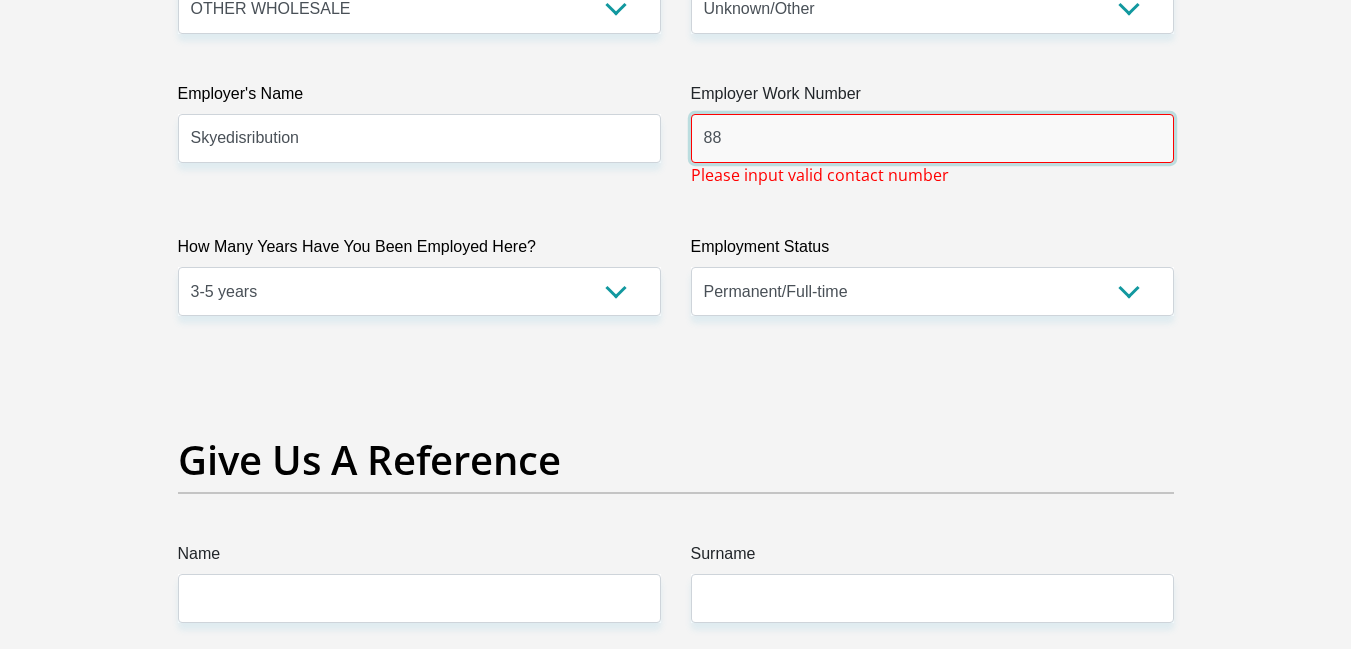 type on "8" 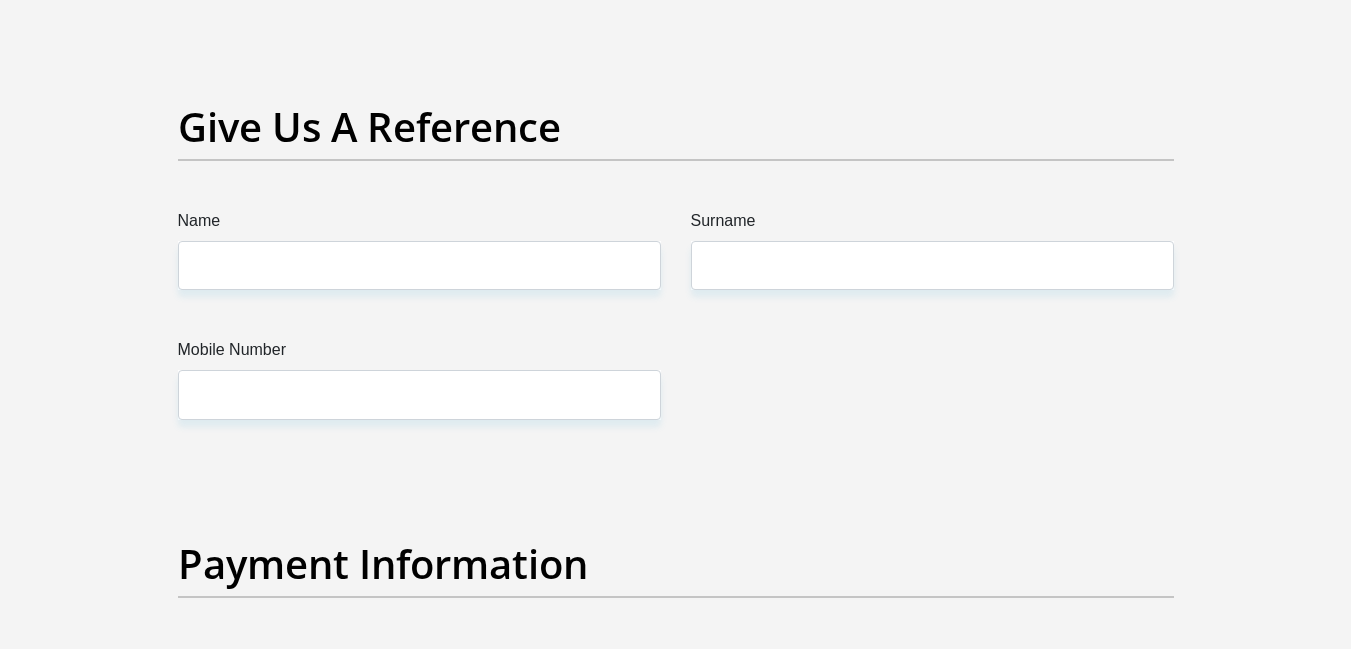 scroll, scrollTop: 4110, scrollLeft: 0, axis: vertical 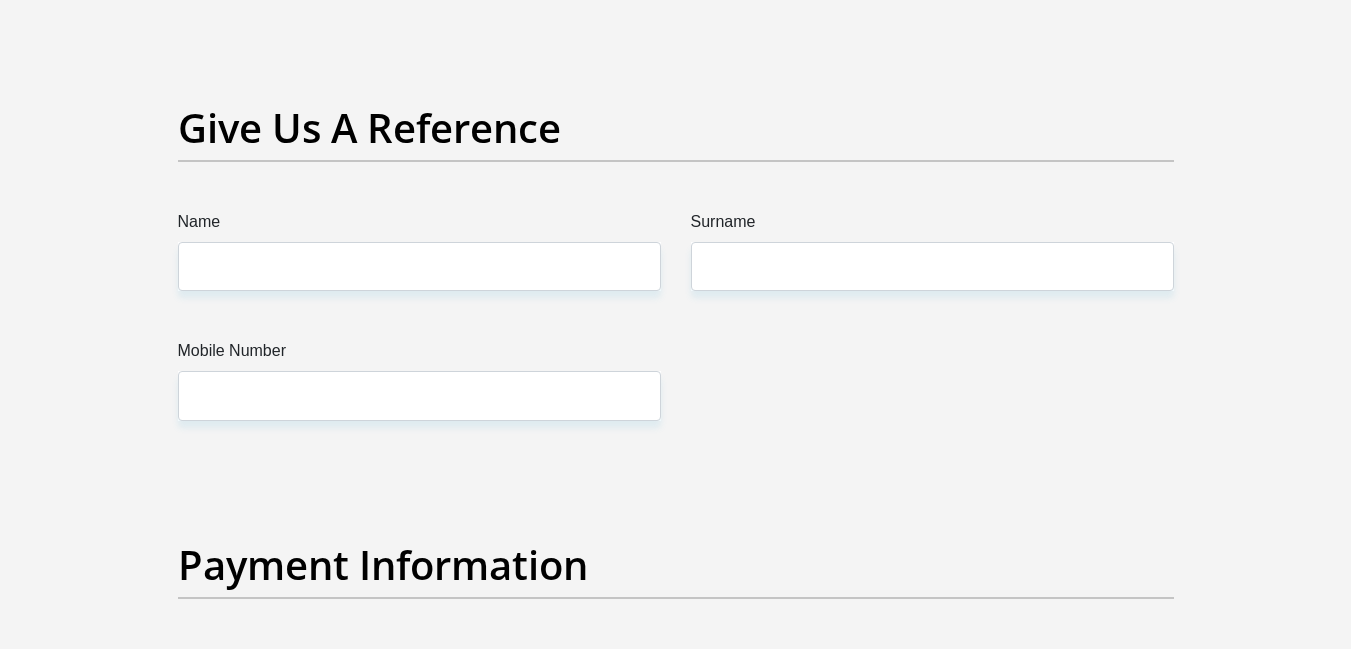 type on "0879402041" 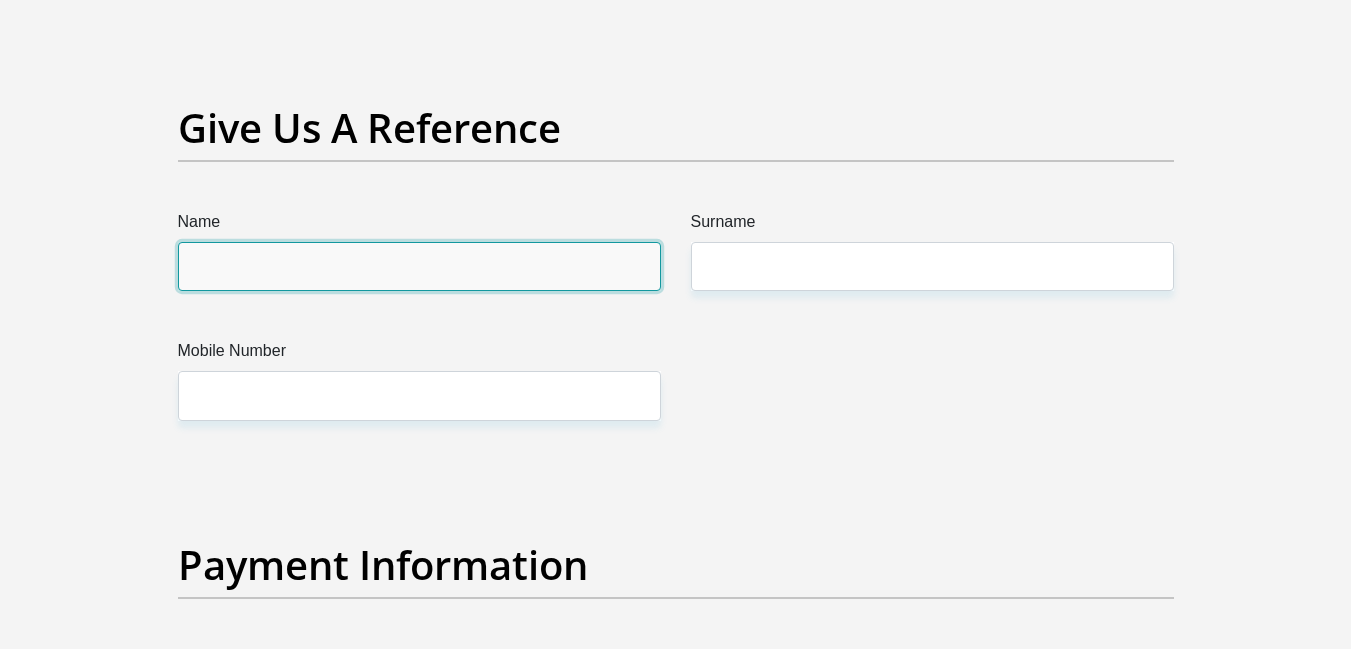 click on "Name" at bounding box center [419, 266] 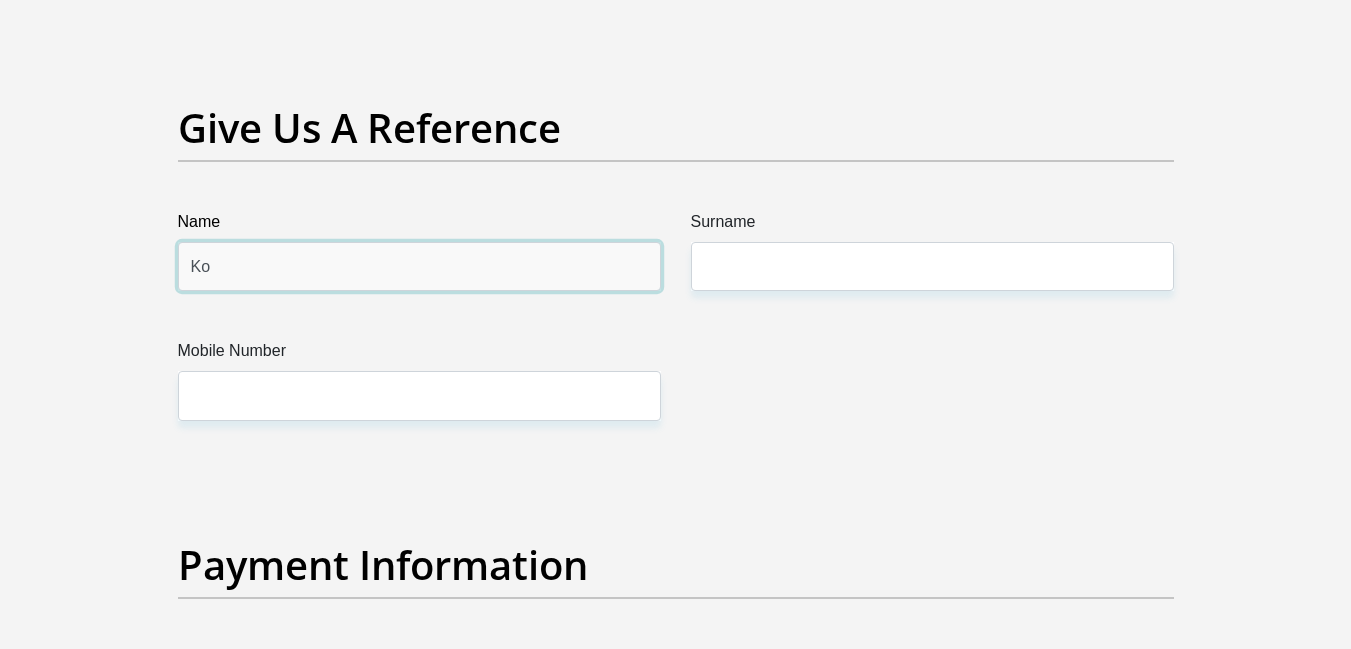 type on "K" 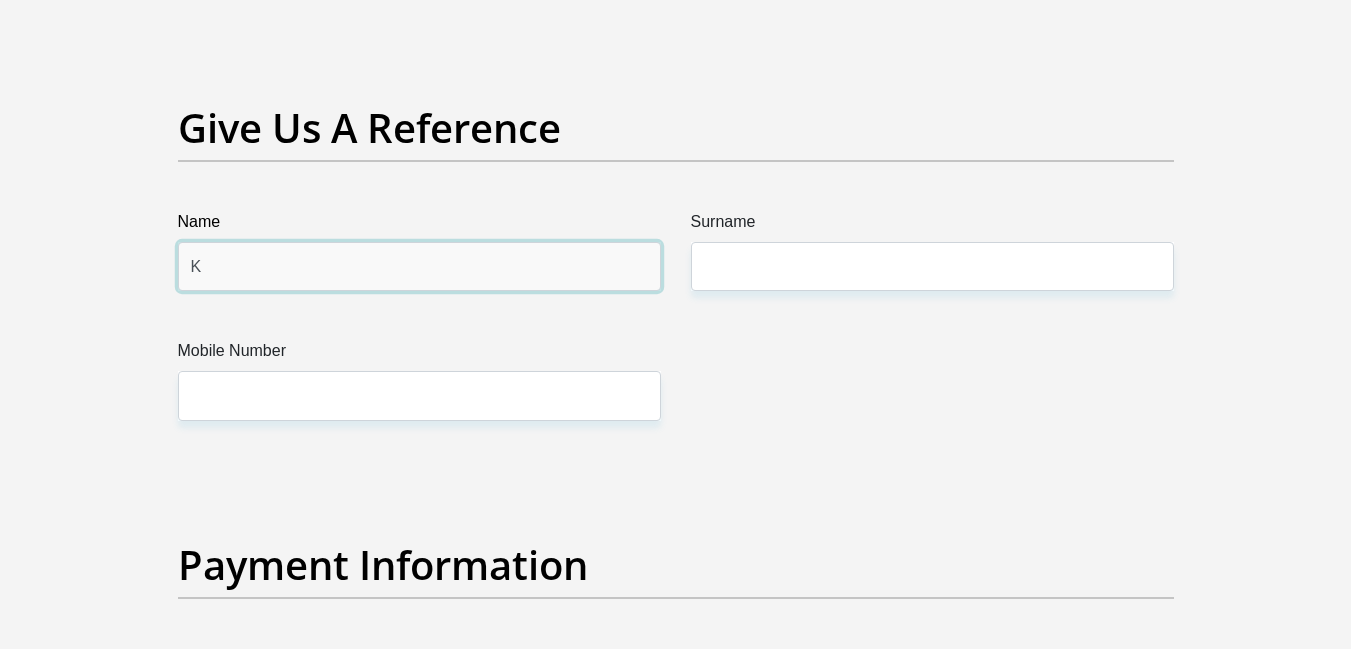 type 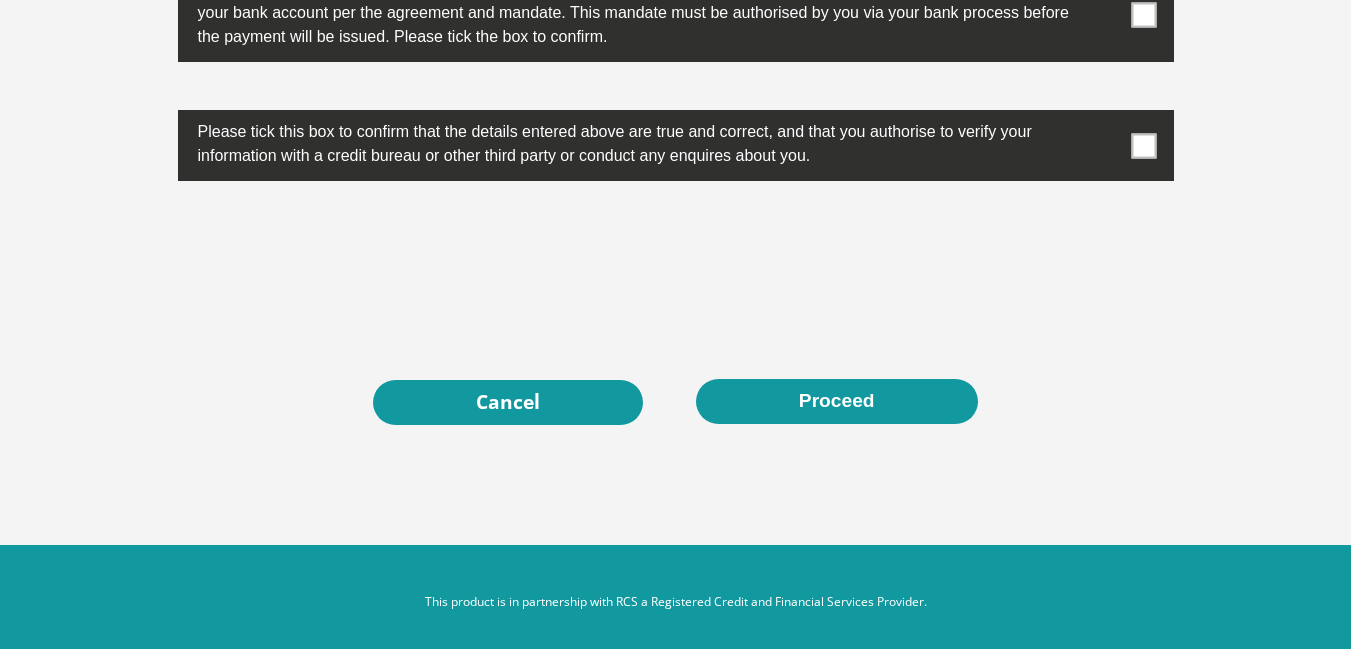 scroll, scrollTop: 6550, scrollLeft: 0, axis: vertical 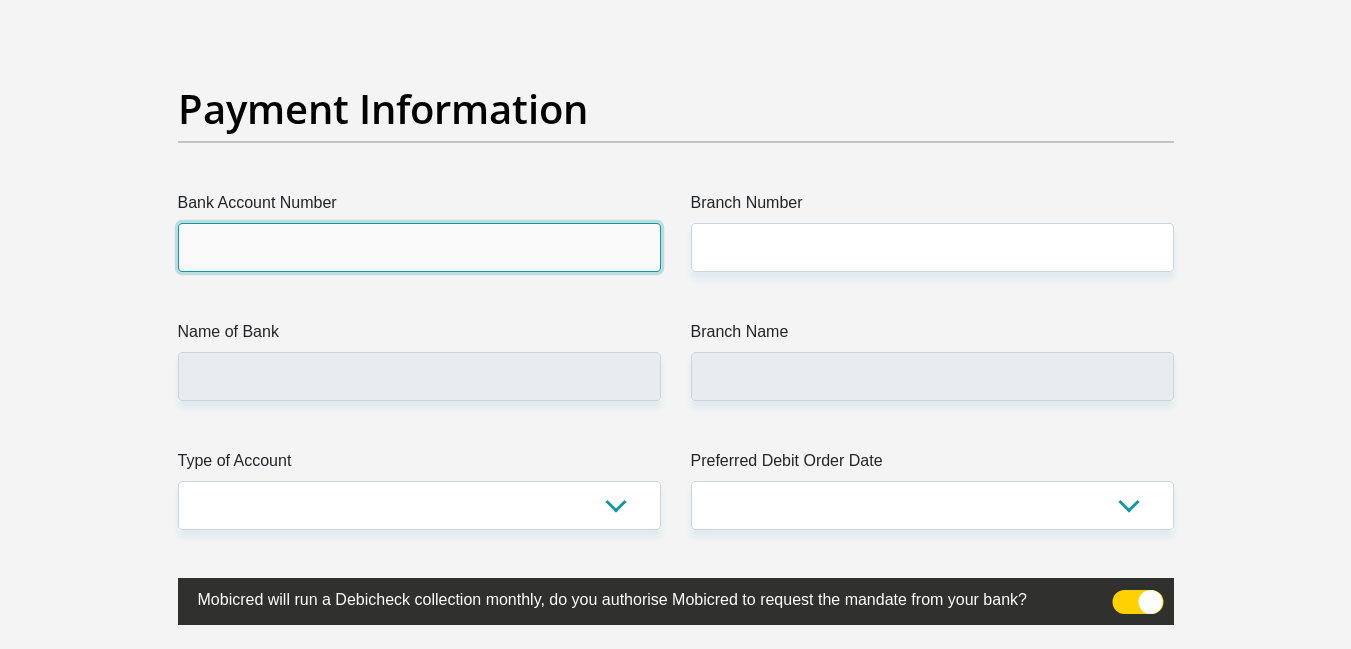 click on "Bank Account Number" at bounding box center [419, 247] 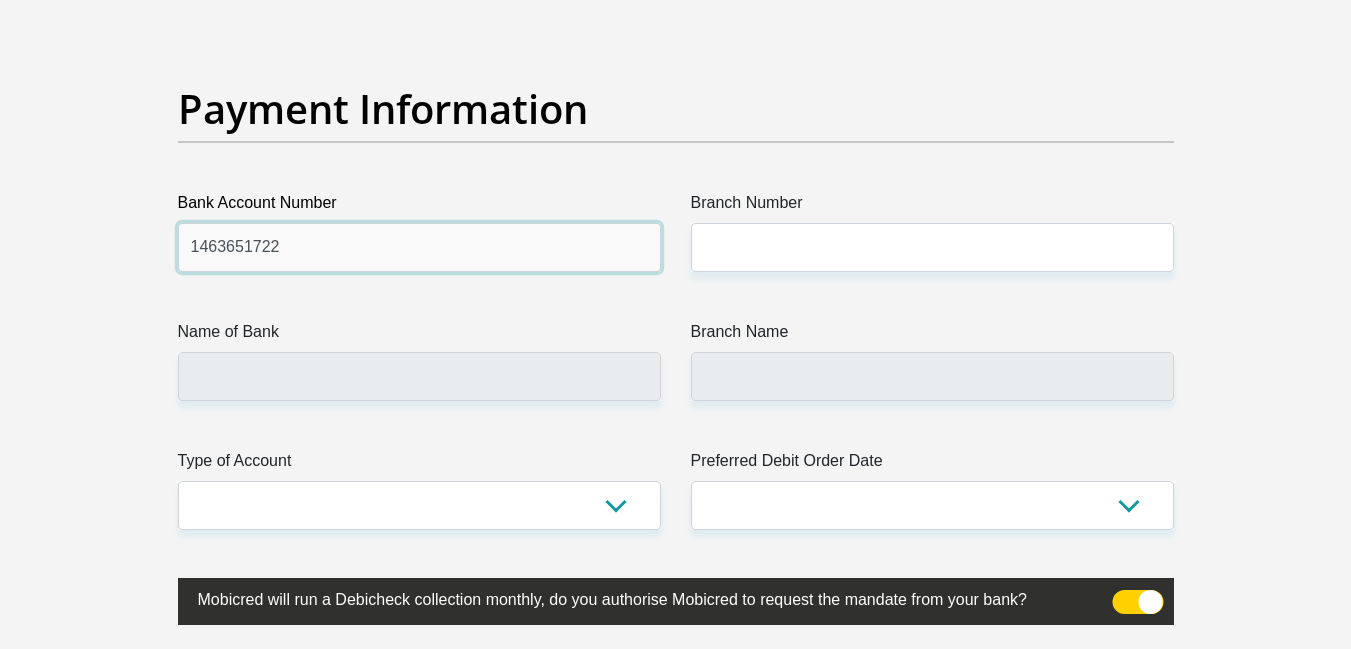 type on "1463651722" 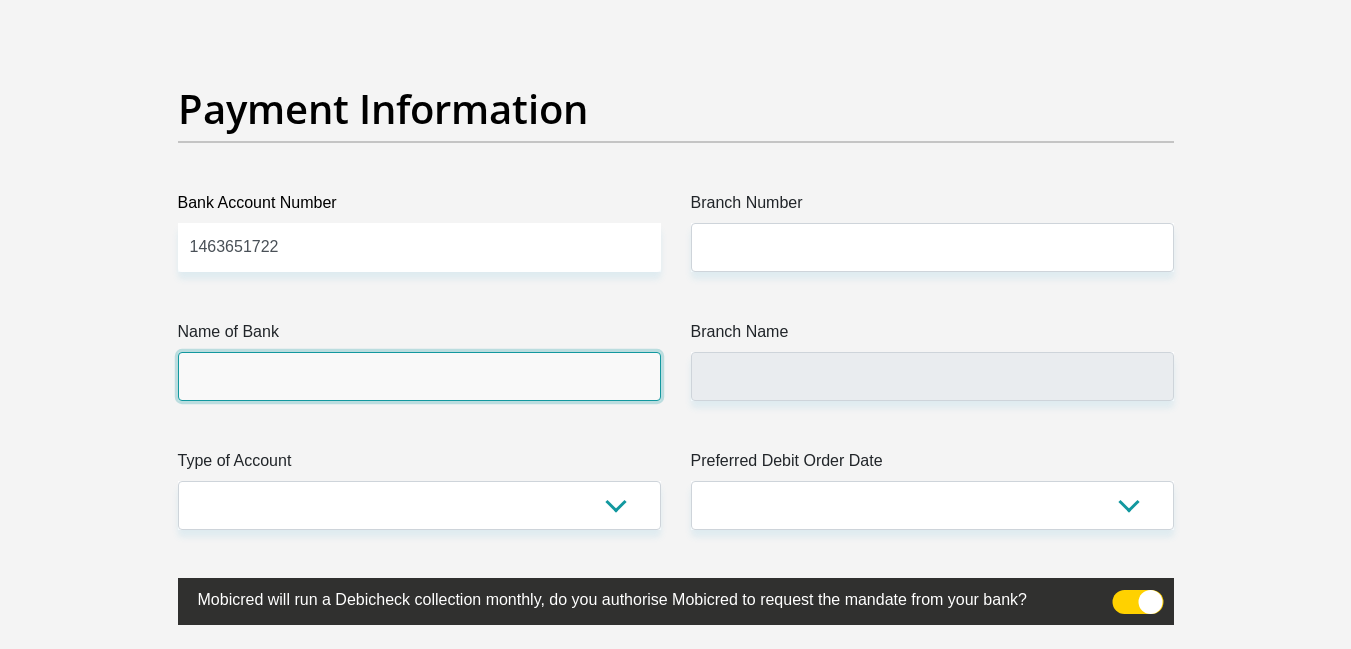 click on "Name of Bank" at bounding box center [419, 376] 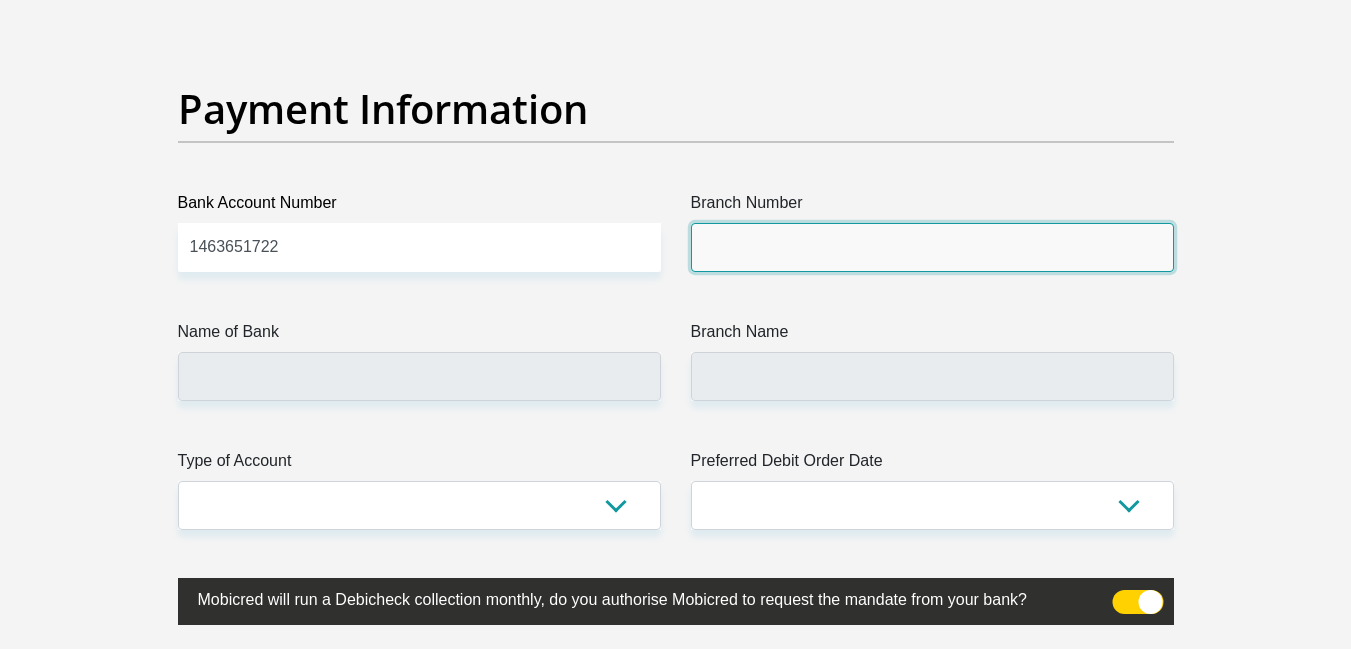 click on "Branch Number" at bounding box center [932, 247] 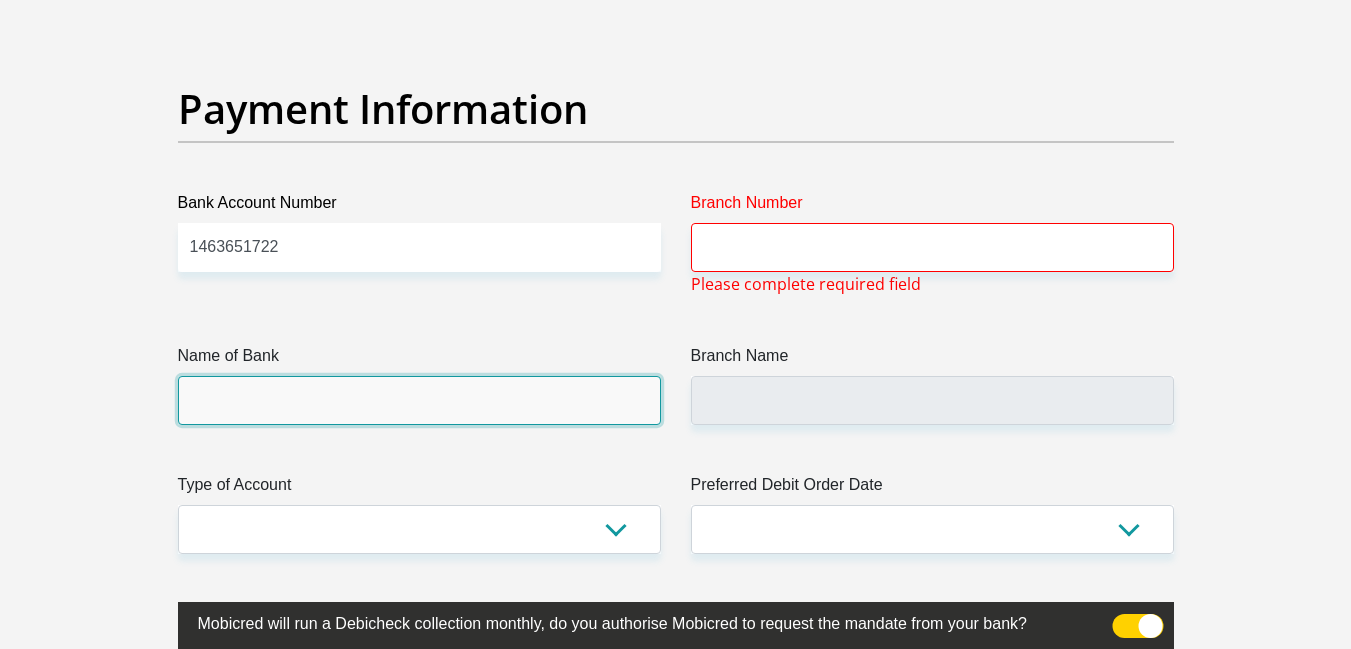 click on "Name of Bank" at bounding box center (419, 400) 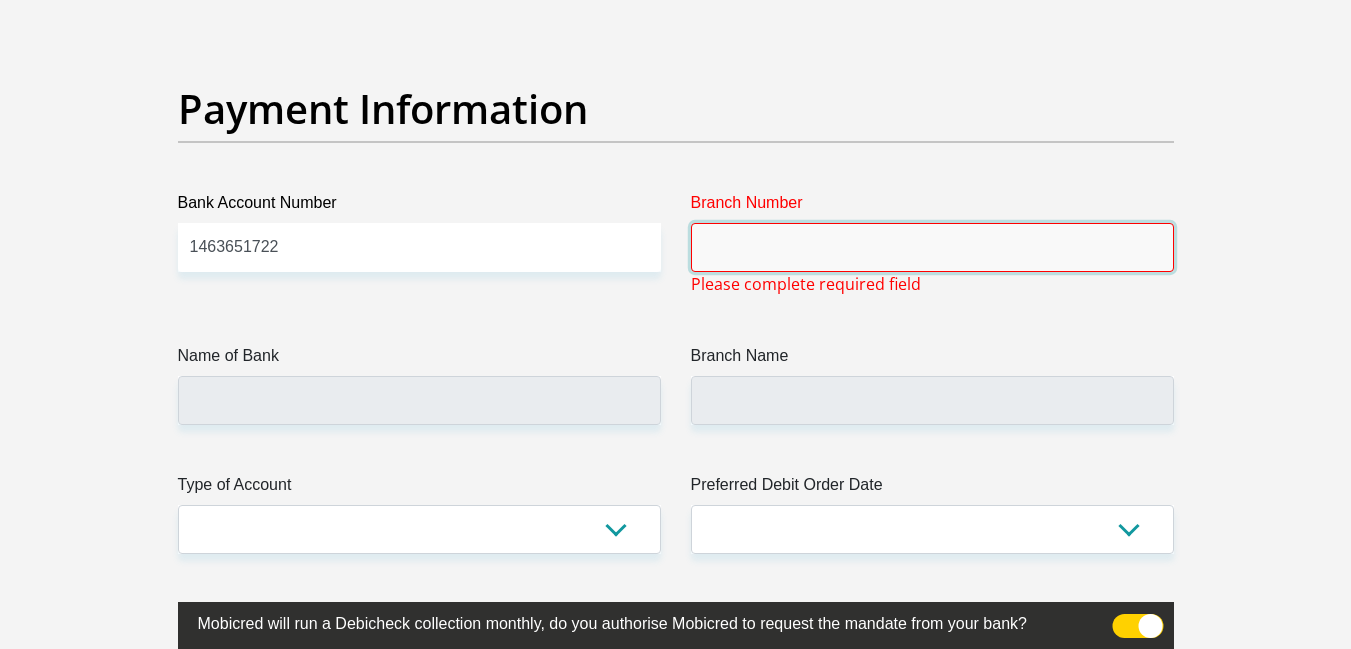 click on "Branch Number" at bounding box center [932, 247] 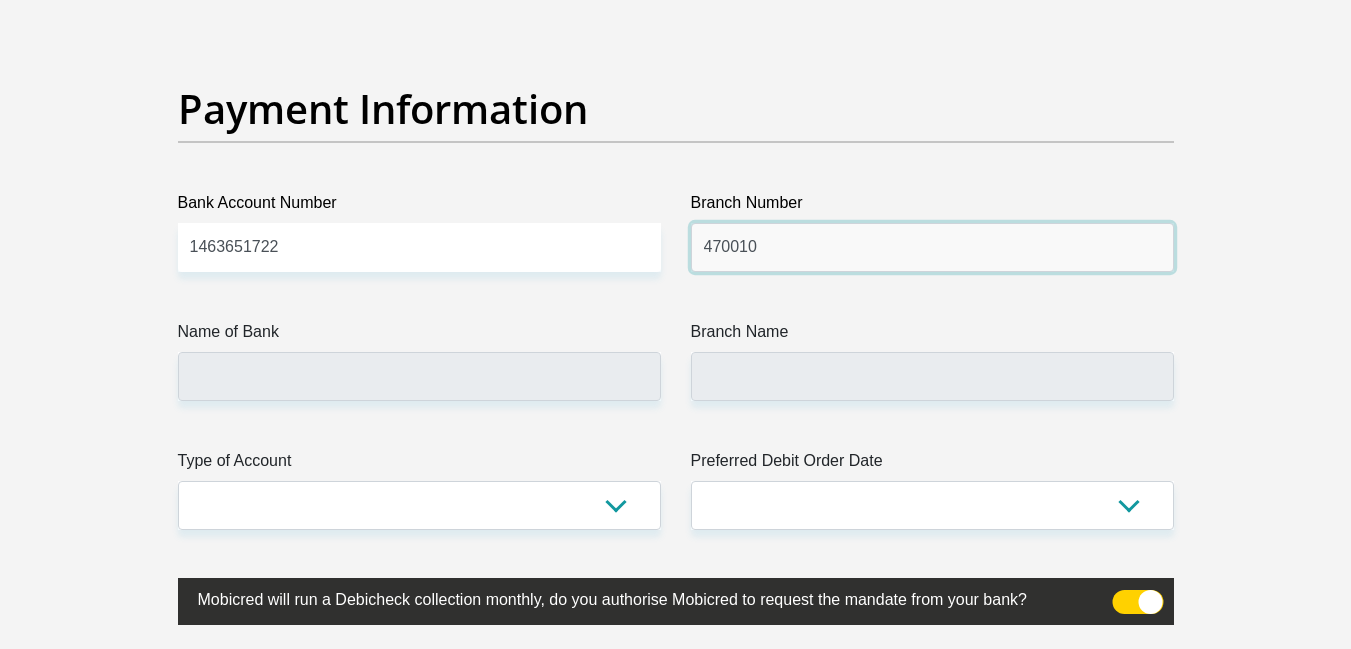 type on "470010" 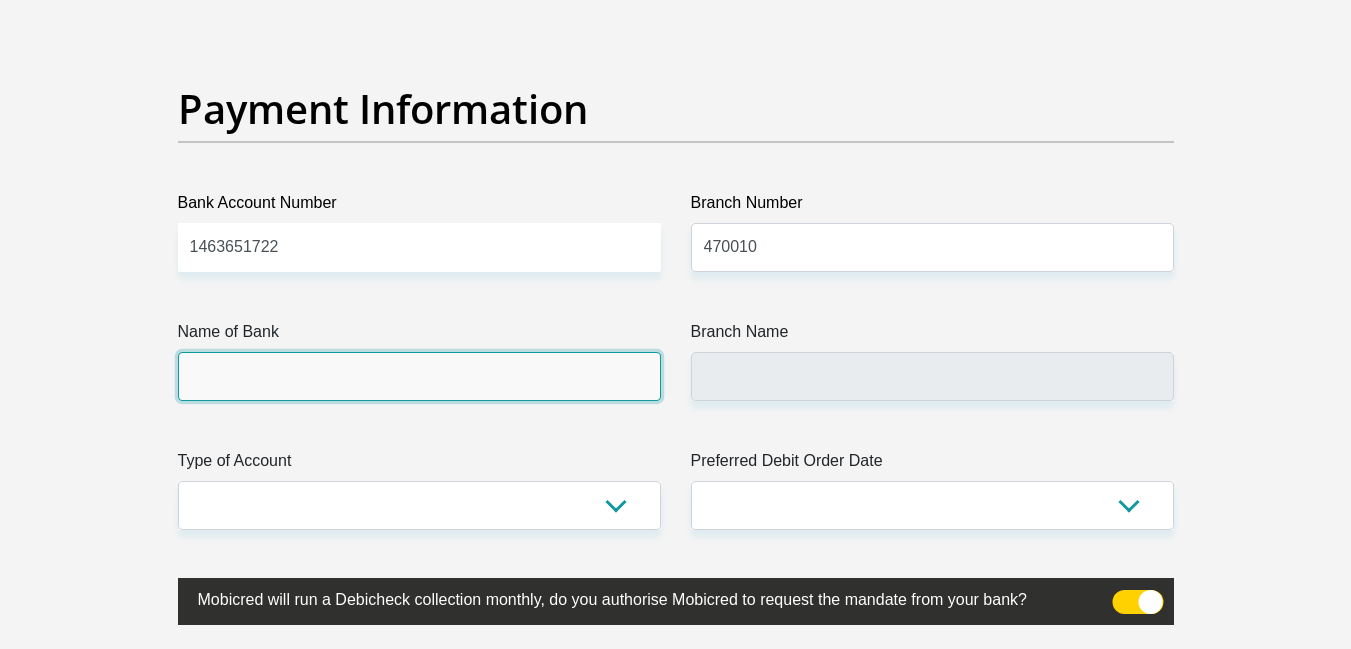 click on "Name of Bank" at bounding box center [419, 376] 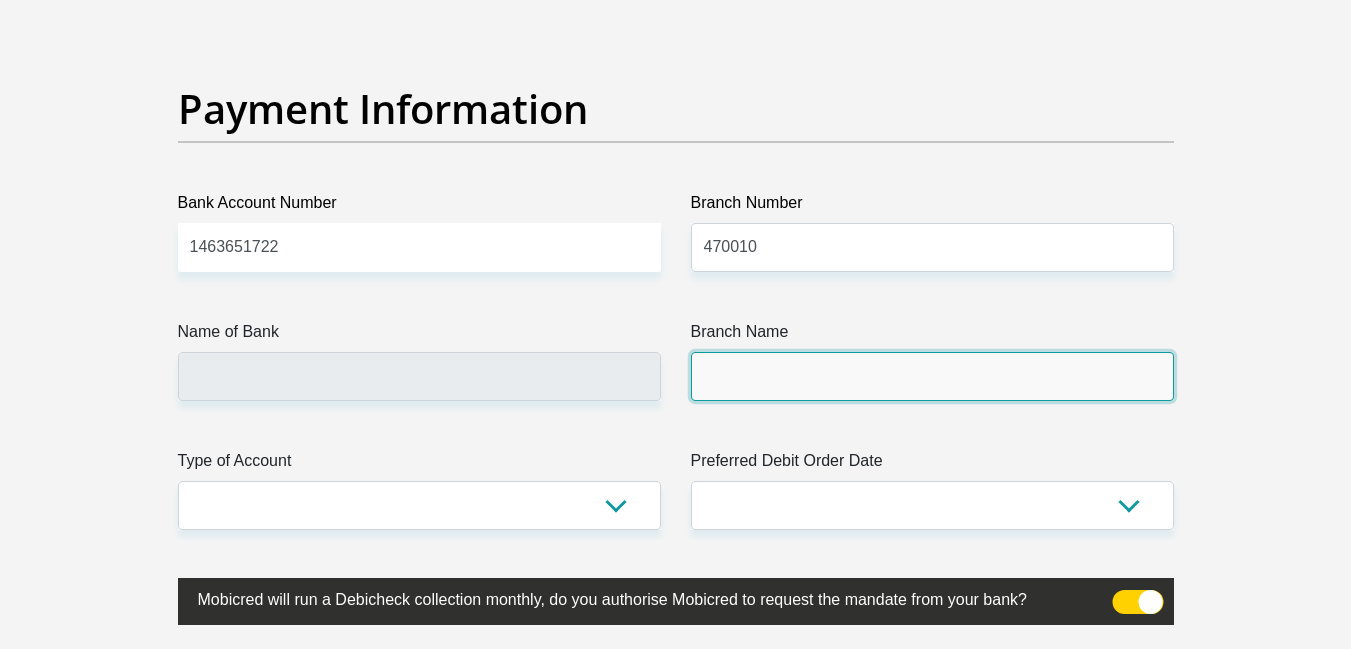 click on "Branch Name" at bounding box center (932, 376) 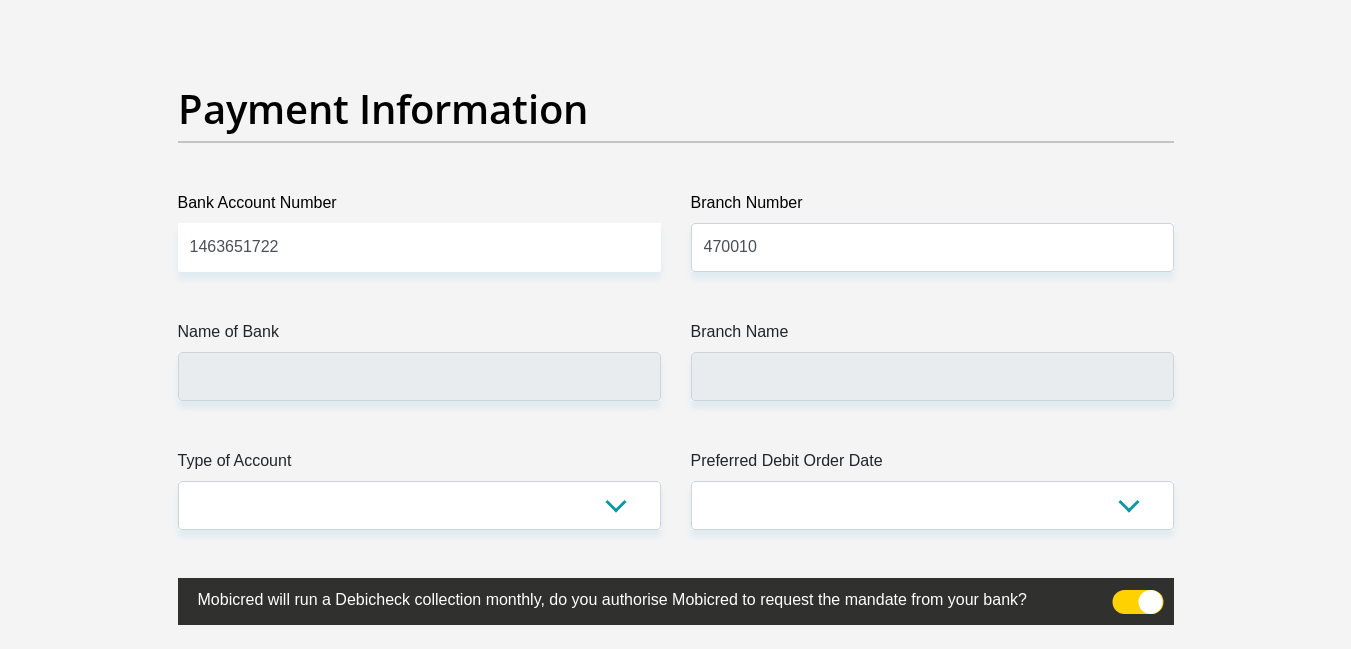 drag, startPoint x: 550, startPoint y: 211, endPoint x: 546, endPoint y: 244, distance: 33.24154 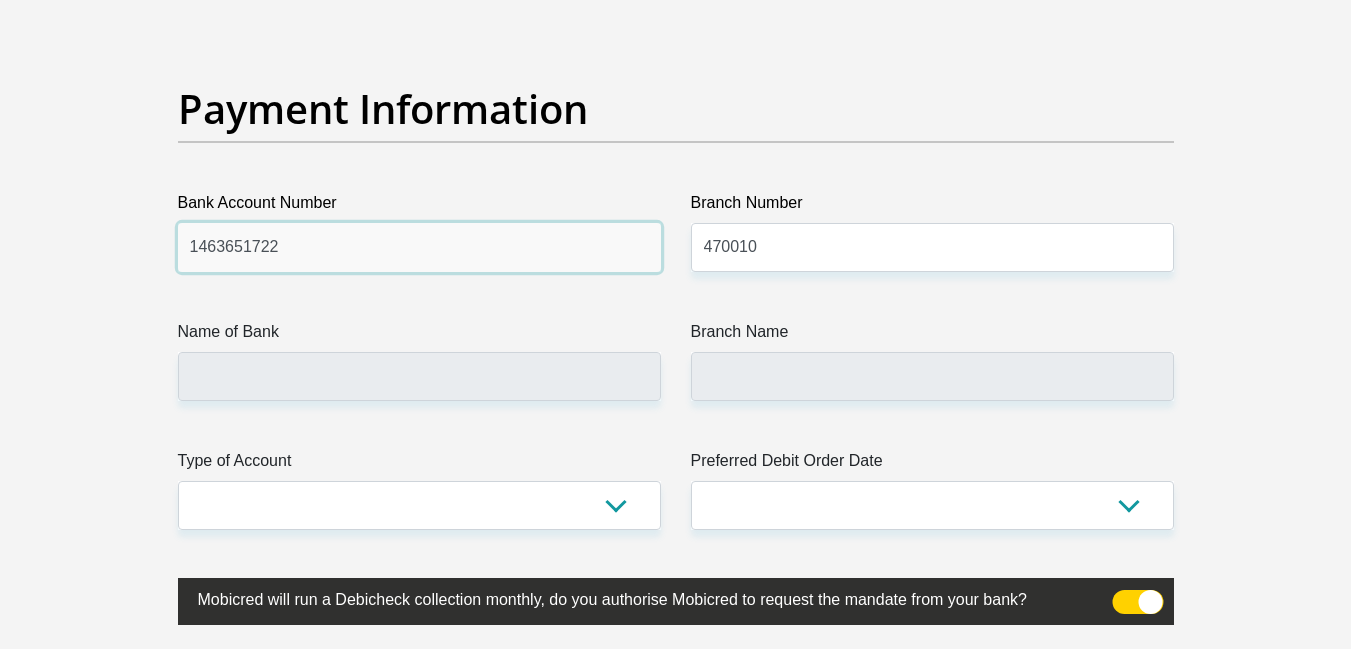 click on "1463651722" at bounding box center (419, 247) 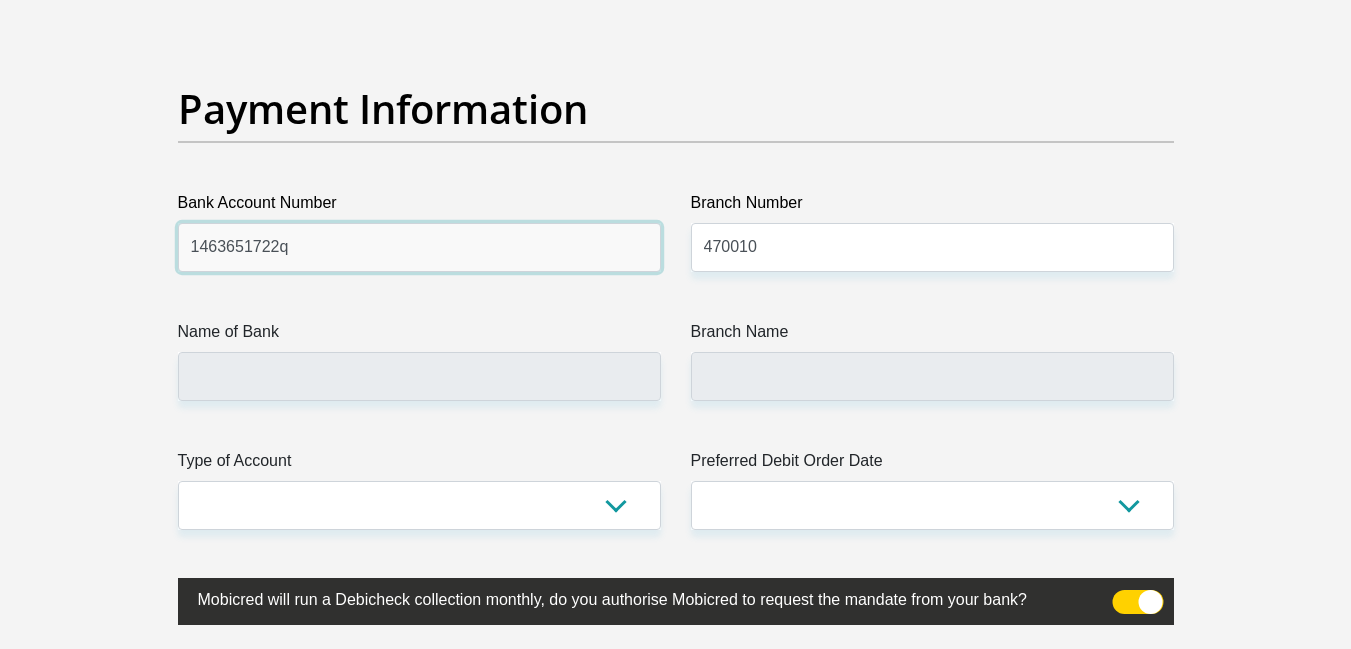 type on "1463651722" 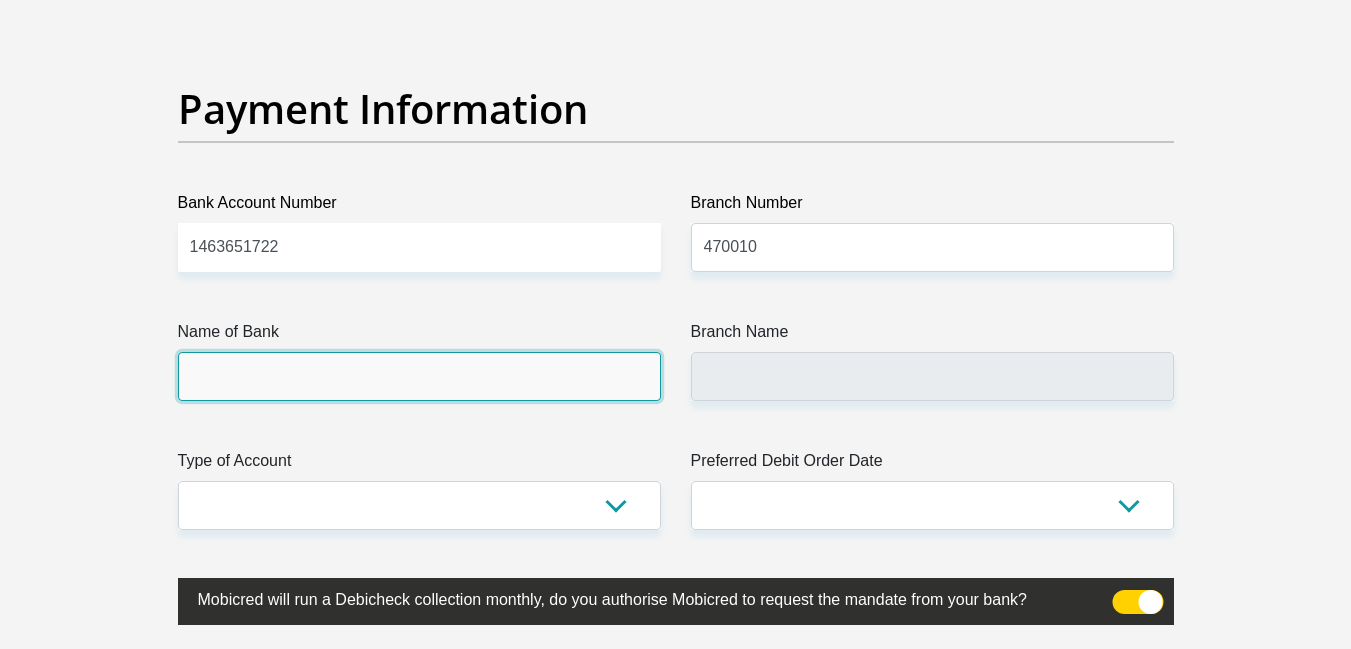 click on "Name of Bank" at bounding box center (419, 376) 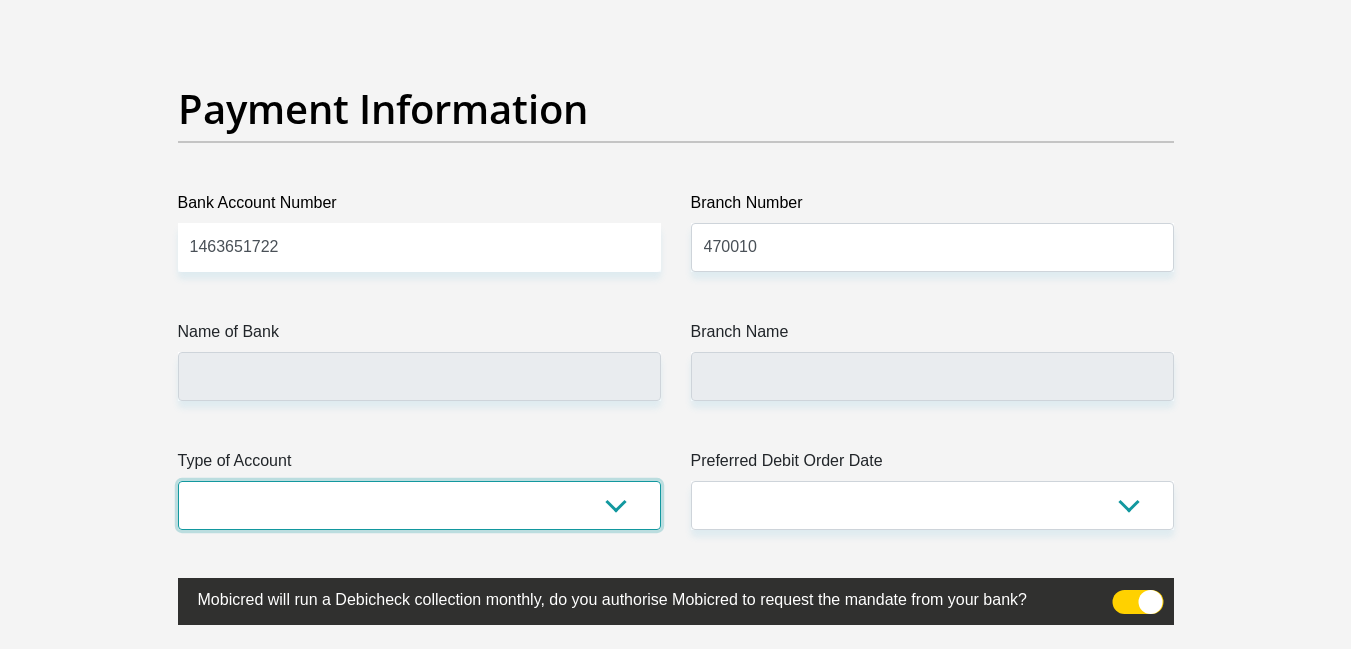click on "Cheque
Savings" at bounding box center (419, 505) 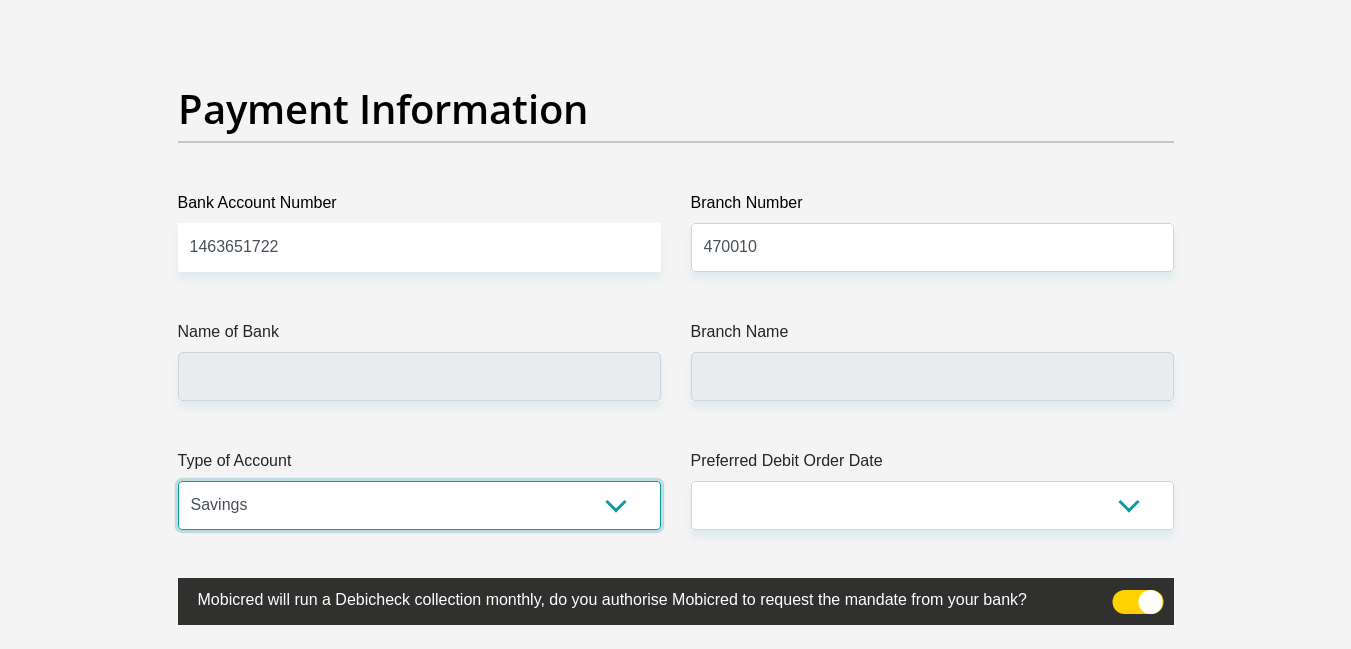 click on "Cheque
Savings" at bounding box center (419, 505) 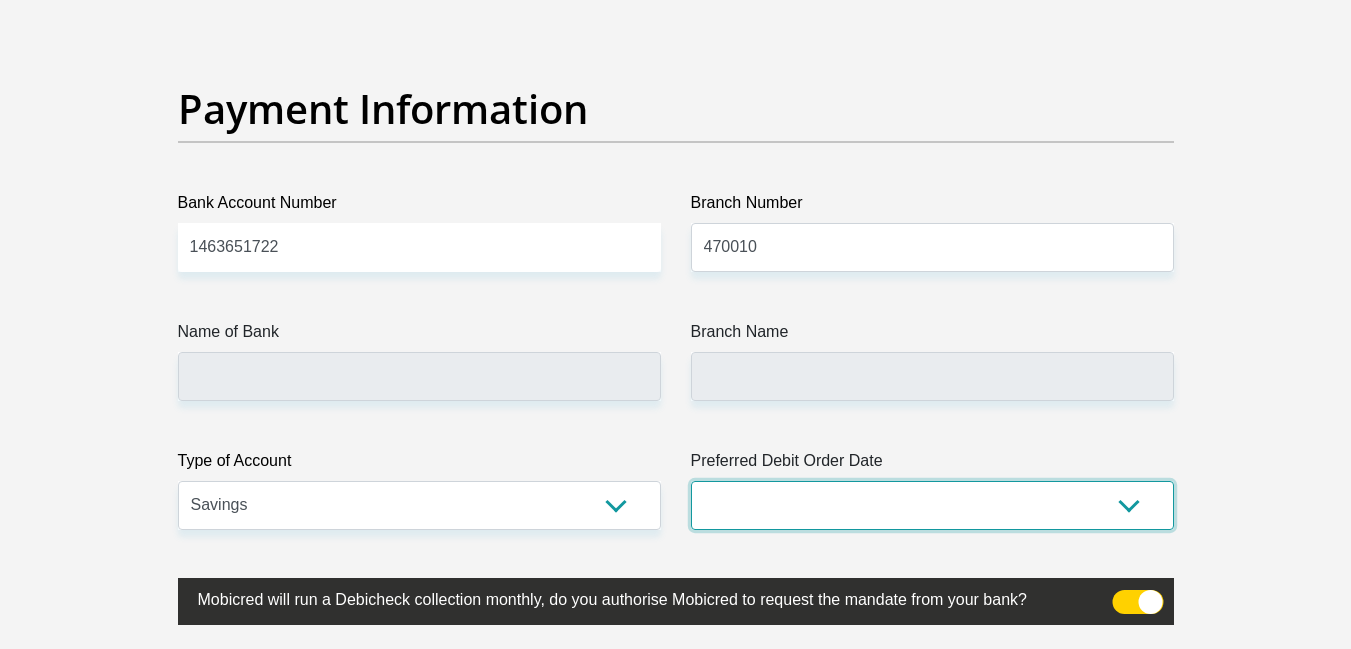 click on "1st
2nd
3rd
4th
5th
7th
18th
19th
20th
21st
22nd
23rd
24th
25th
26th
27th
28th
29th
30th" at bounding box center [932, 505] 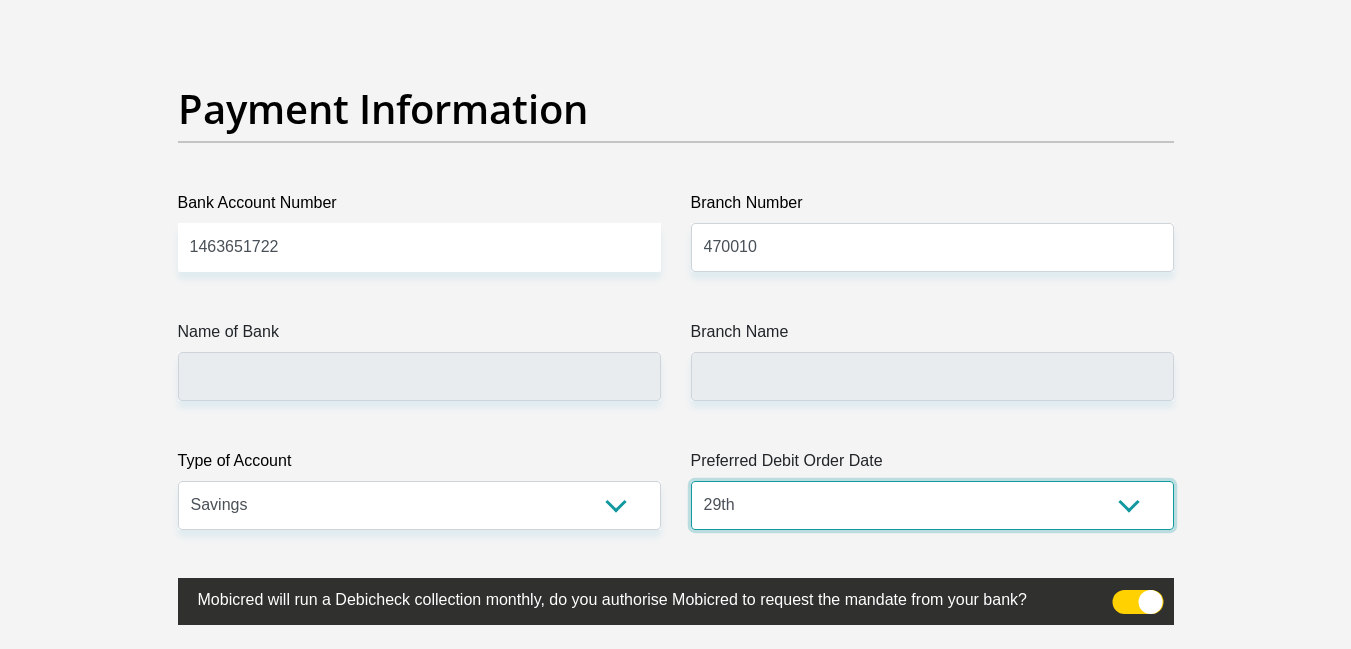 click on "1st
2nd
3rd
4th
5th
7th
18th
19th
20th
21st
22nd
23rd
24th
25th
26th
27th
28th
29th
30th" at bounding box center (932, 505) 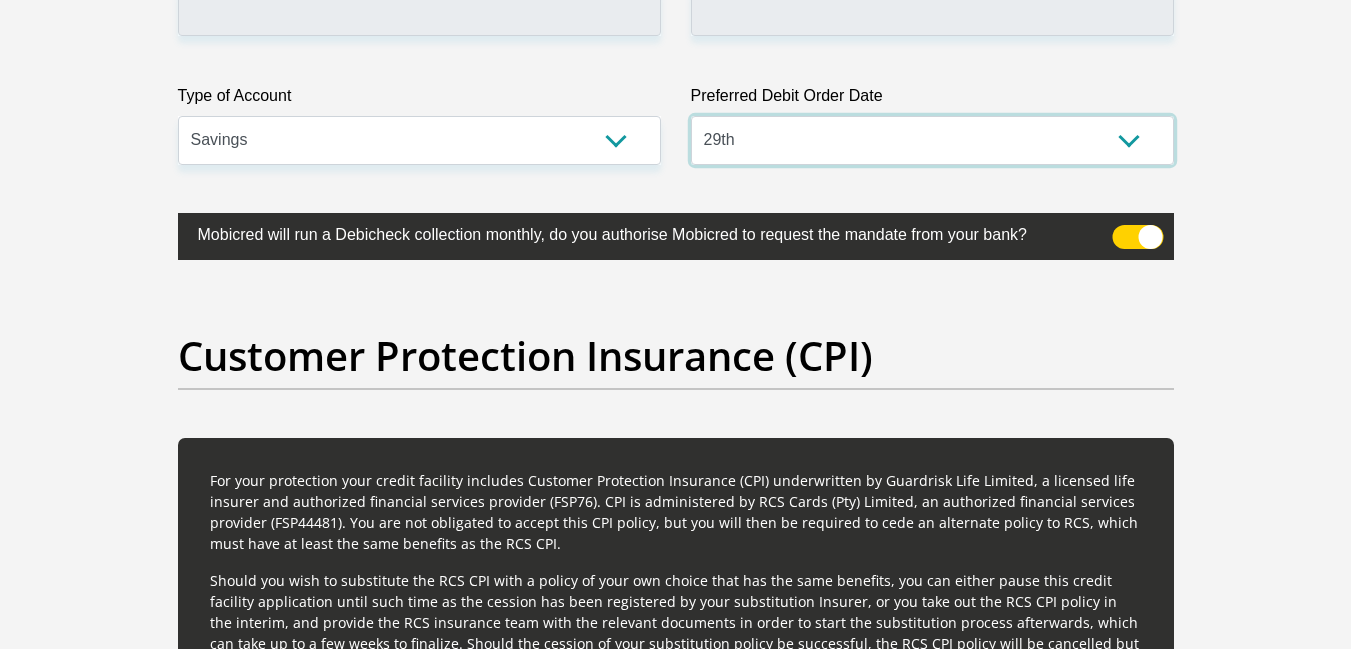 scroll, scrollTop: 4956, scrollLeft: 0, axis: vertical 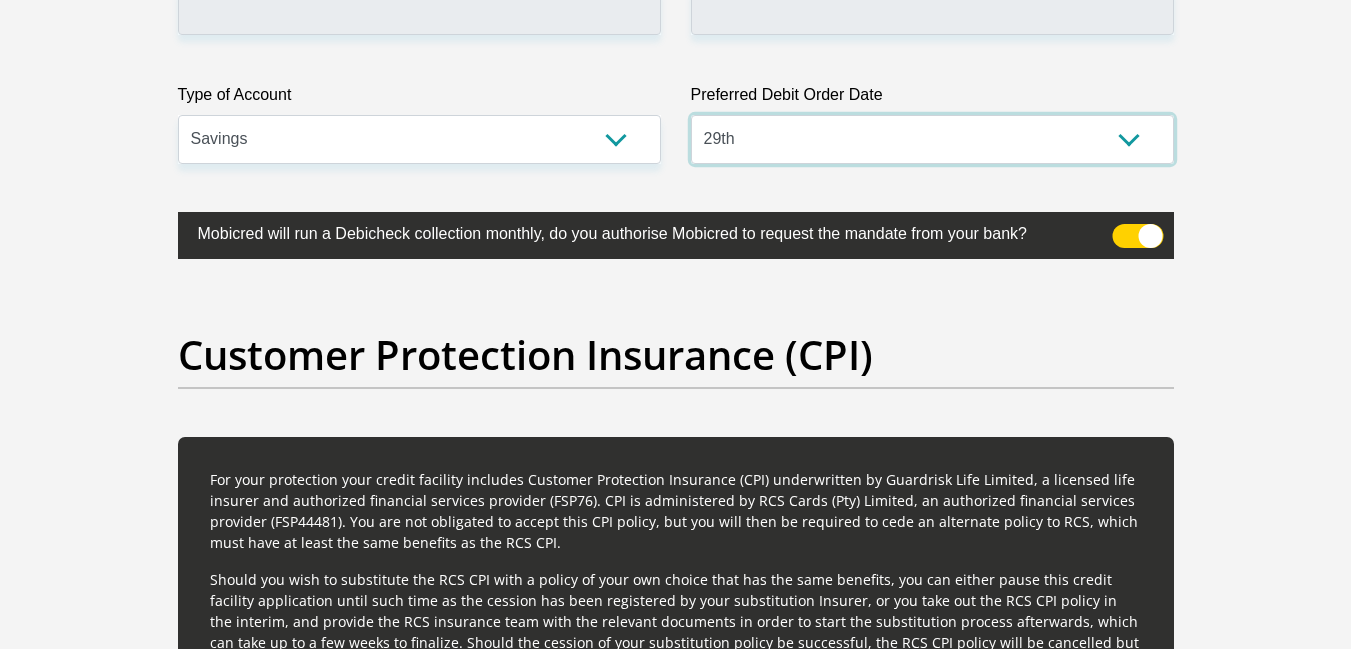 type on "CAPITEC BANK LIMITED" 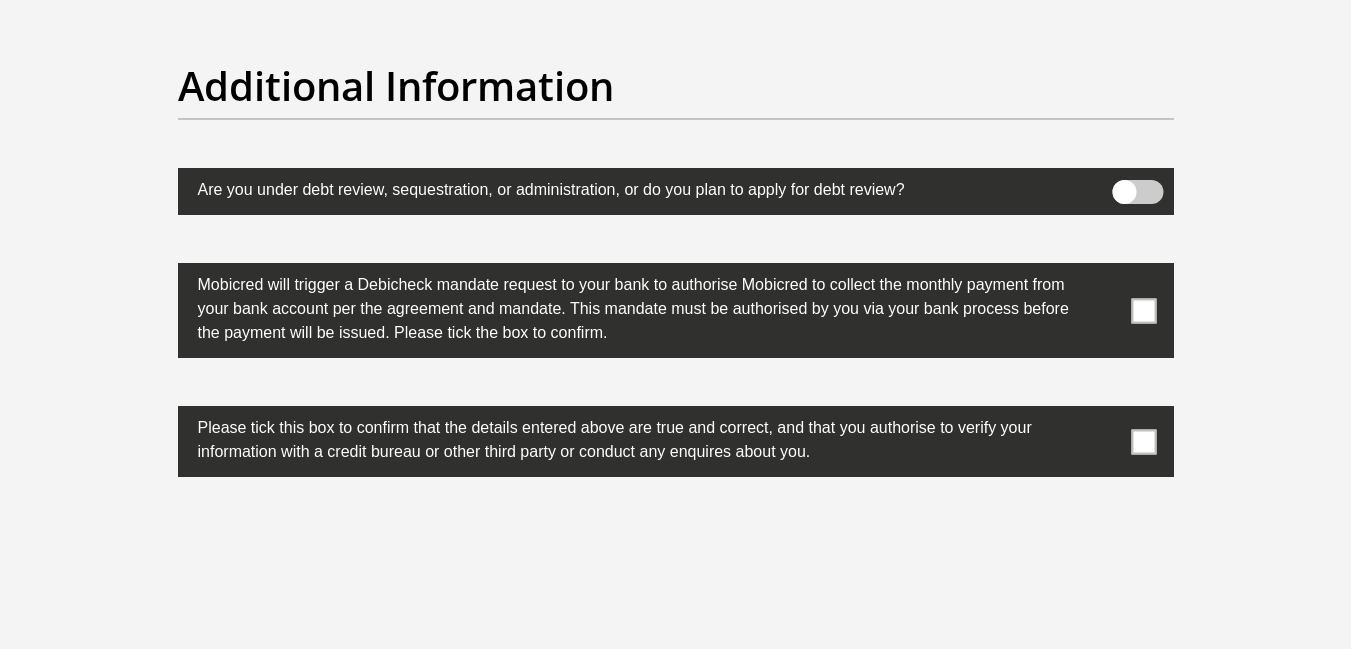 scroll, scrollTop: 6244, scrollLeft: 0, axis: vertical 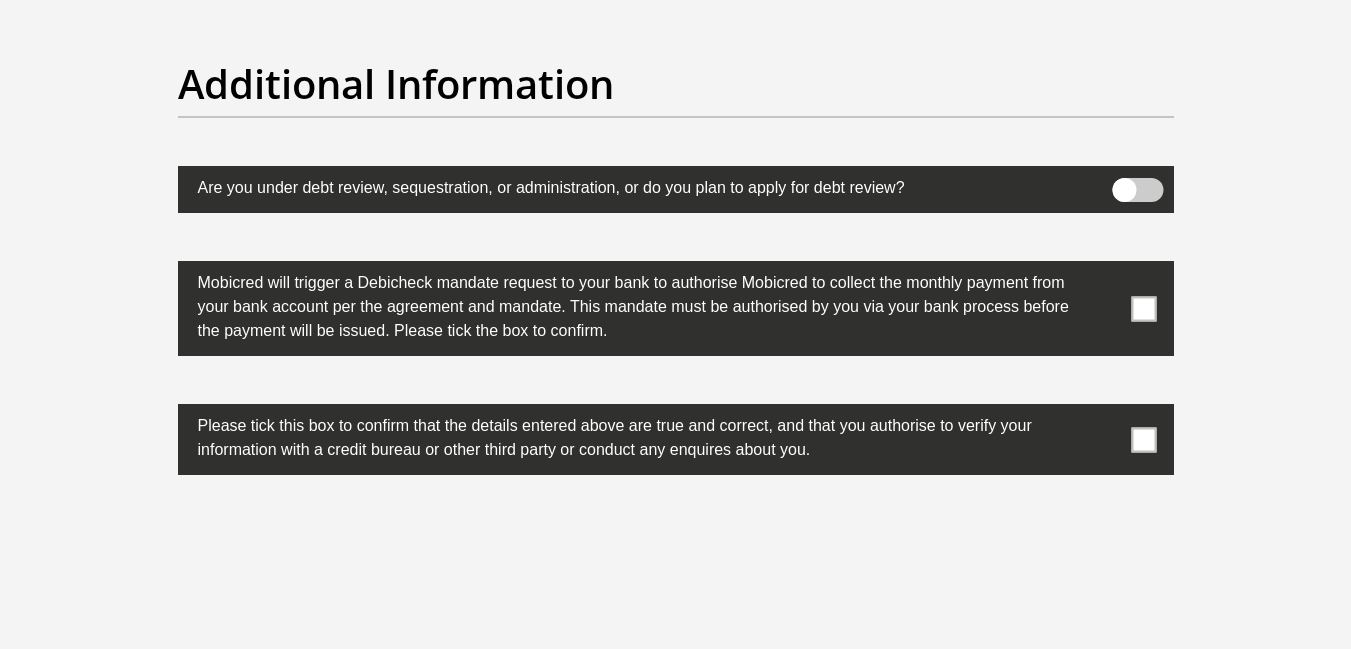 click at bounding box center [1143, 439] 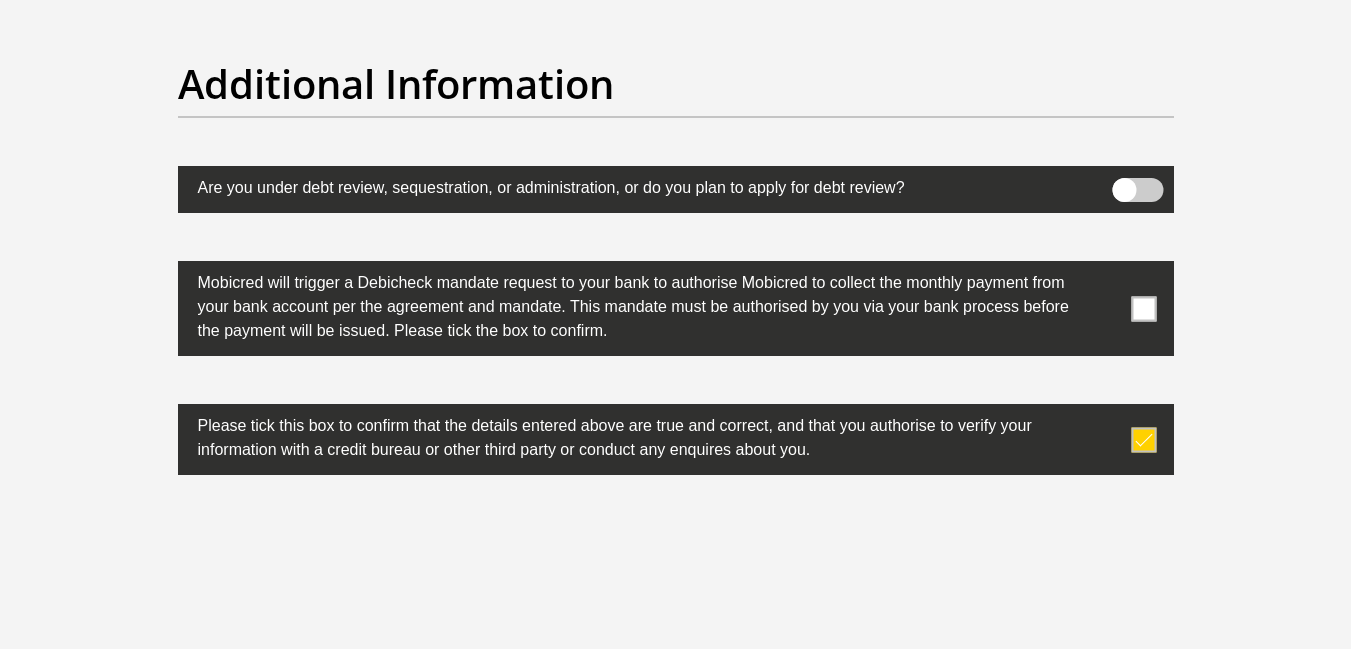 click at bounding box center [1143, 308] 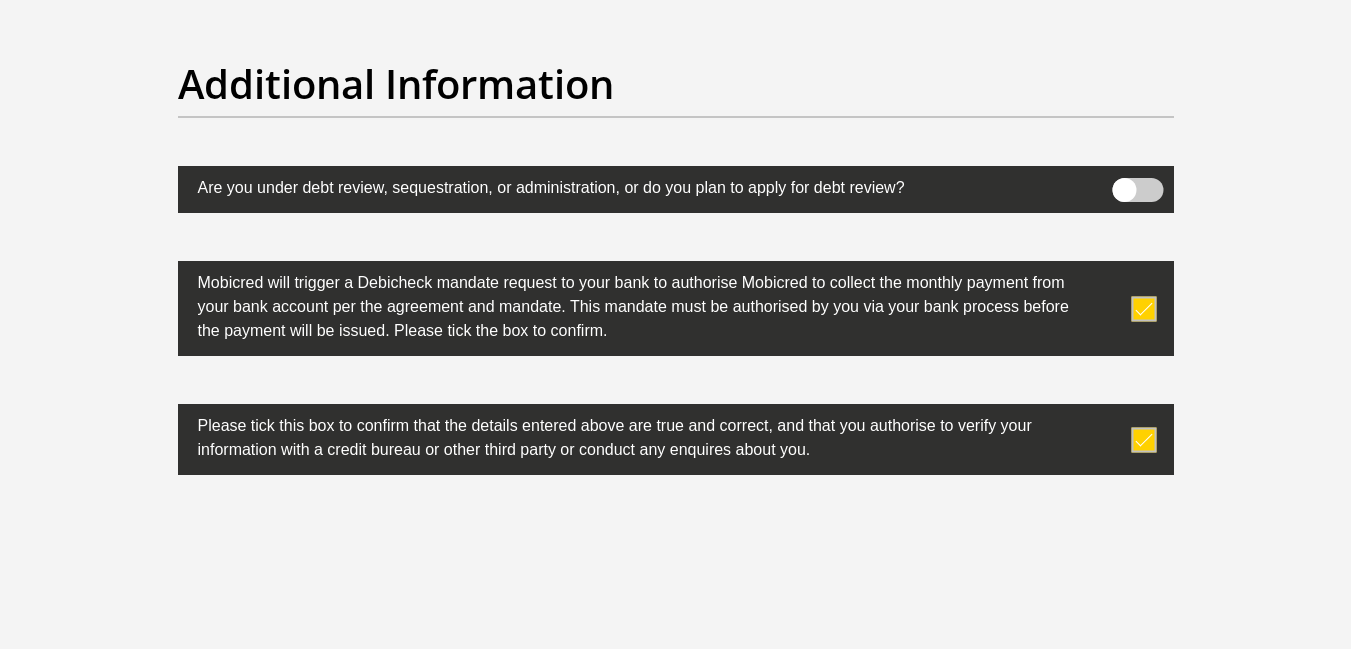 scroll, scrollTop: 6550, scrollLeft: 0, axis: vertical 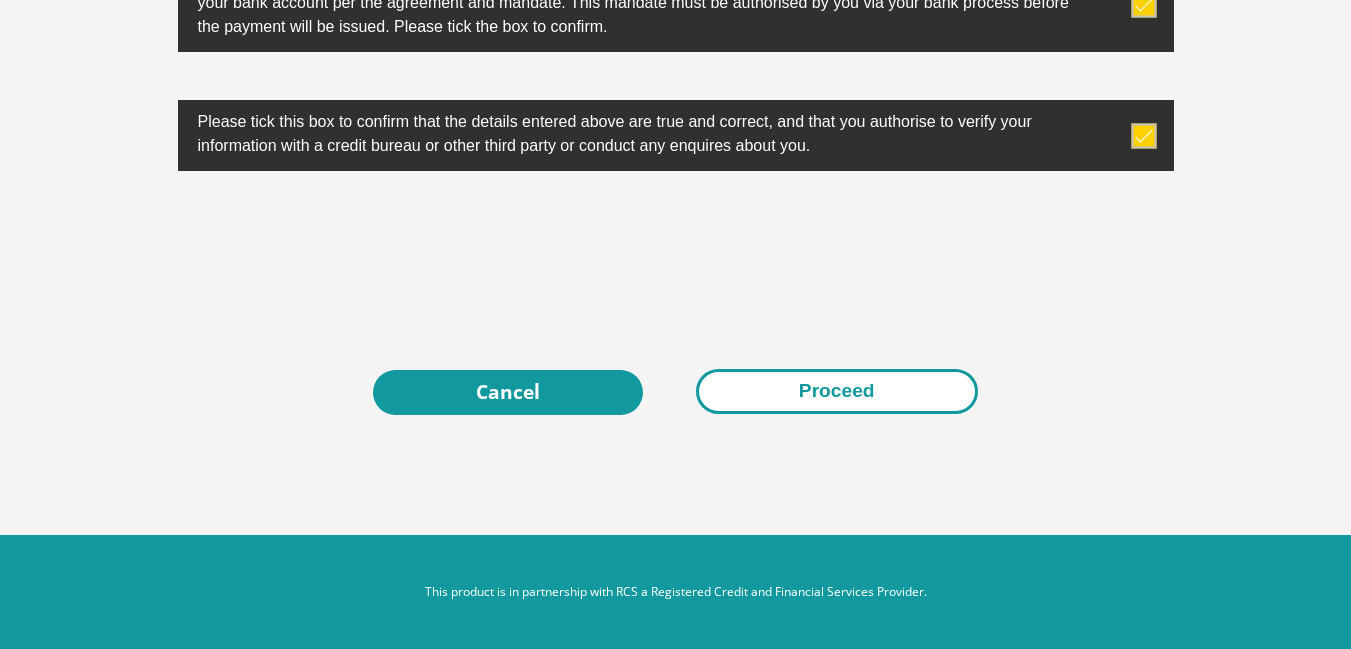 click on "Proceed" at bounding box center [837, 391] 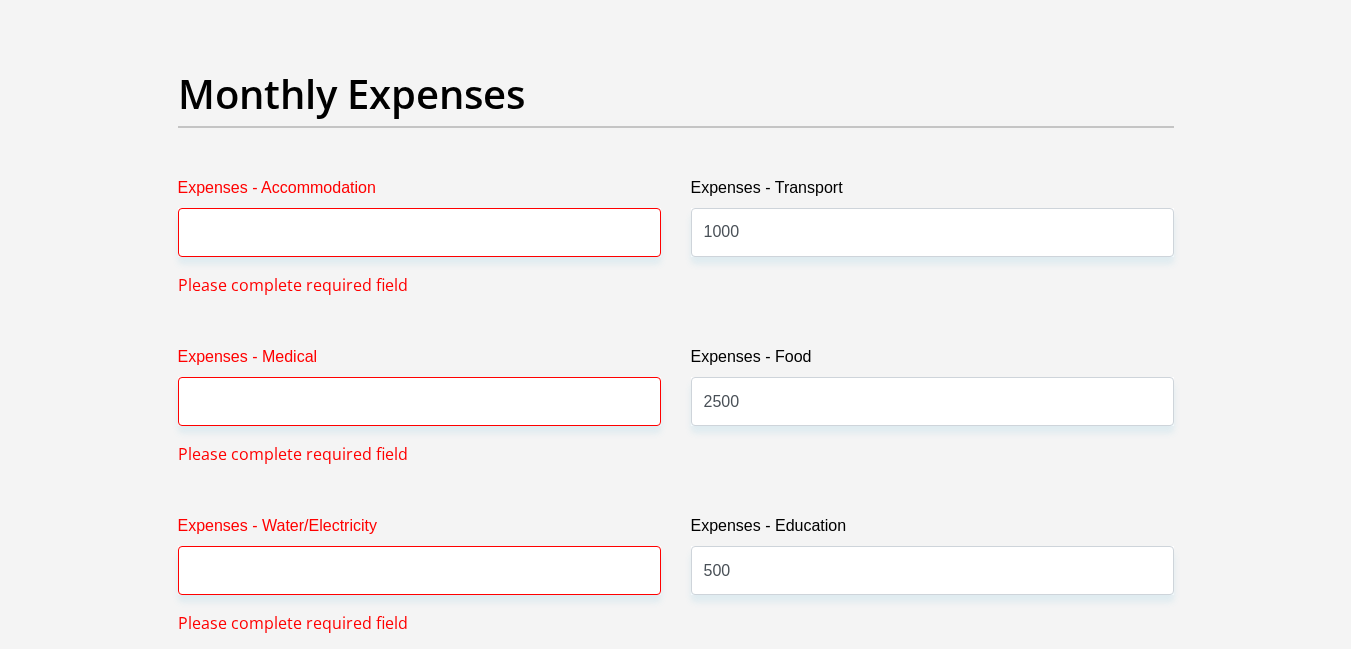 scroll, scrollTop: 2809, scrollLeft: 0, axis: vertical 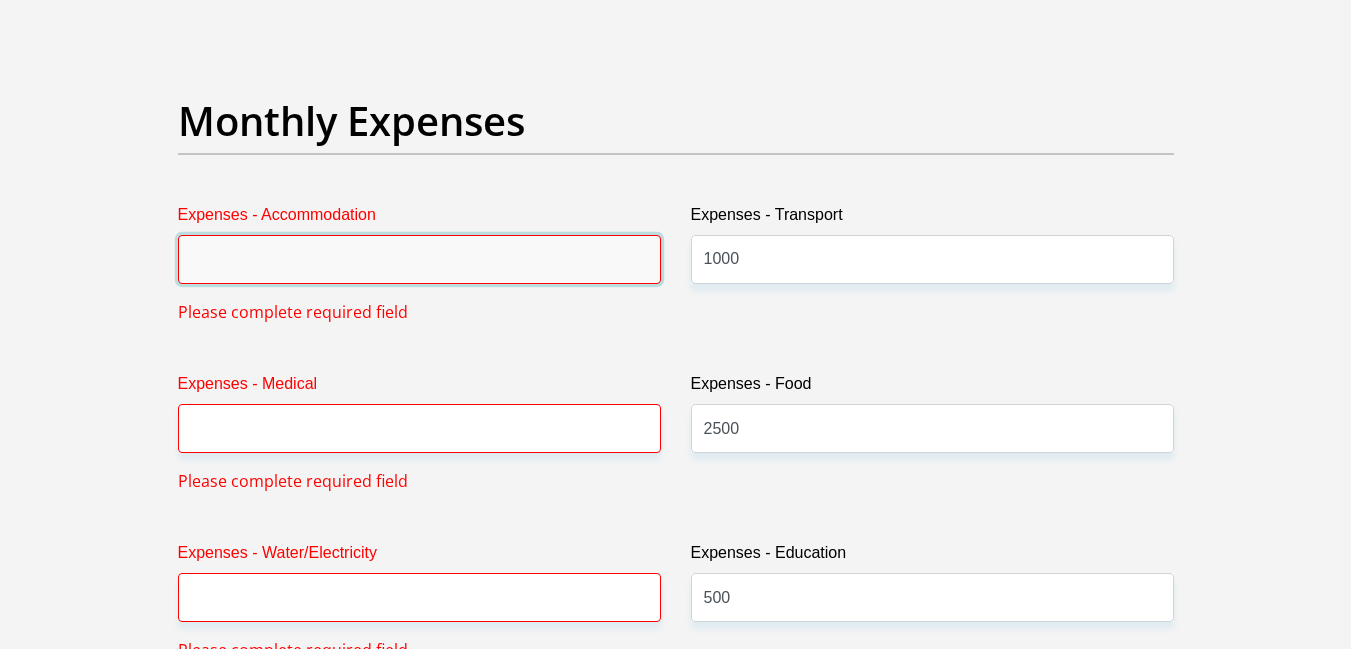click on "Expenses - Accommodation" at bounding box center (419, 259) 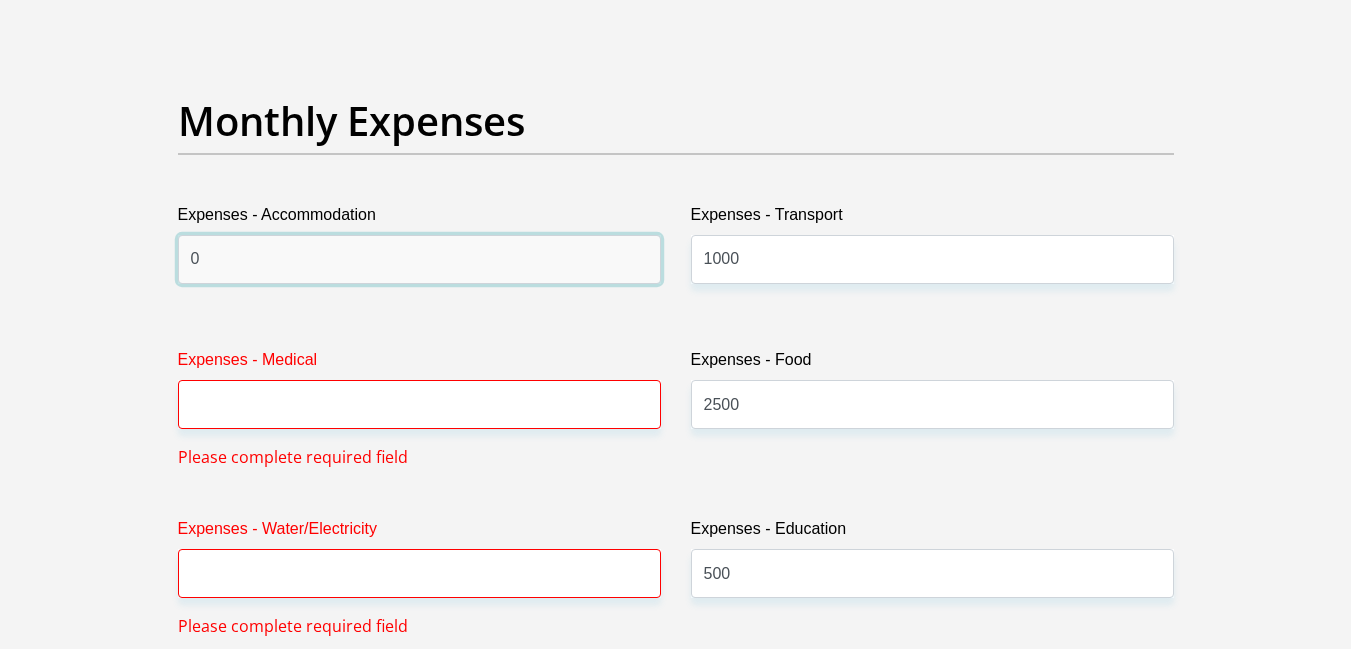 type 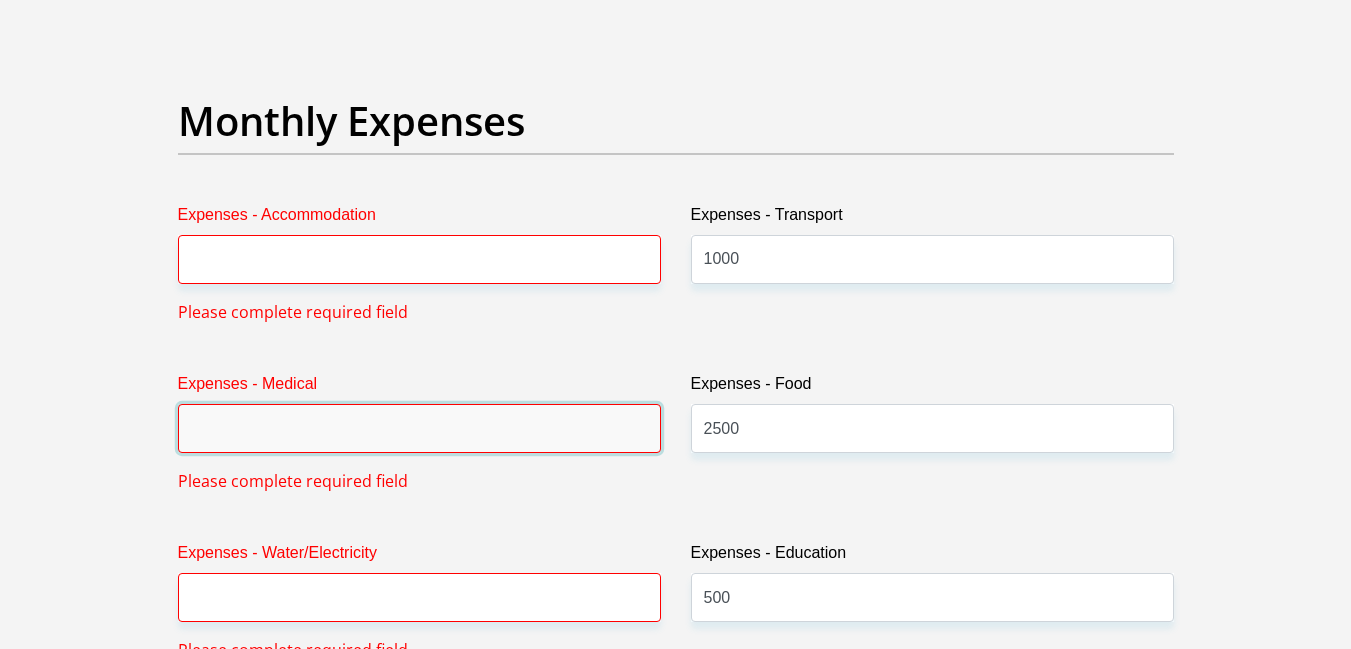 click on "Expenses - Medical" at bounding box center [419, 428] 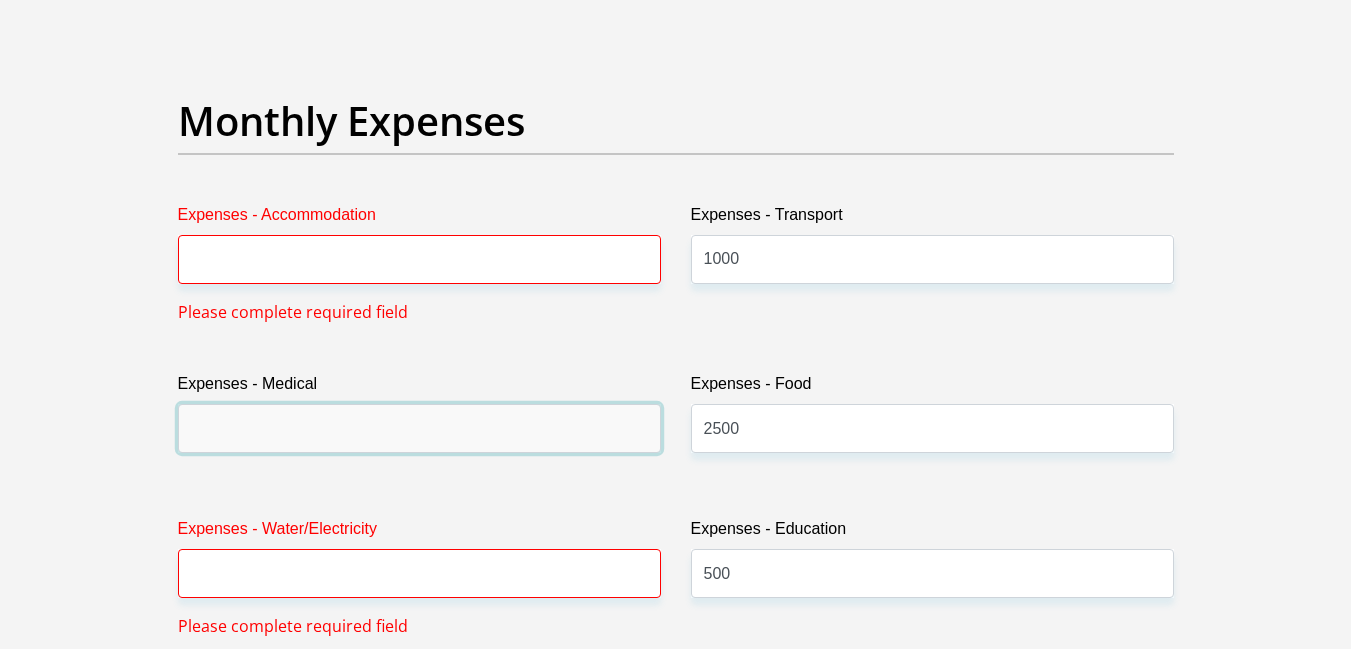 type on "0" 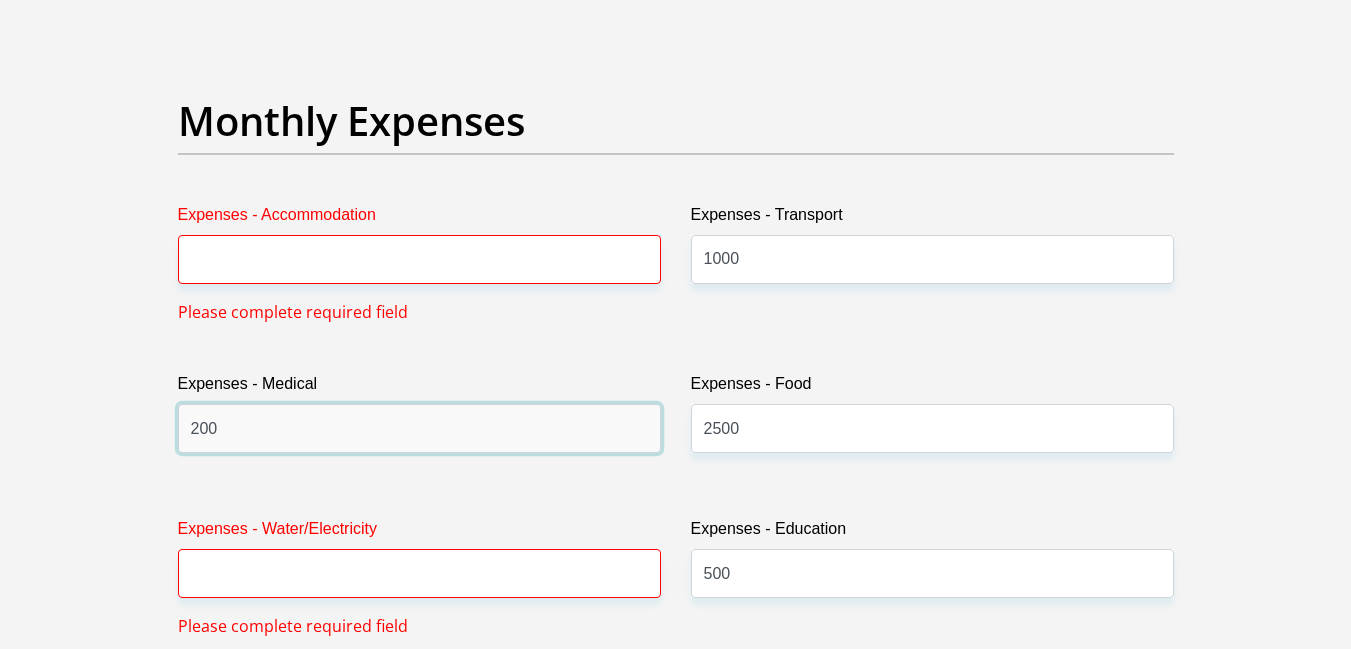 type on "200" 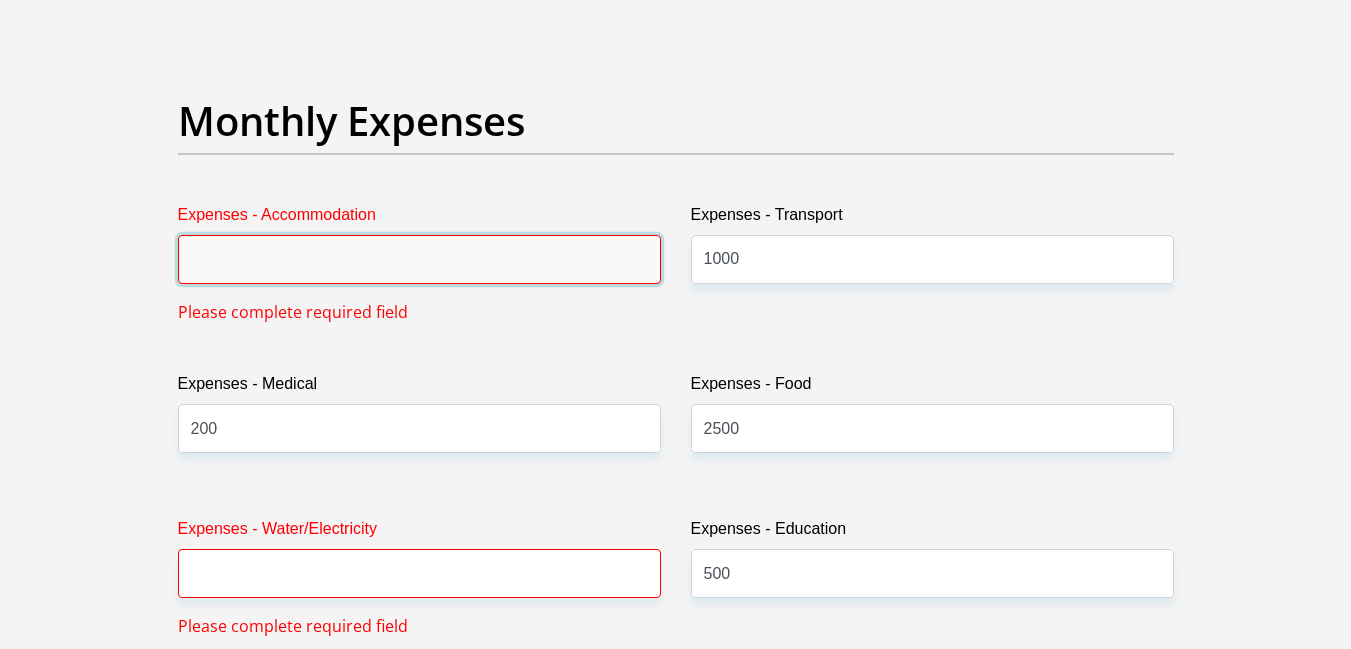 click on "Expenses - Accommodation" at bounding box center [419, 259] 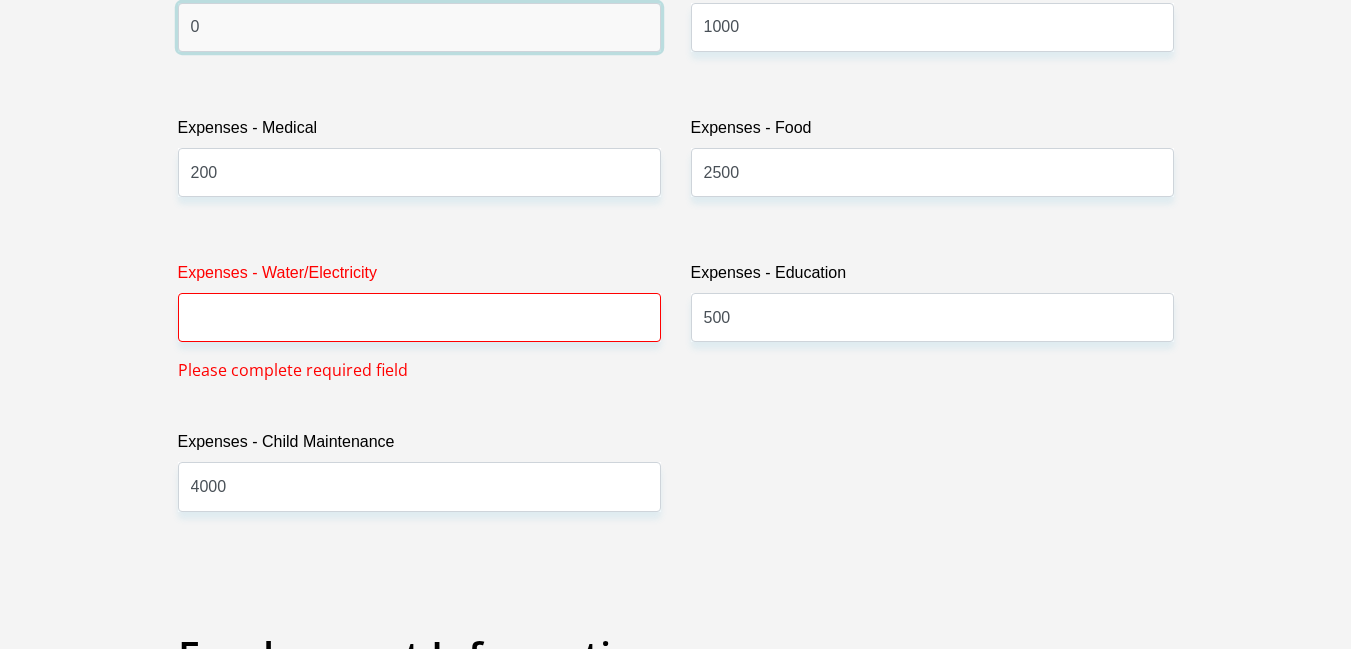 scroll, scrollTop: 3043, scrollLeft: 0, axis: vertical 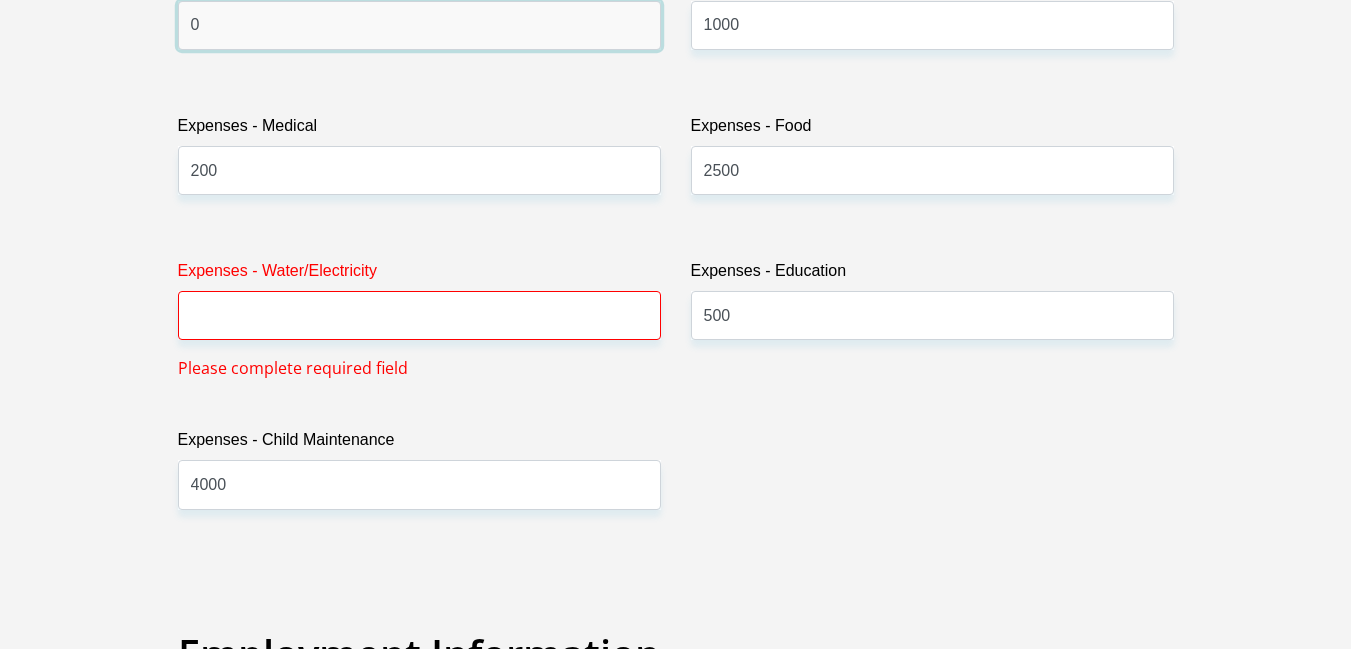 type on "0" 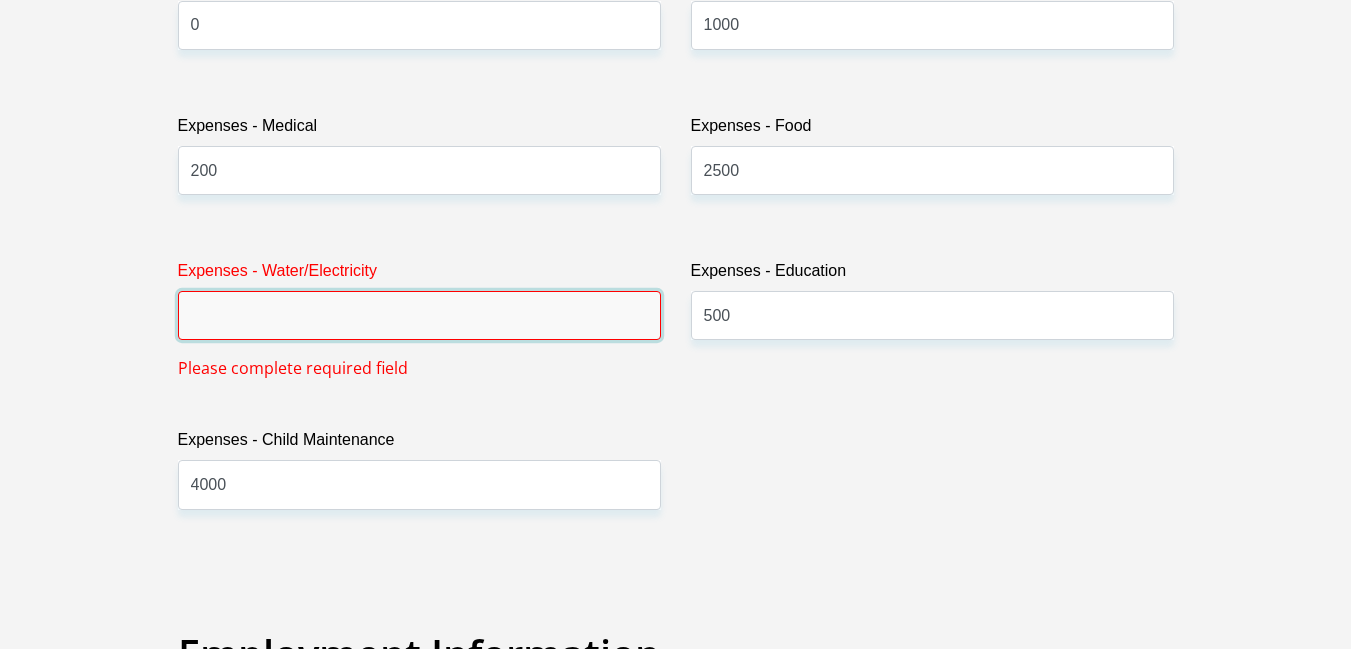 click on "Expenses - Water/Electricity" at bounding box center (419, 315) 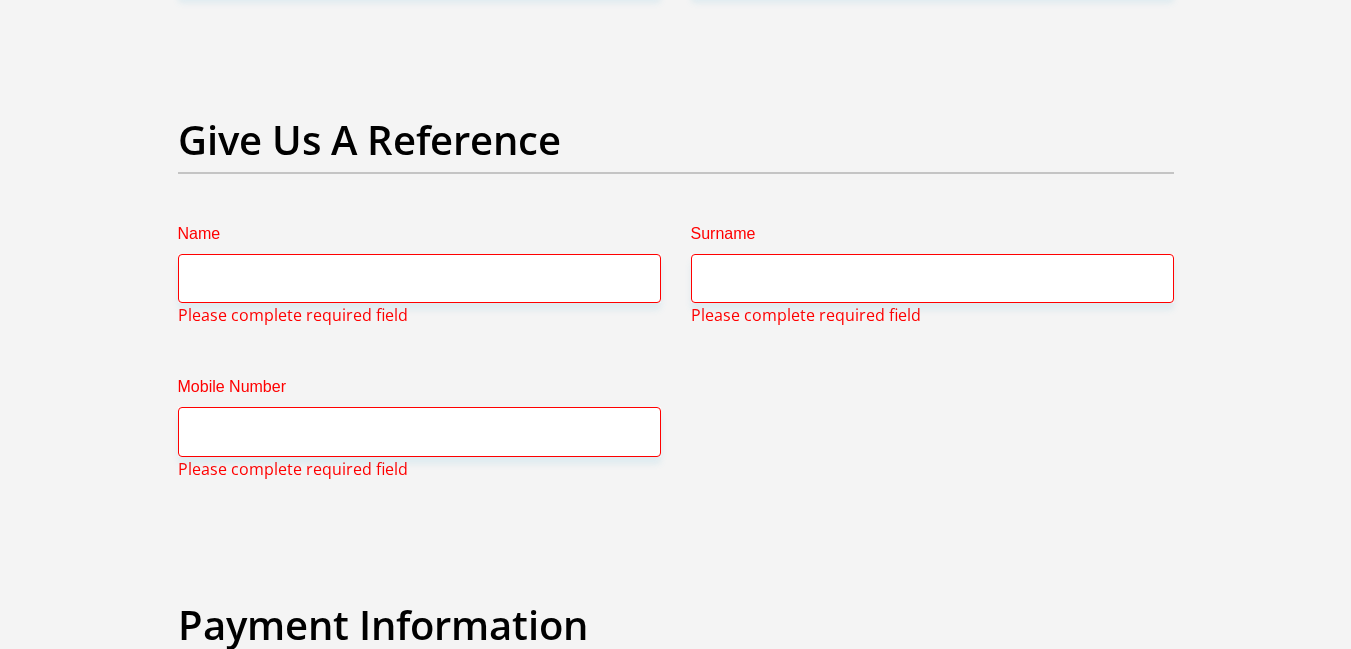 scroll, scrollTop: 4101, scrollLeft: 0, axis: vertical 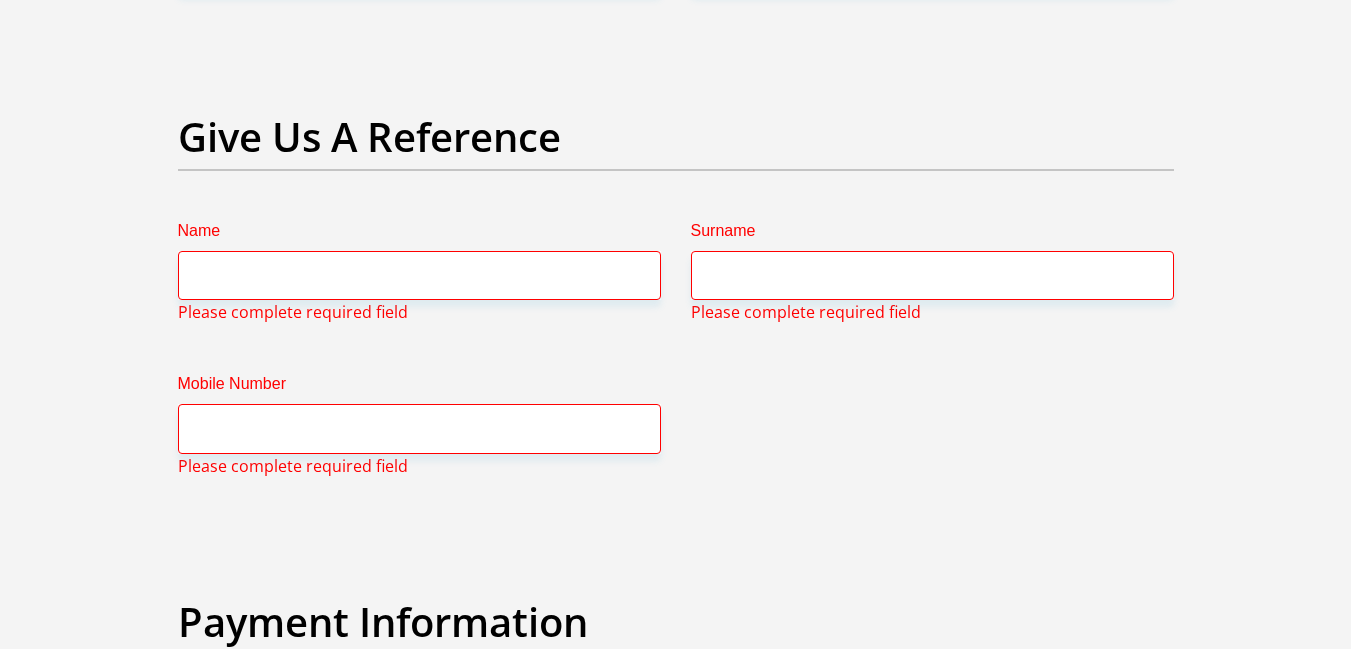 type on "0" 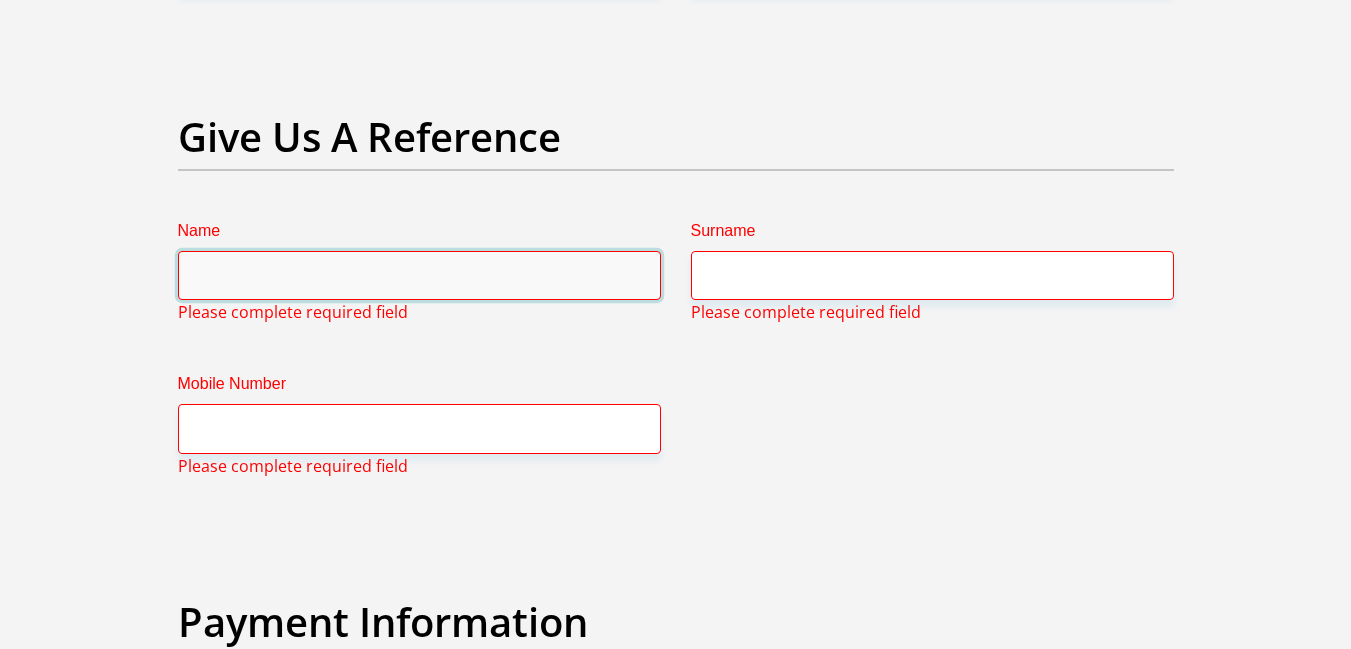 click on "Name" at bounding box center [419, 275] 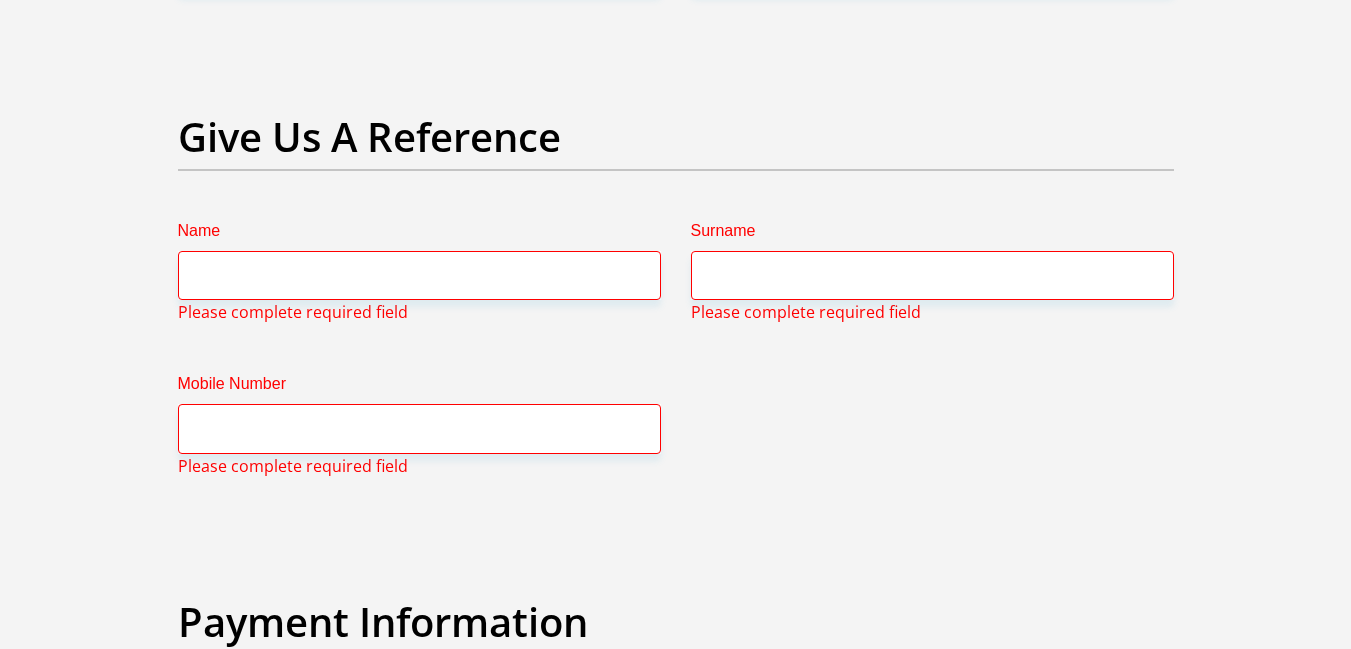 click on "Give Us A Reference" at bounding box center [676, 137] 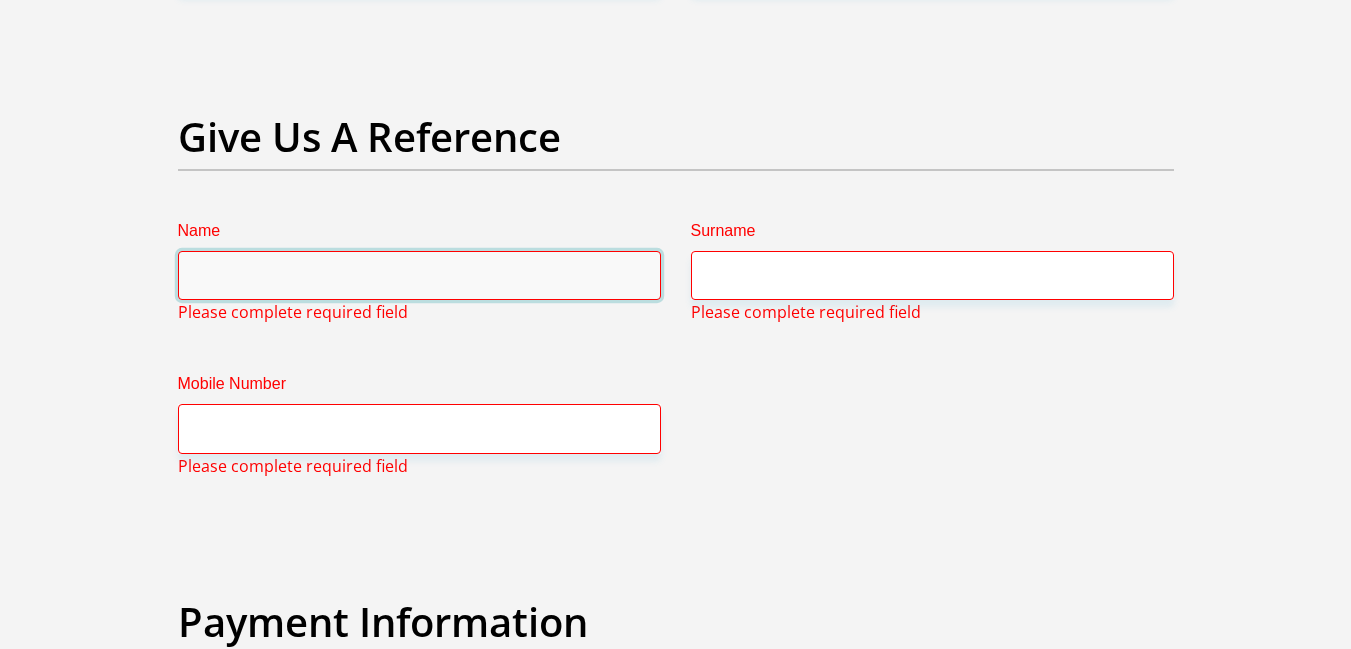 click on "Name" at bounding box center (419, 275) 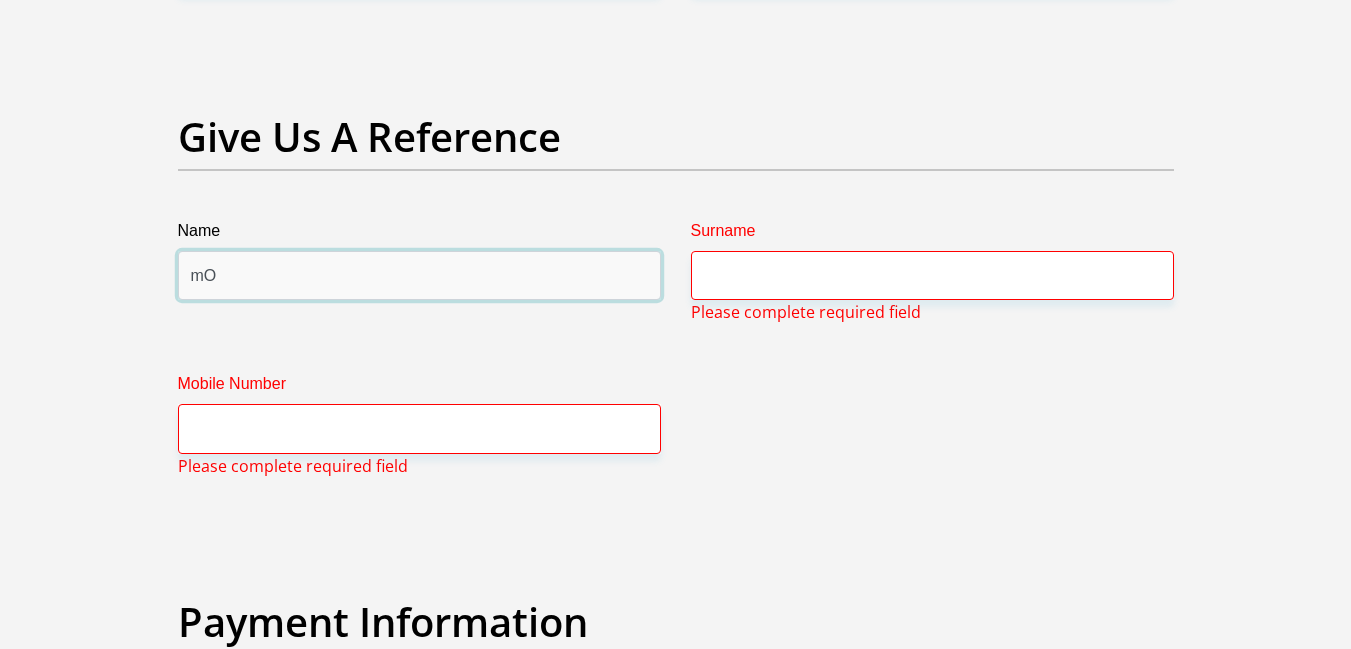 type on "m" 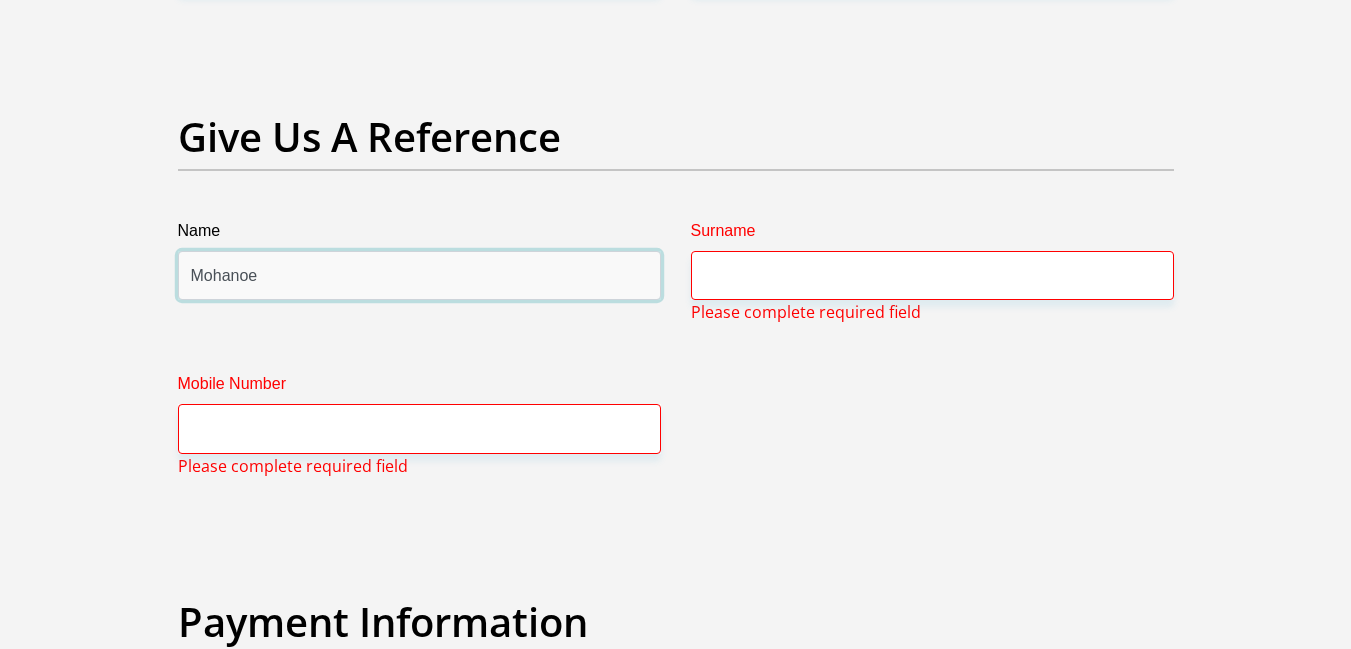 type on "Mohanoe" 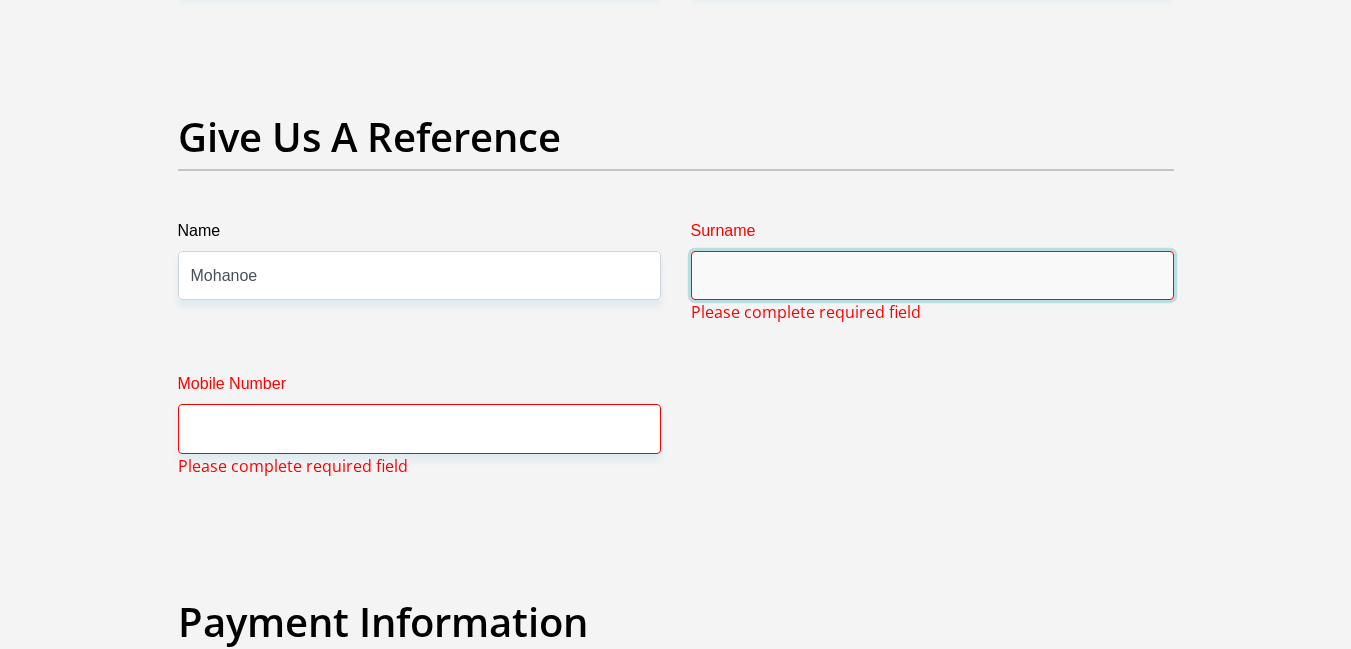 click on "Surname" at bounding box center (932, 275) 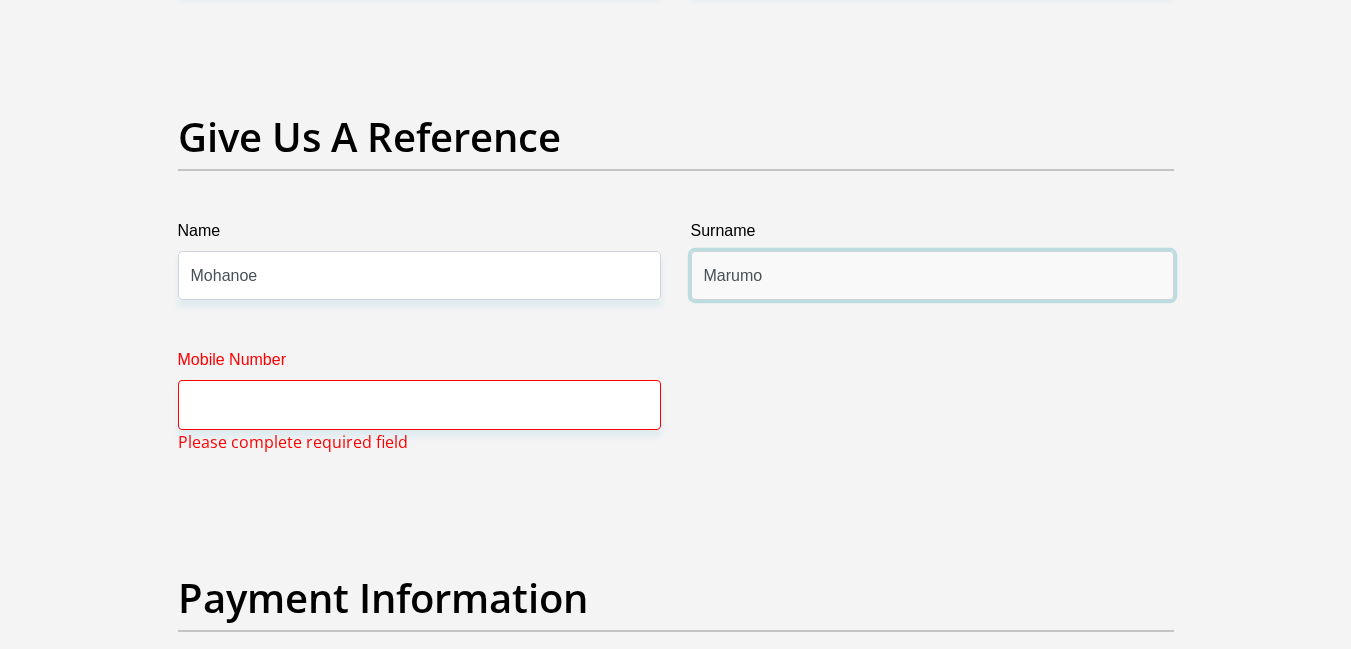 type on "Marumo" 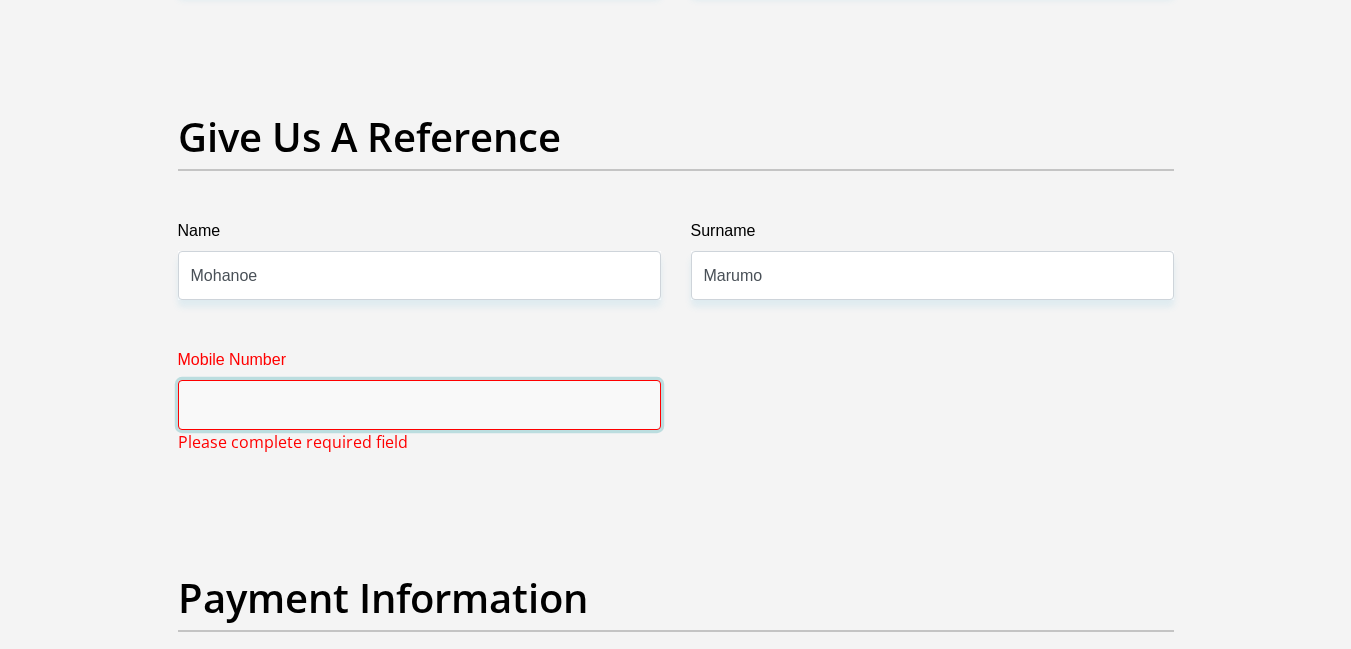click on "Mobile Number" at bounding box center [419, 404] 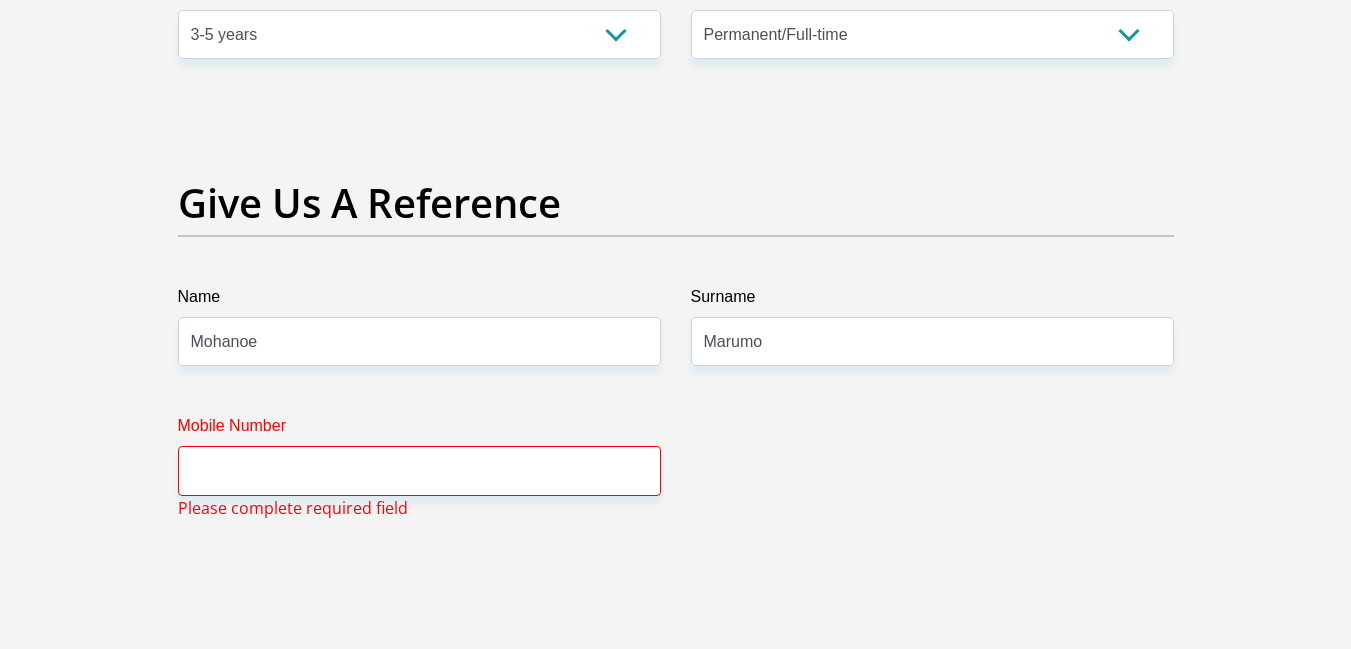 scroll, scrollTop: 4036, scrollLeft: 0, axis: vertical 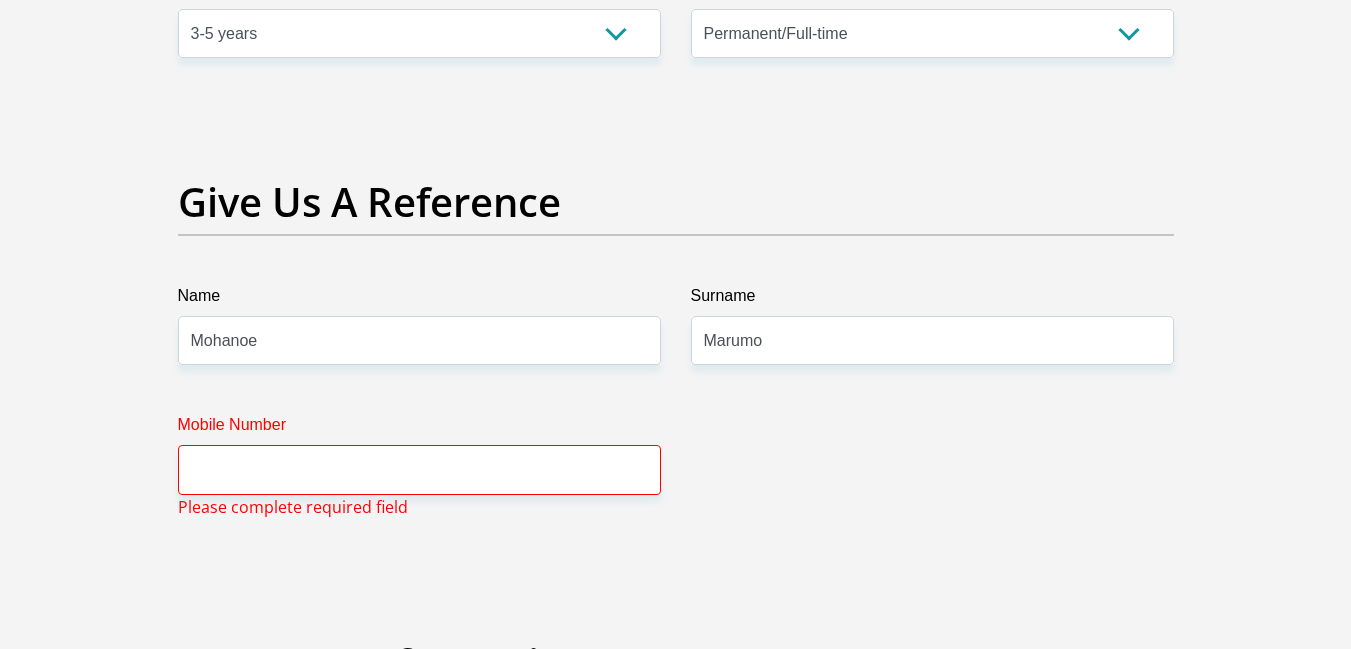 click on "Please complete required field" at bounding box center (293, 507) 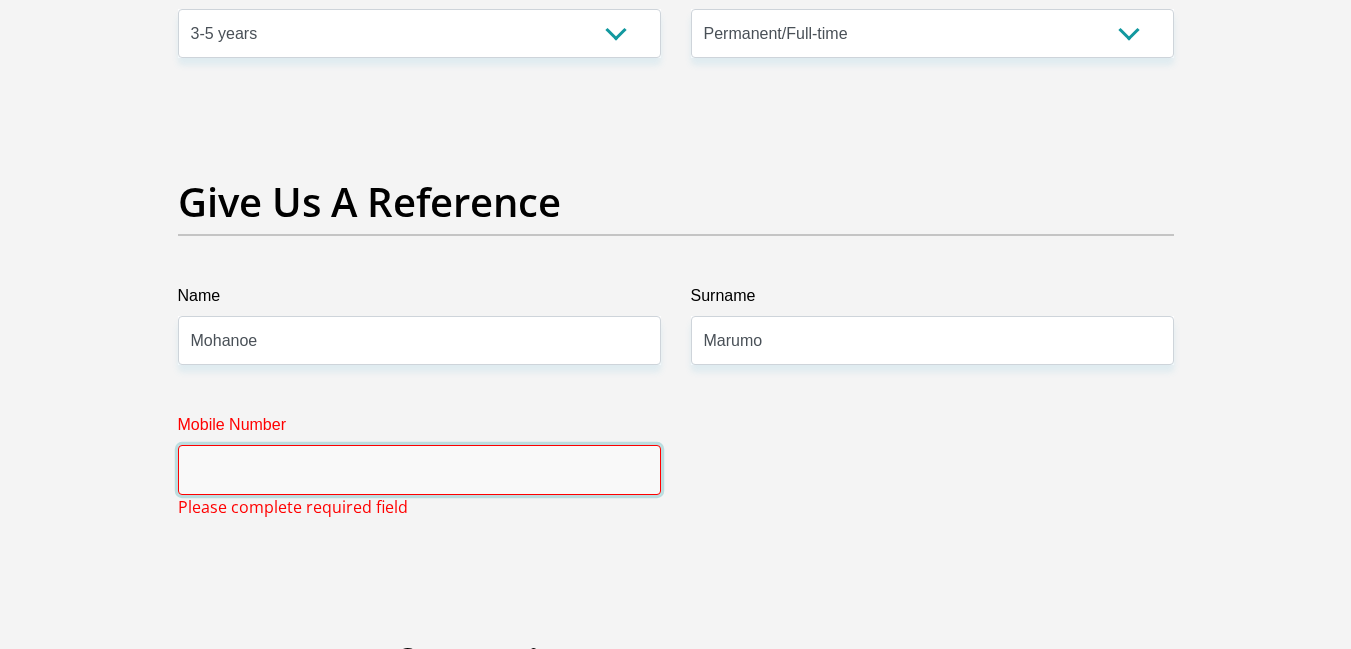click on "Mobile Number" at bounding box center (419, 469) 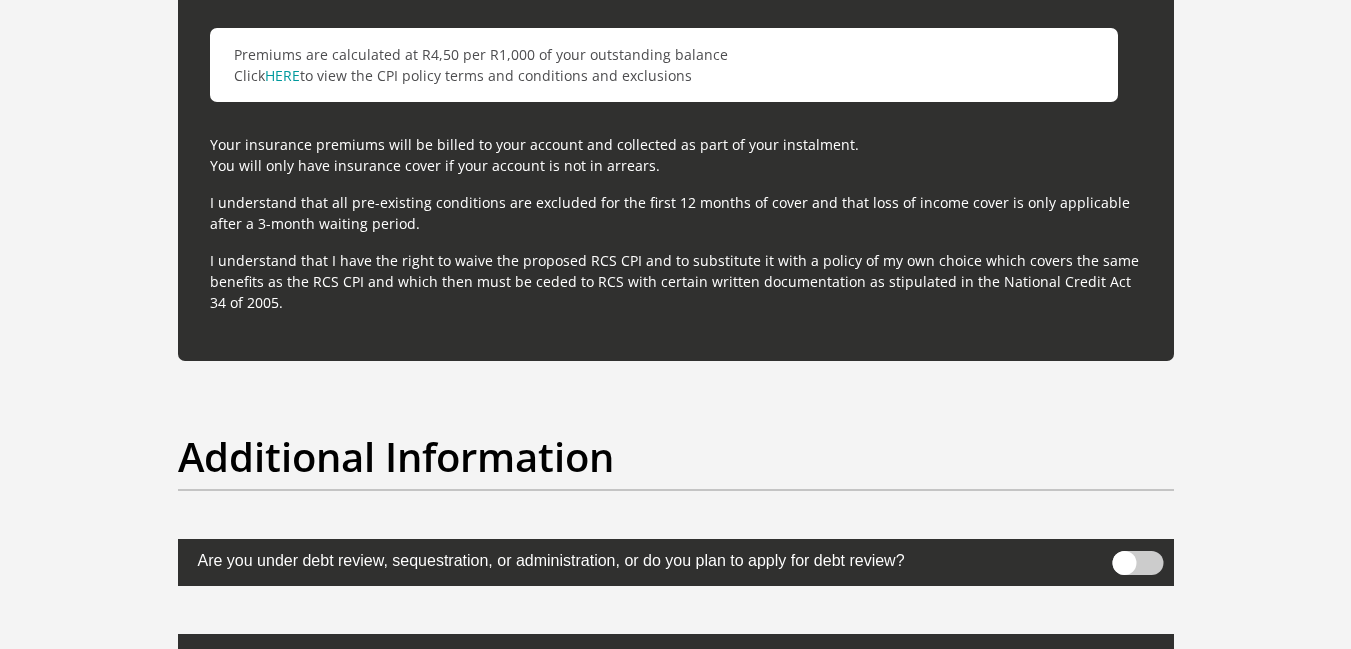 scroll, scrollTop: 6526, scrollLeft: 0, axis: vertical 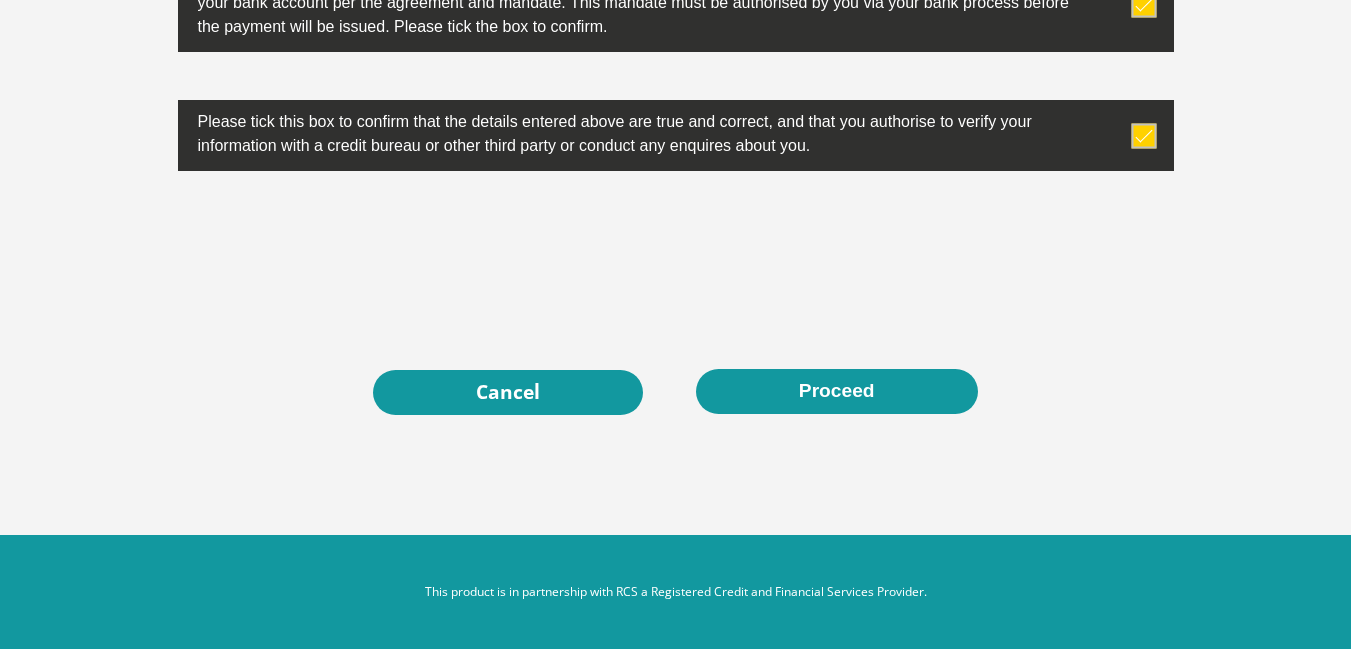 type on "0697024286" 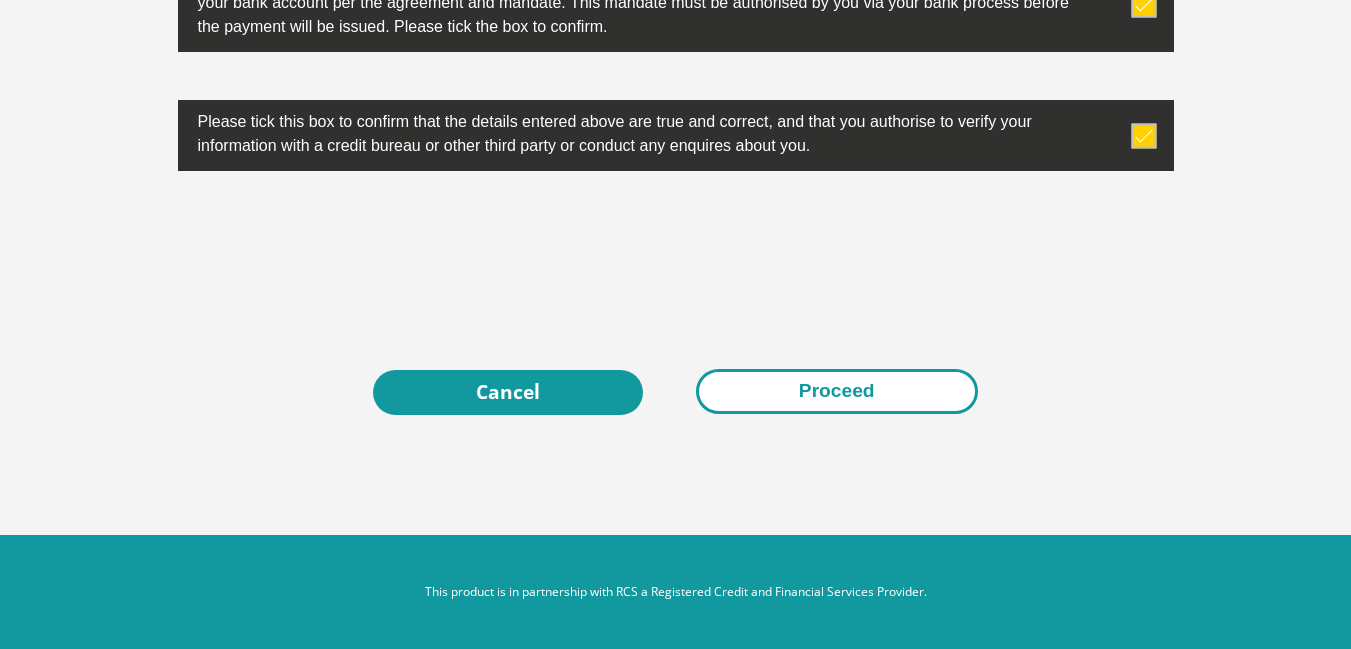 click on "Proceed" at bounding box center [837, 391] 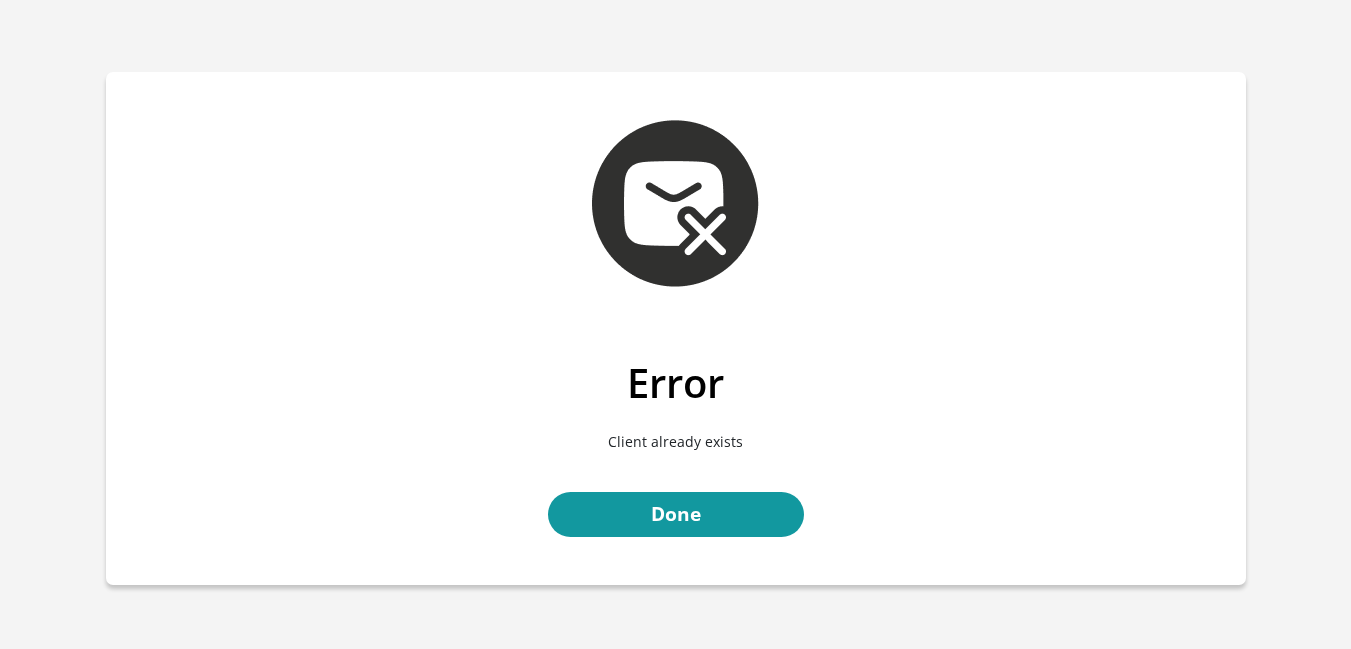 scroll, scrollTop: 0, scrollLeft: 0, axis: both 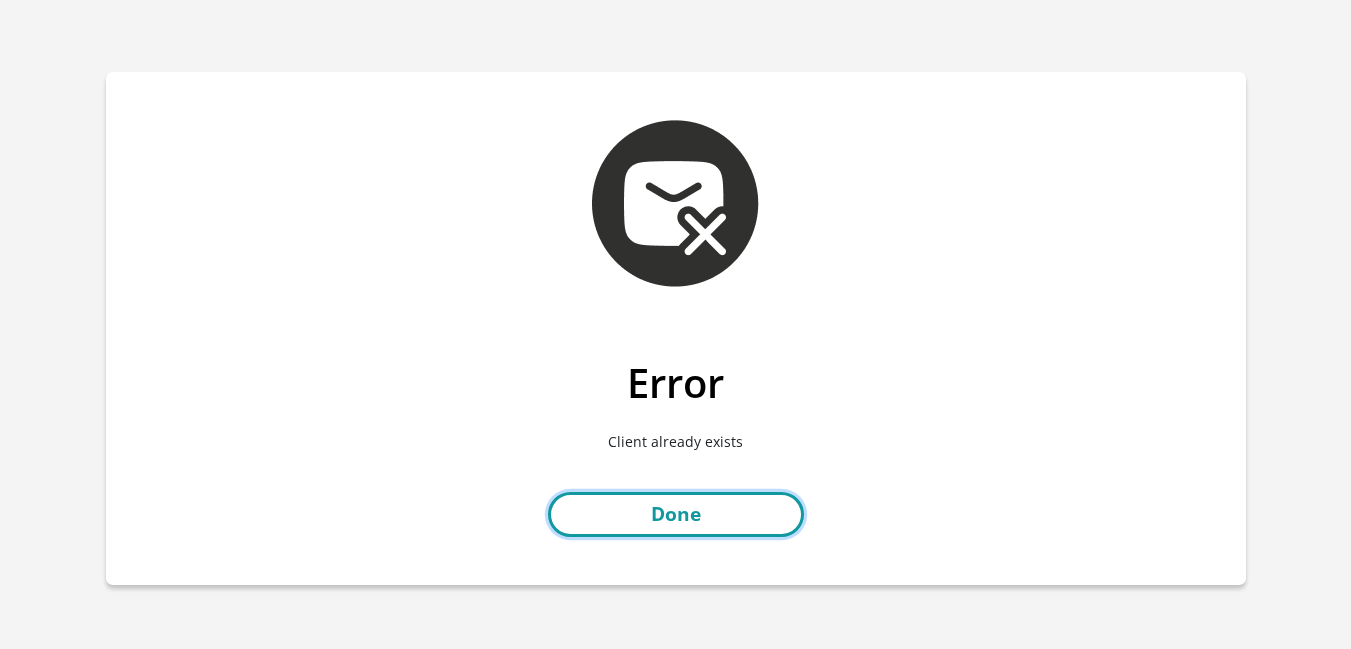 click on "Done" at bounding box center (676, 514) 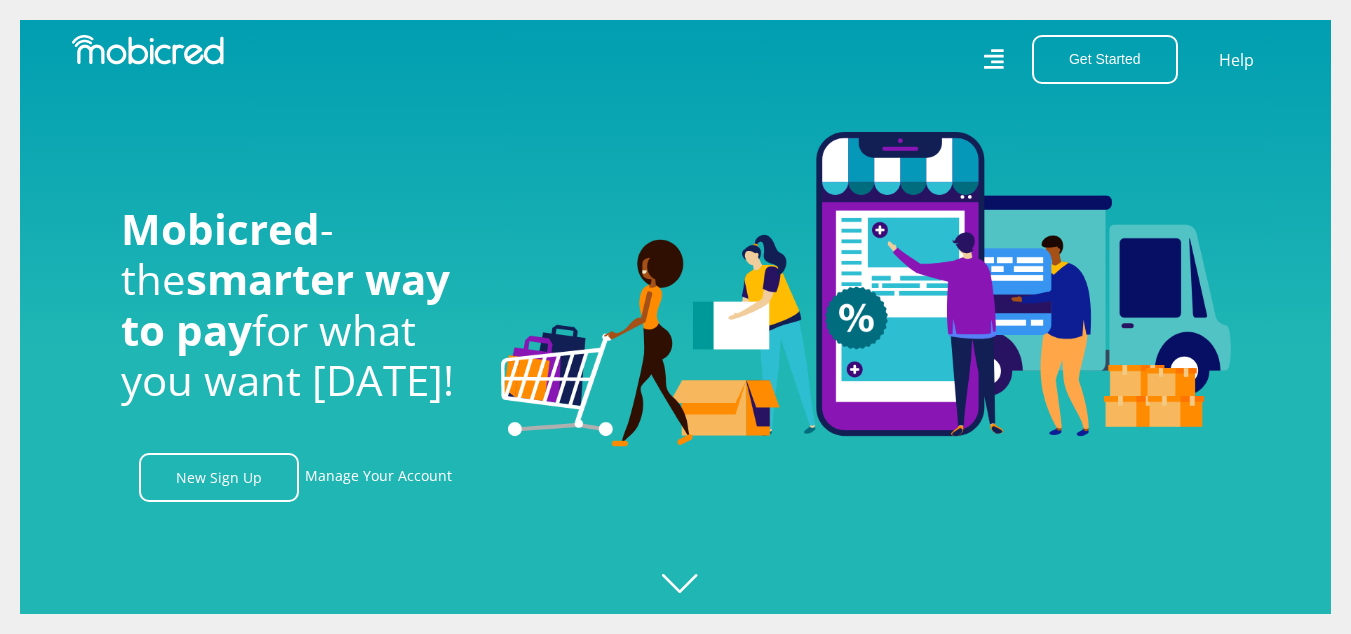 scroll, scrollTop: 0, scrollLeft: 0, axis: both 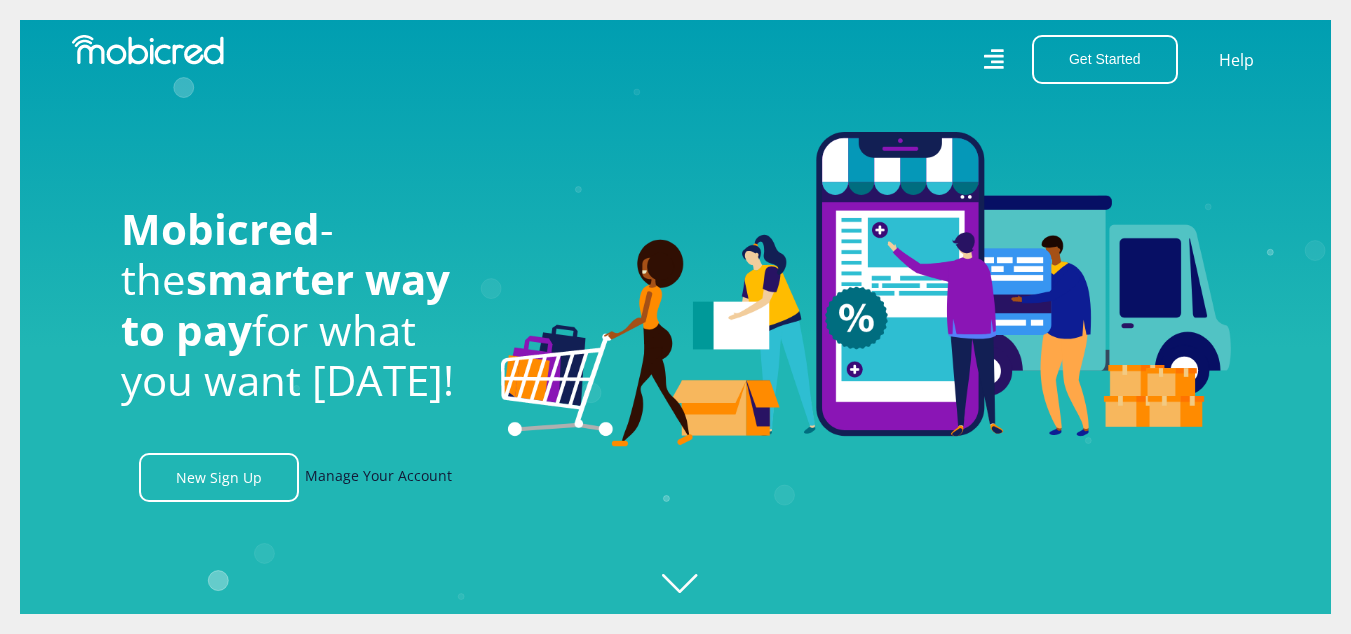 click on "Manage Your Account" at bounding box center [378, 477] 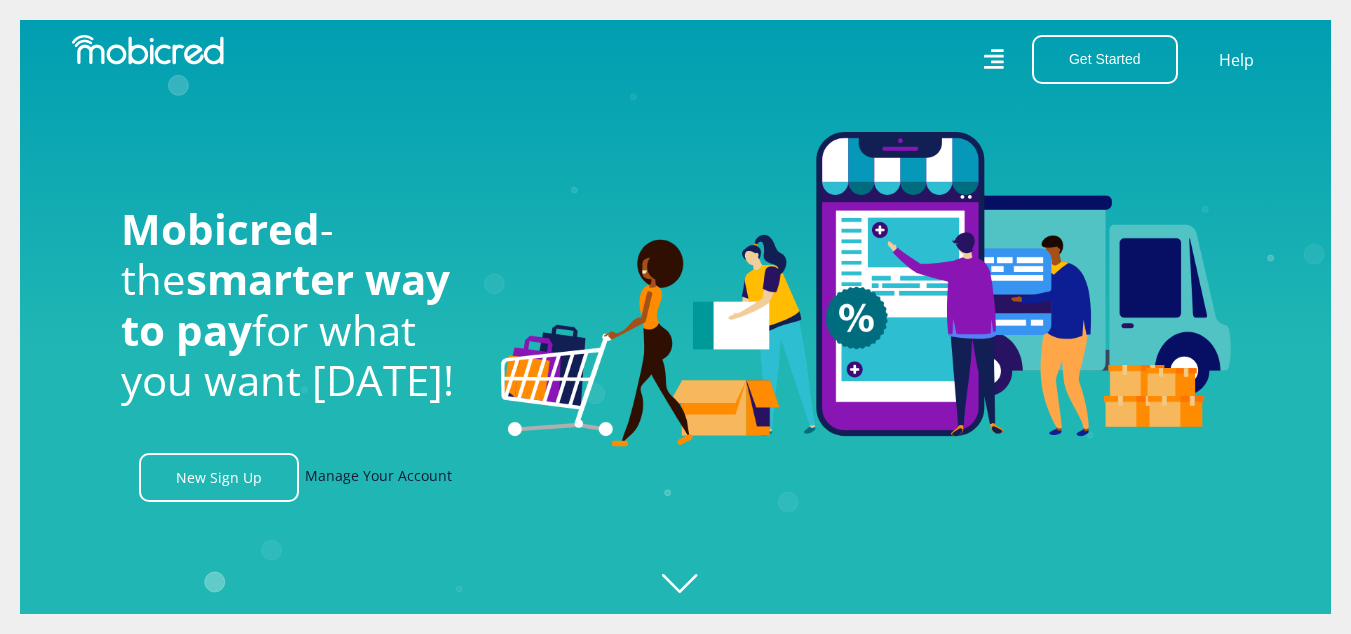 scroll, scrollTop: 0, scrollLeft: 314, axis: horizontal 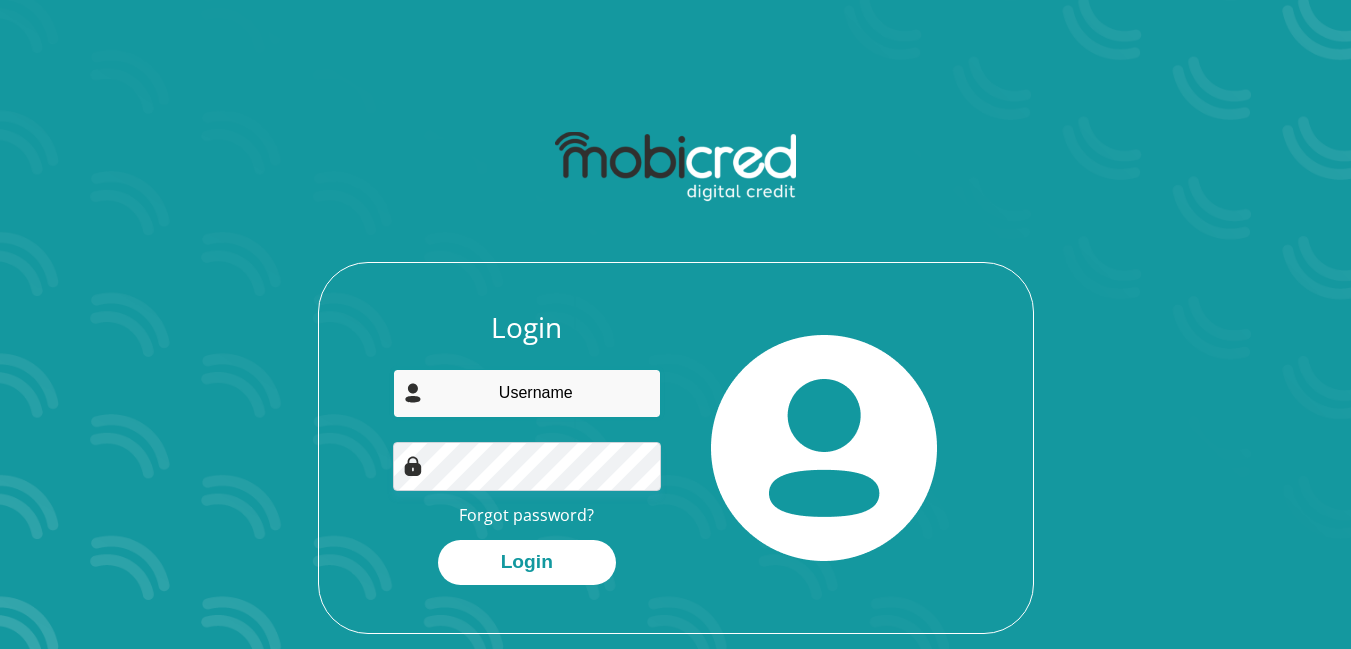 click at bounding box center (527, 393) 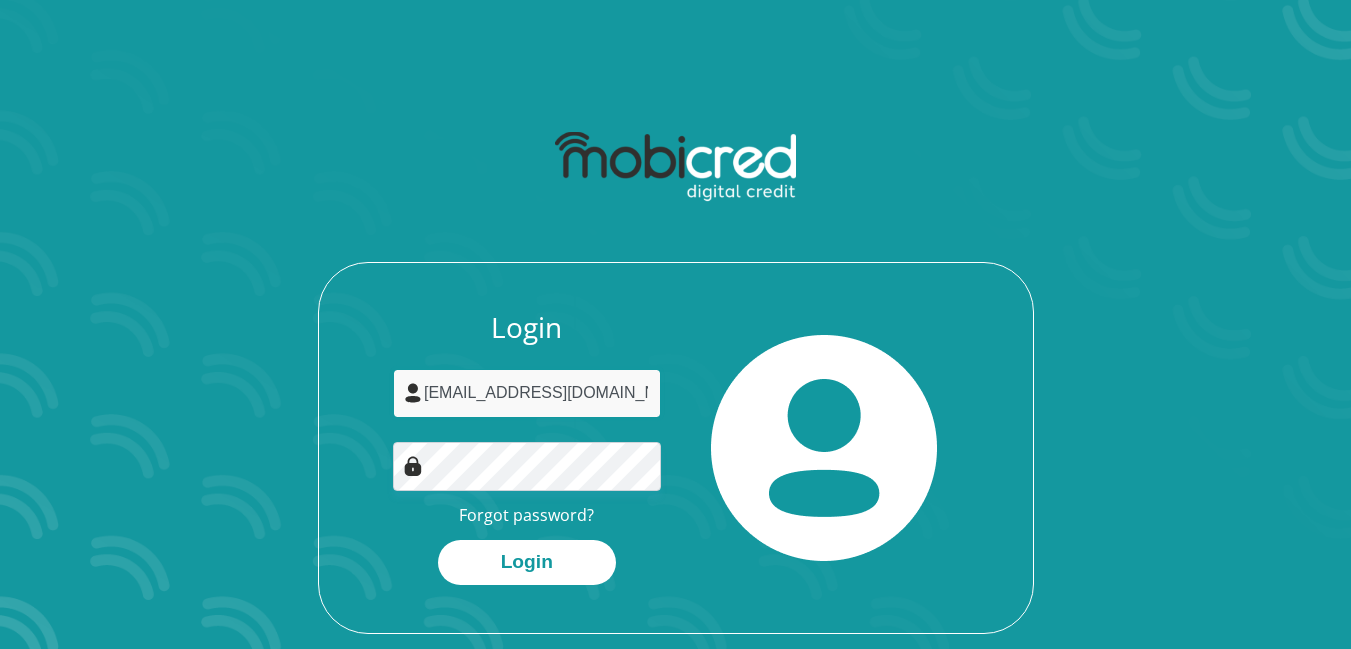 type on "selloanemarumor@gmail.com" 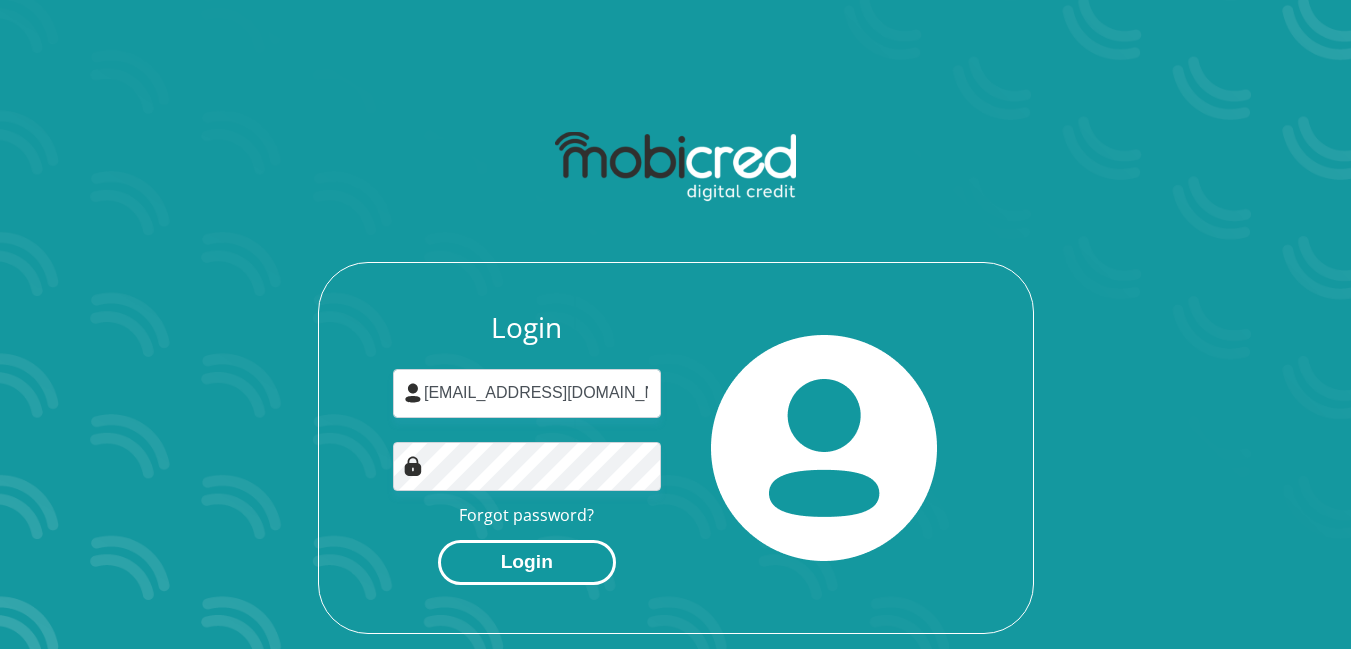 click on "Login" at bounding box center [527, 562] 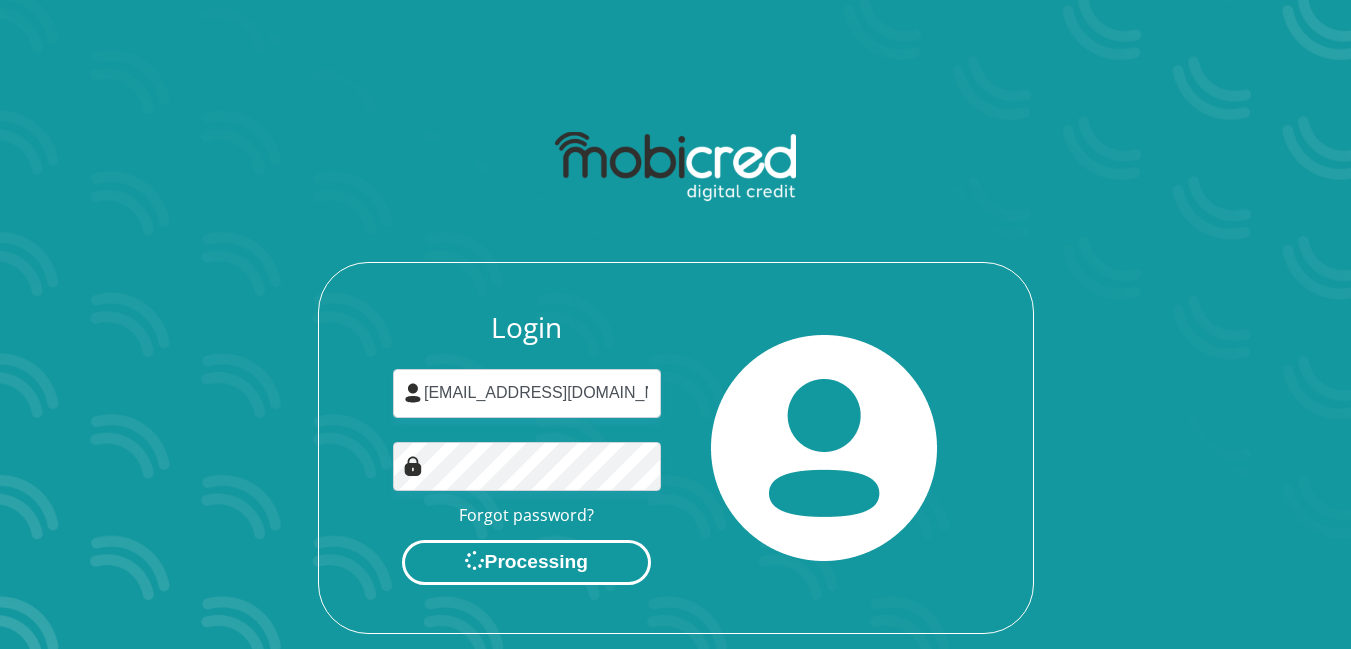 scroll, scrollTop: 0, scrollLeft: 0, axis: both 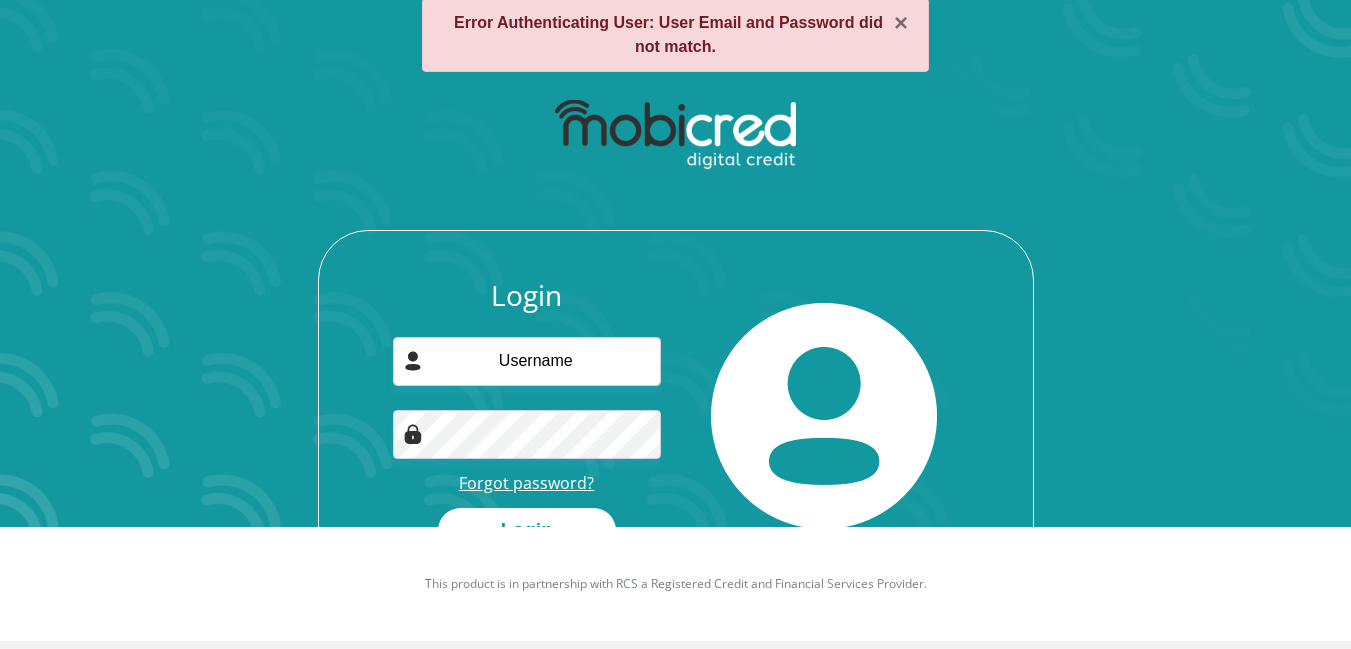 click on "Forgot password?" at bounding box center [526, 483] 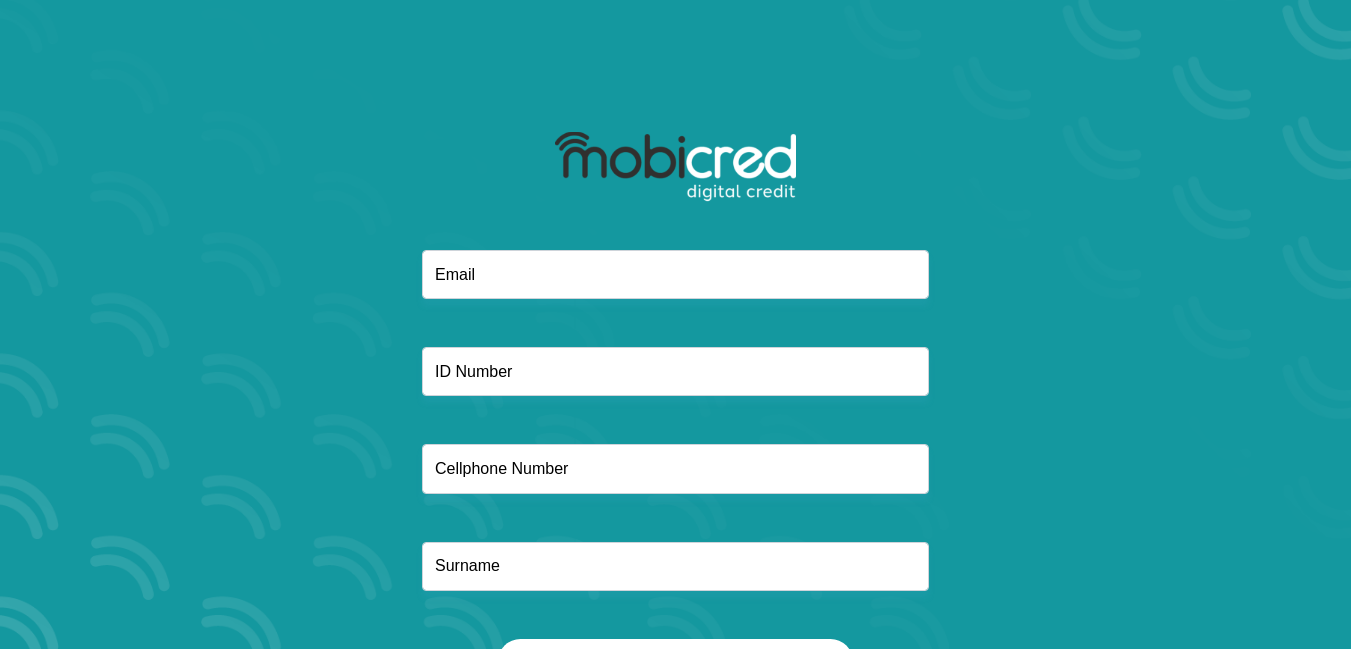scroll, scrollTop: 0, scrollLeft: 0, axis: both 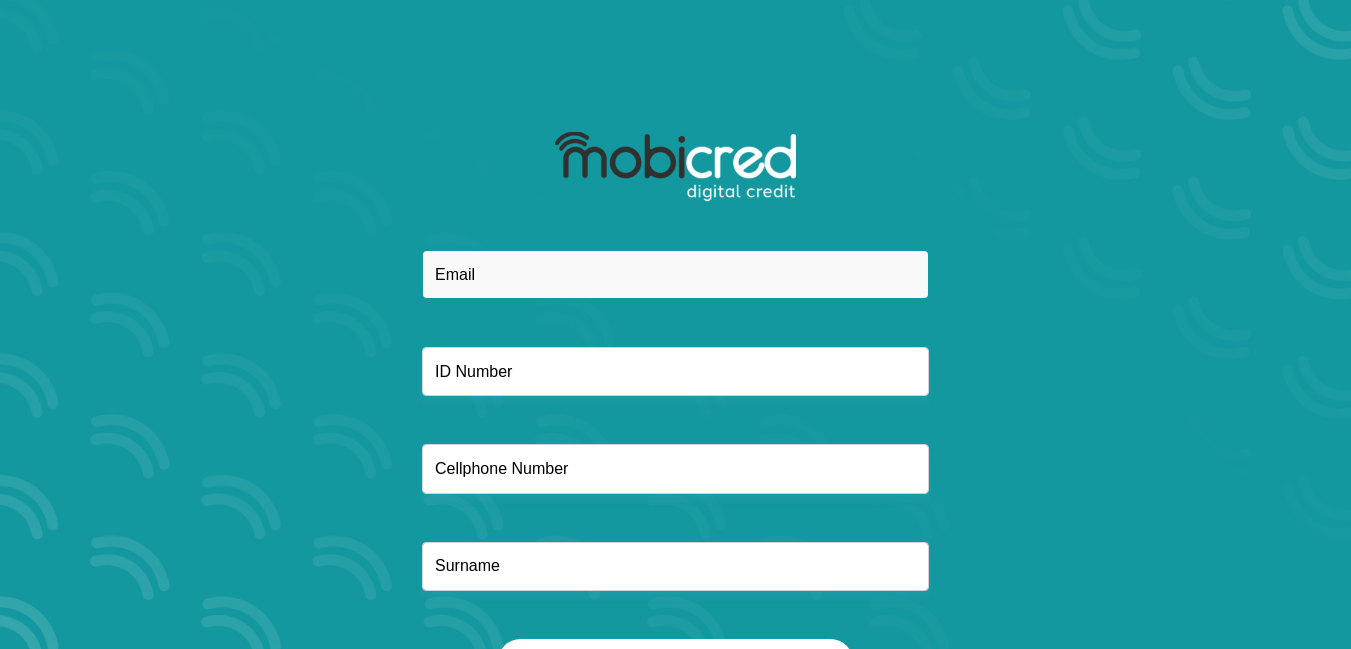 click at bounding box center [675, 274] 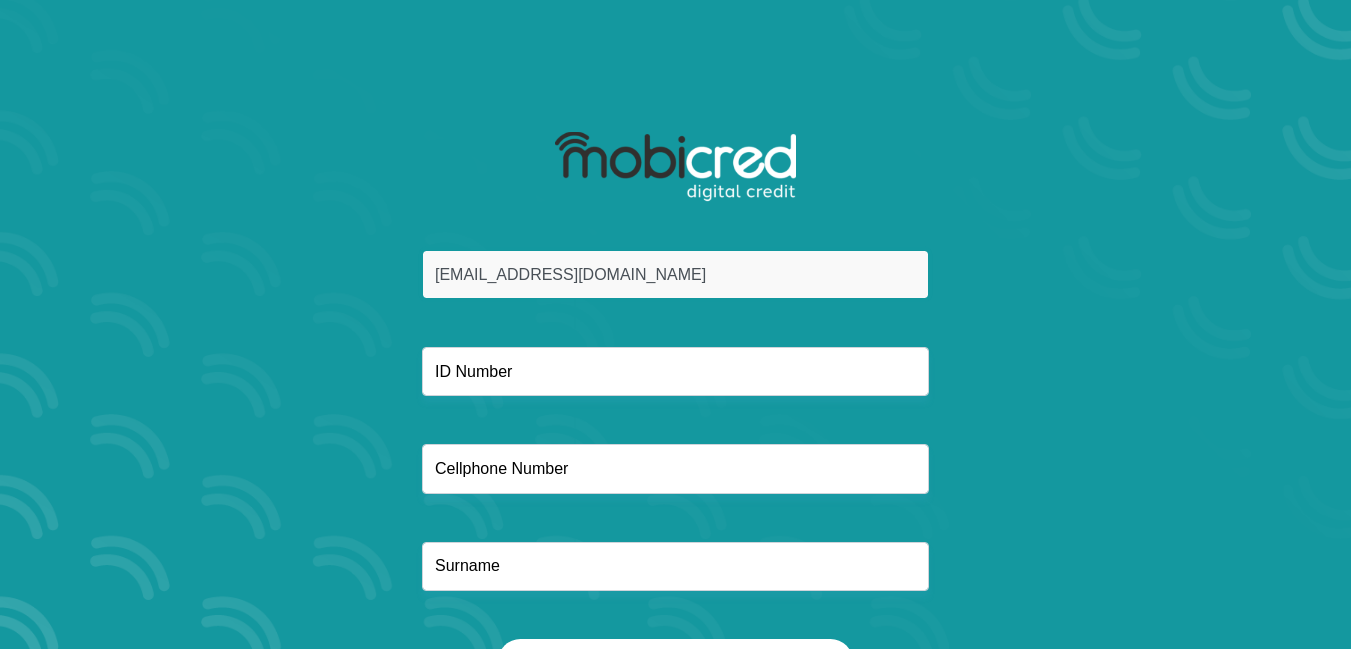 type on "[EMAIL_ADDRESS][DOMAIN_NAME]" 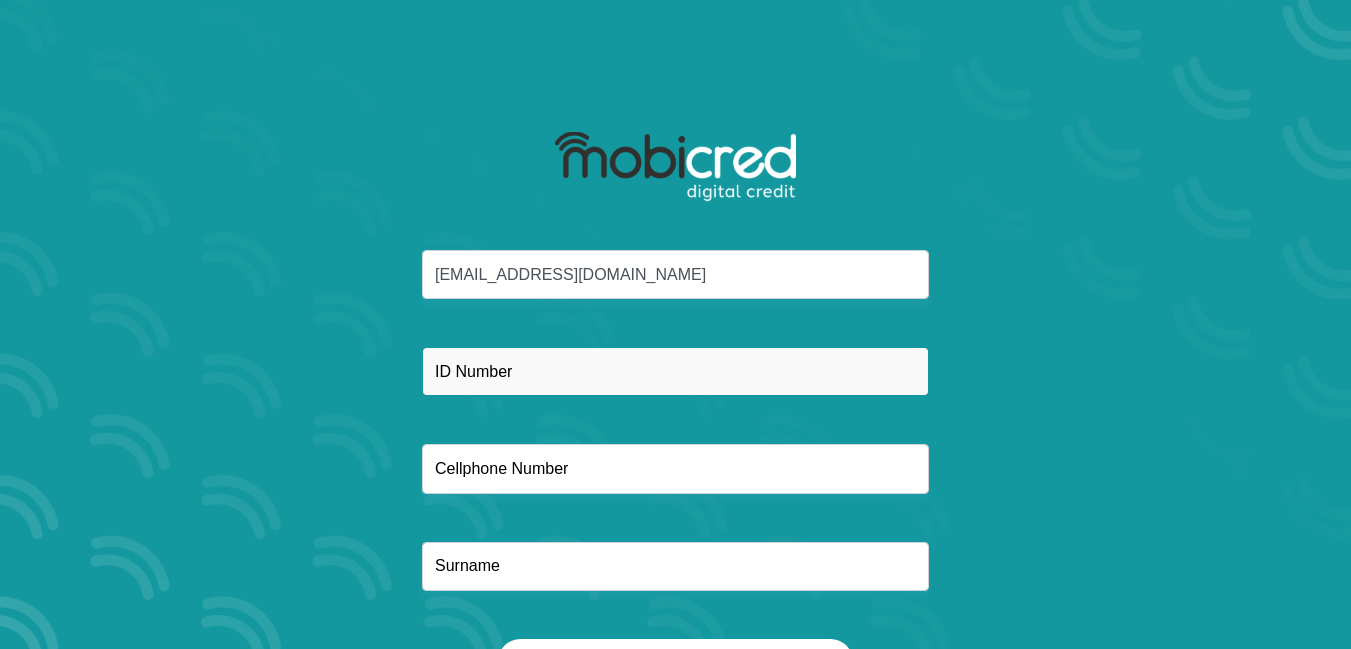 click at bounding box center [675, 371] 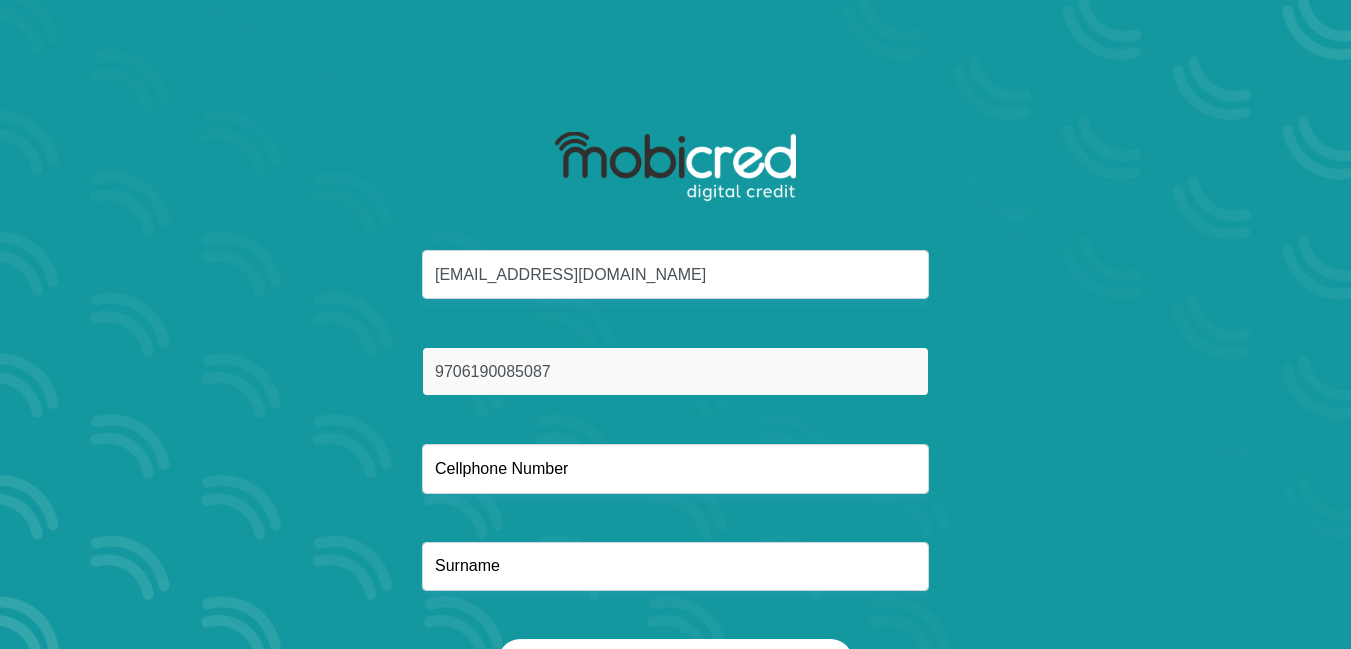 type on "9706190085087" 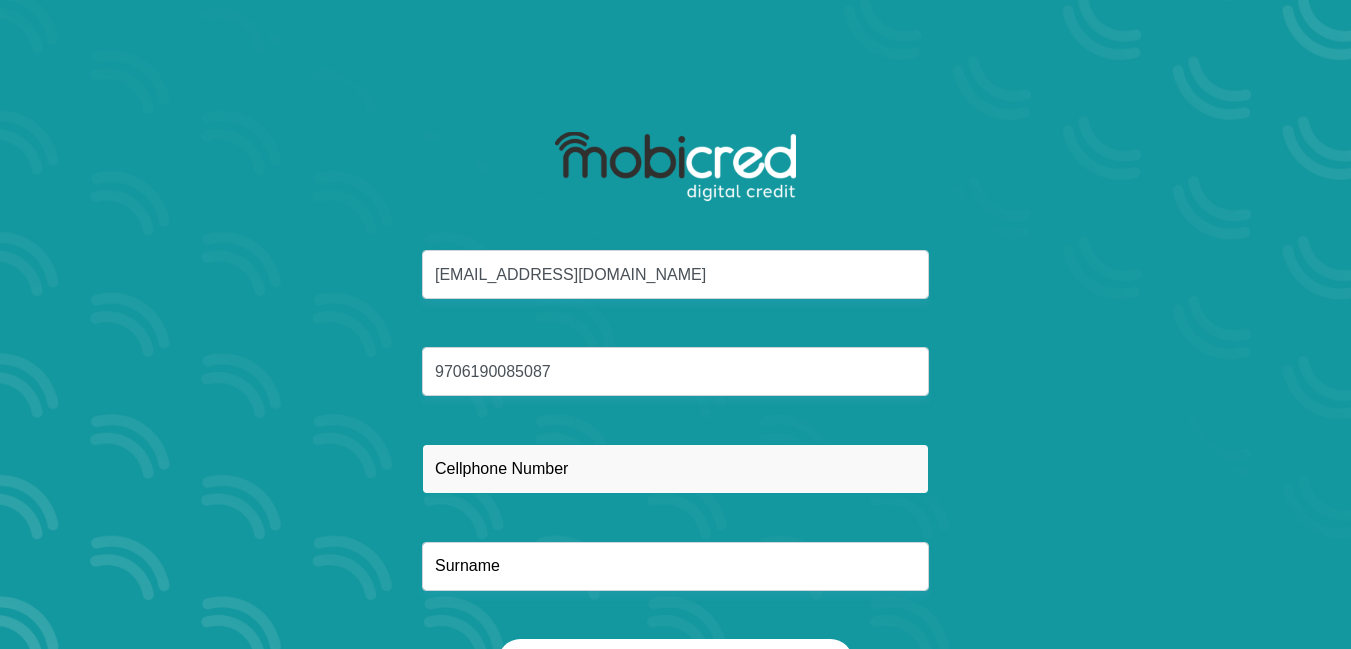 click at bounding box center (675, 468) 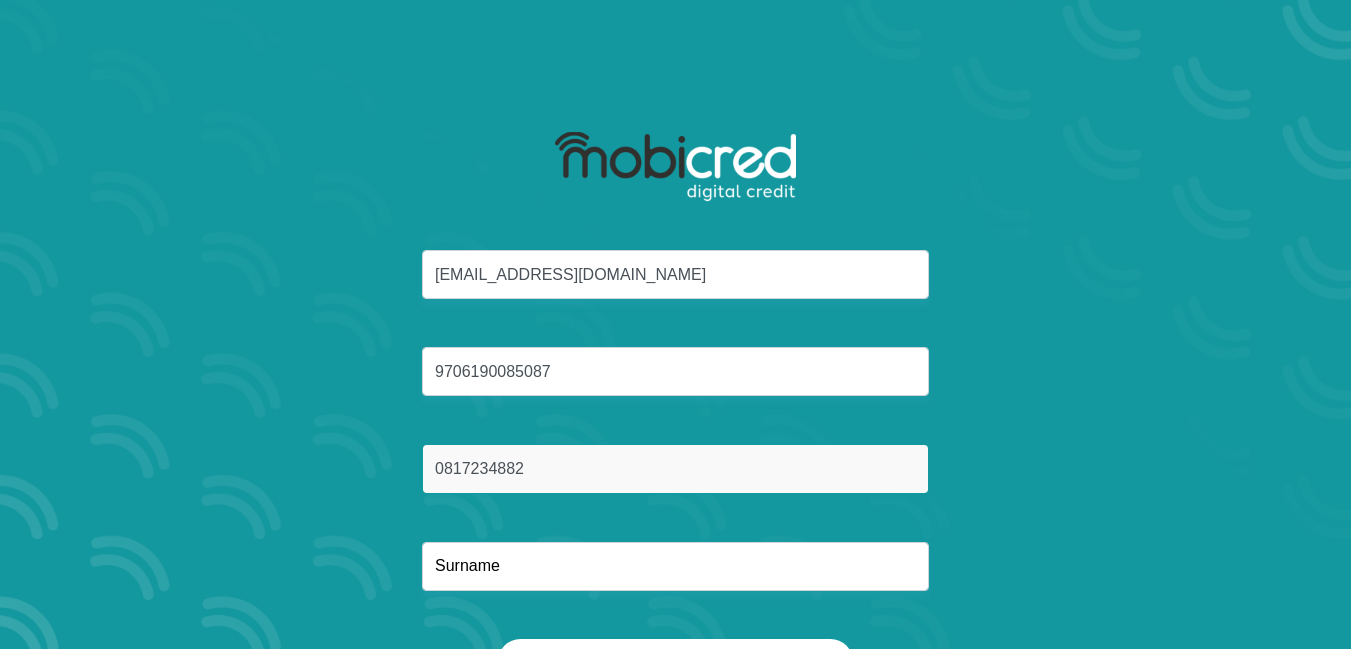 type on "0817234882" 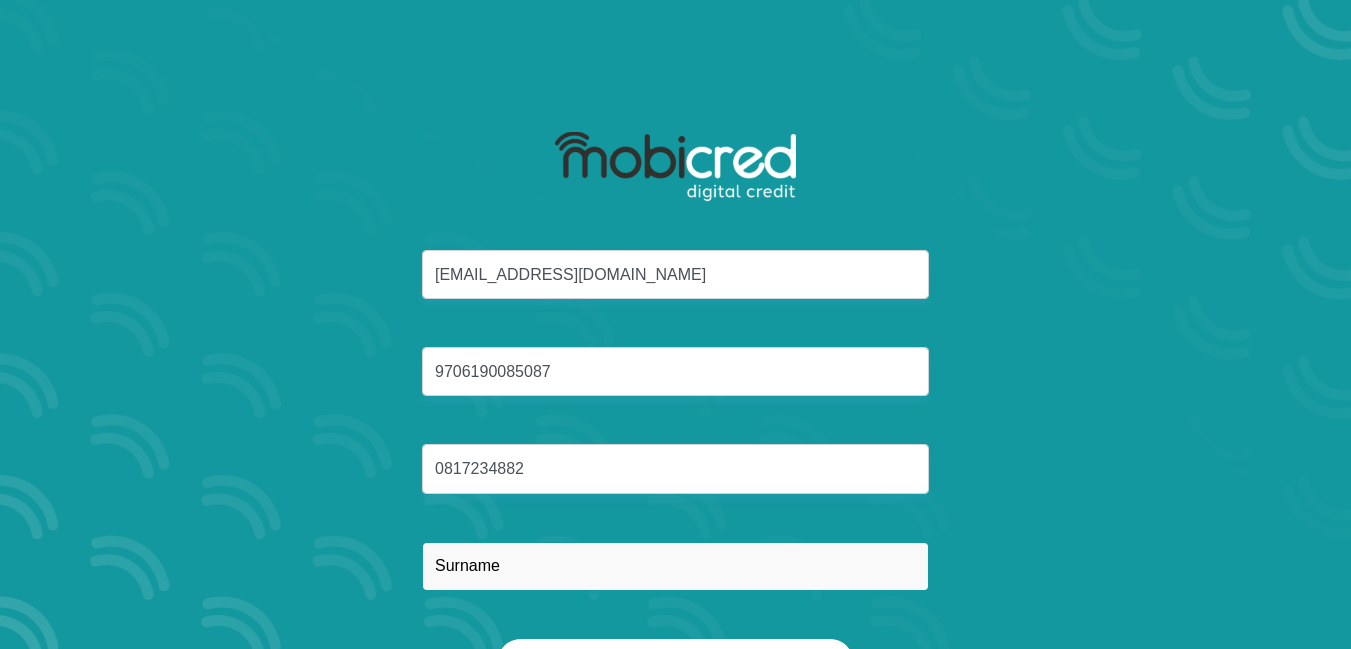 click at bounding box center (675, 566) 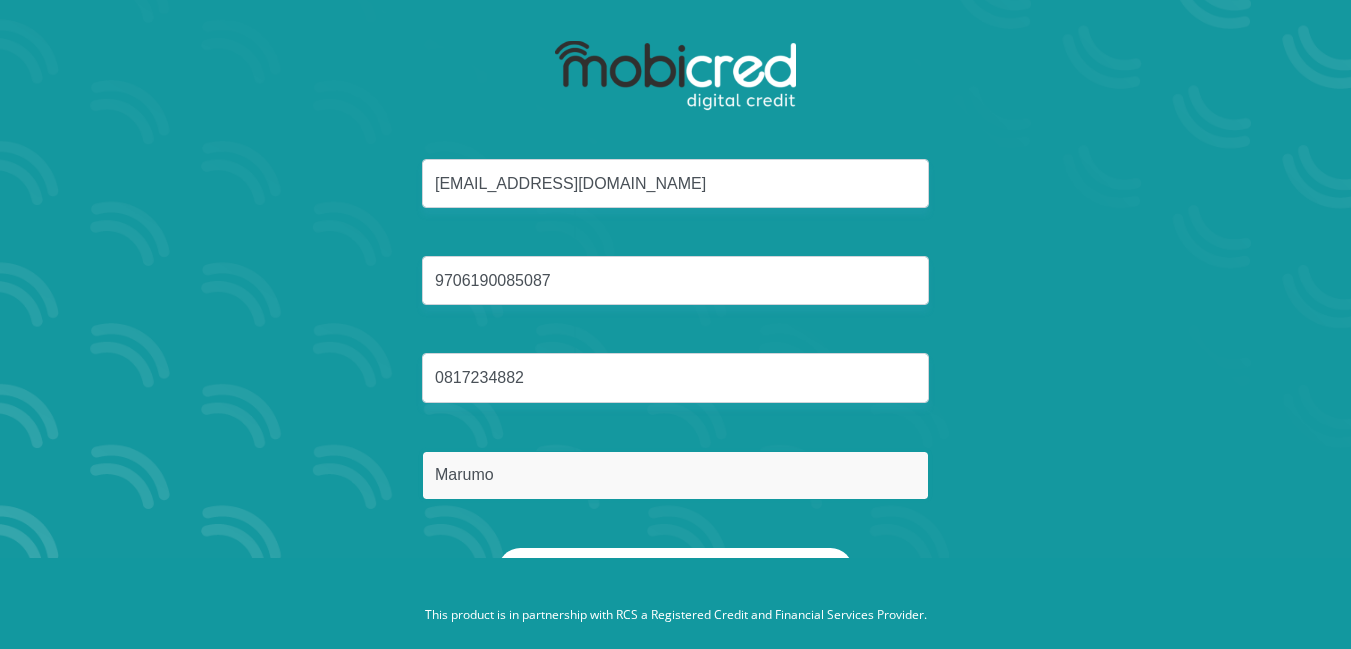scroll, scrollTop: 114, scrollLeft: 0, axis: vertical 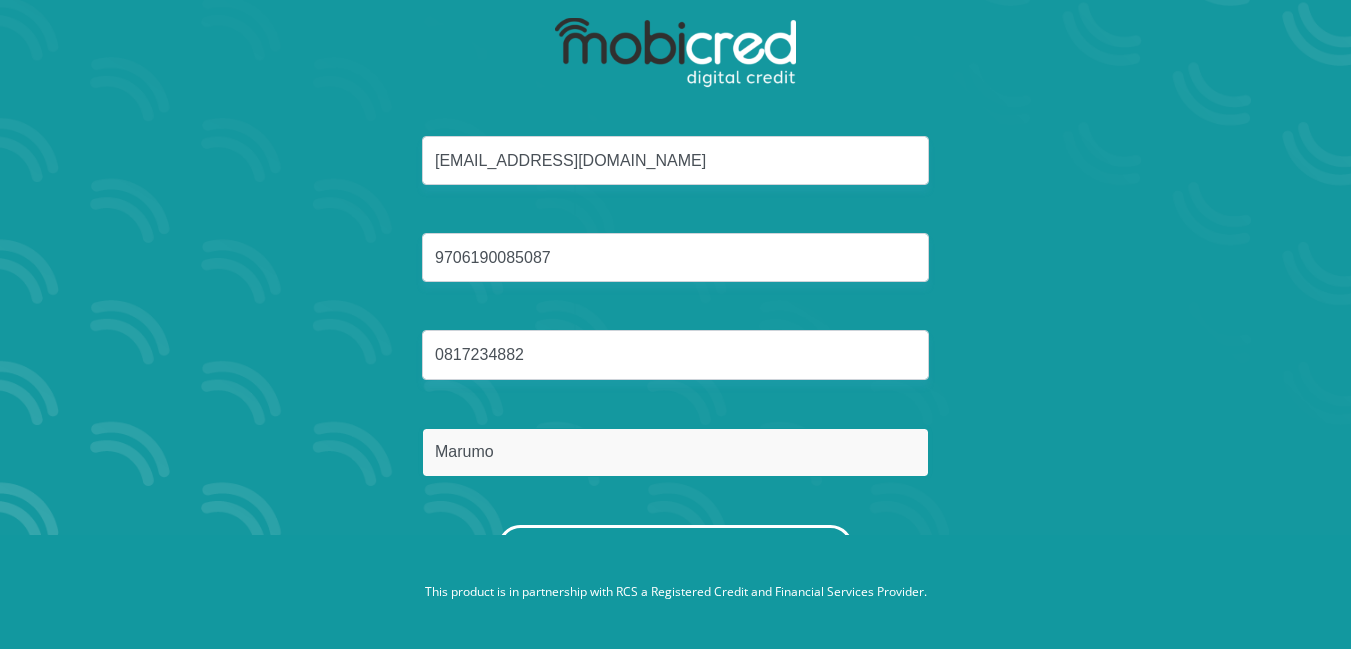 type on "Marumo" 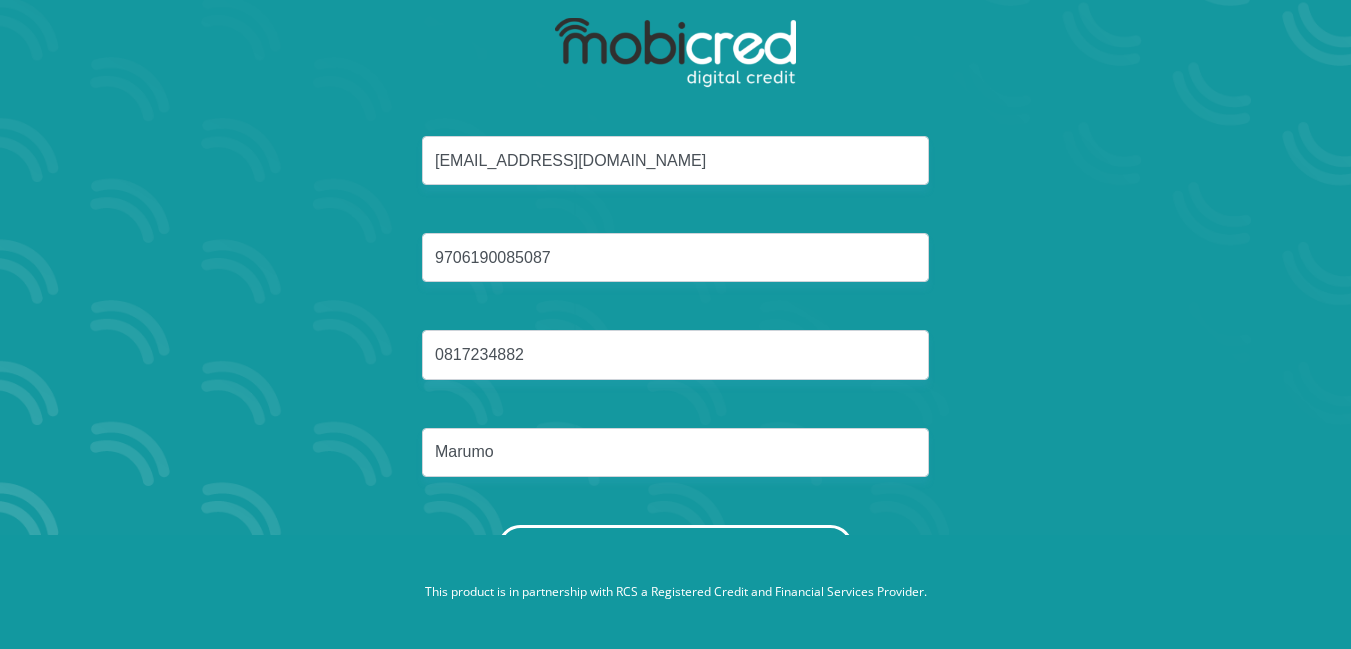 click on "Reset Password" at bounding box center [675, 547] 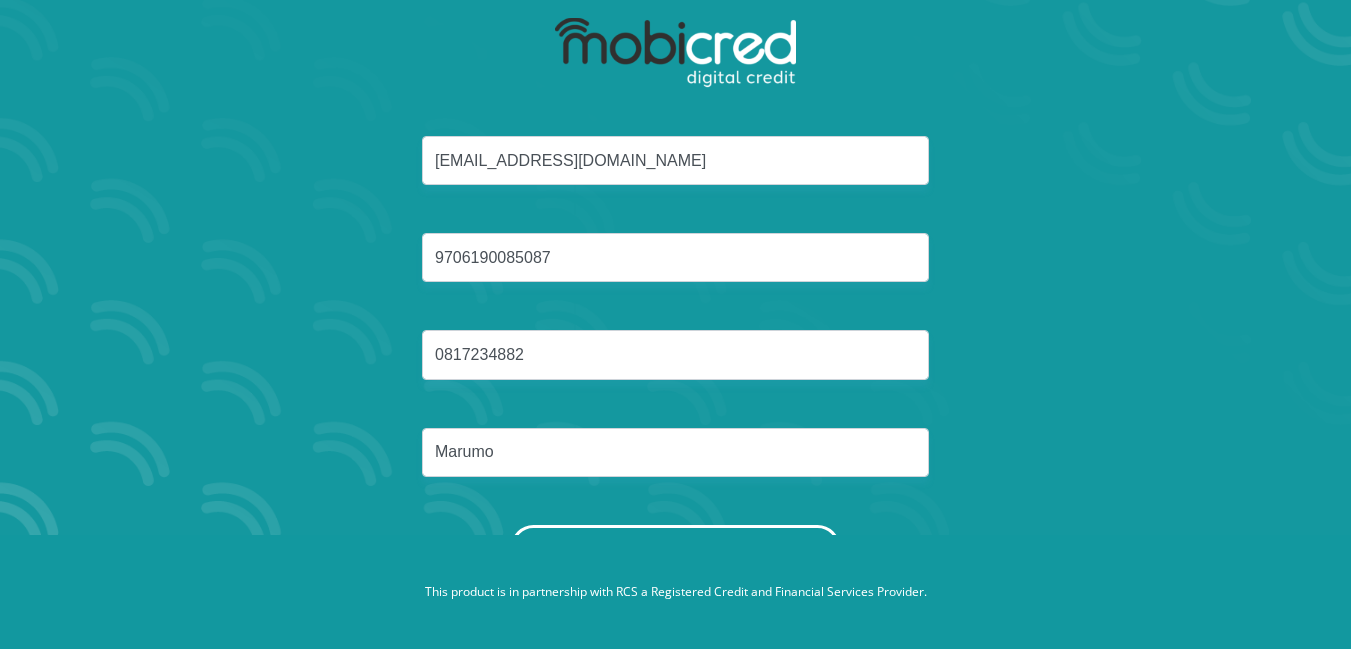 scroll, scrollTop: 0, scrollLeft: 0, axis: both 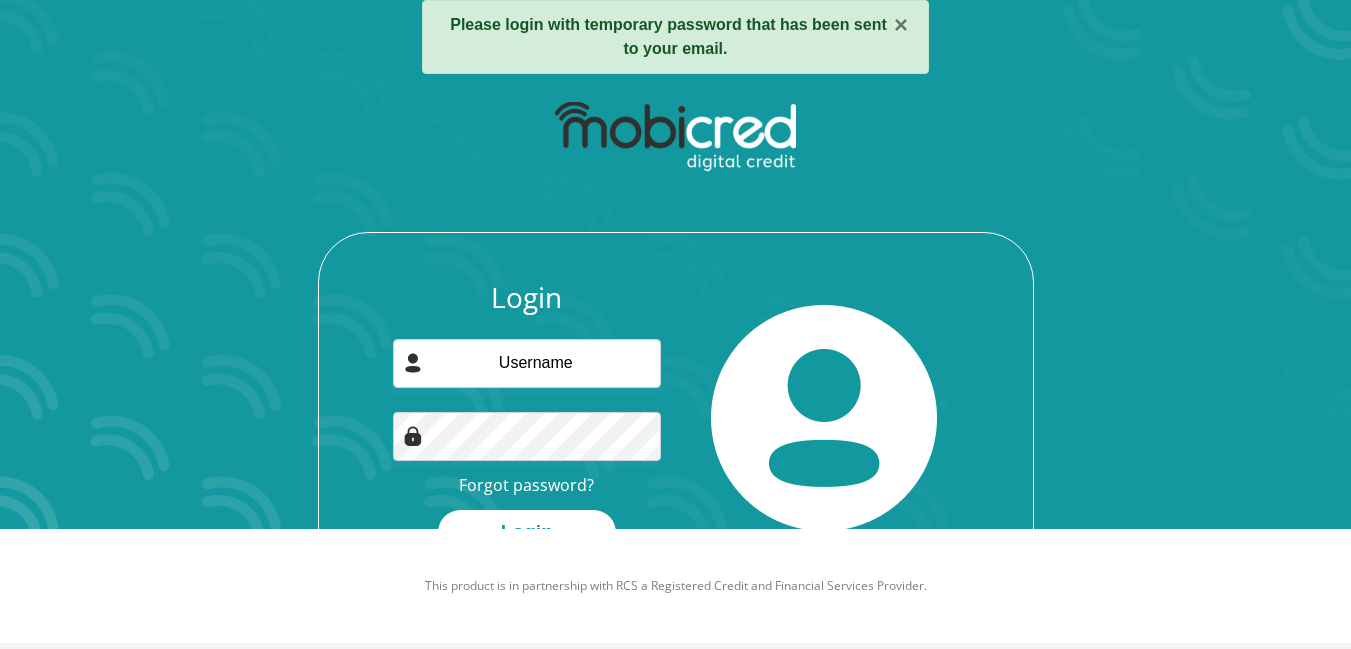 click on "Please login with temporary password that has been sent to your email." at bounding box center [668, 36] 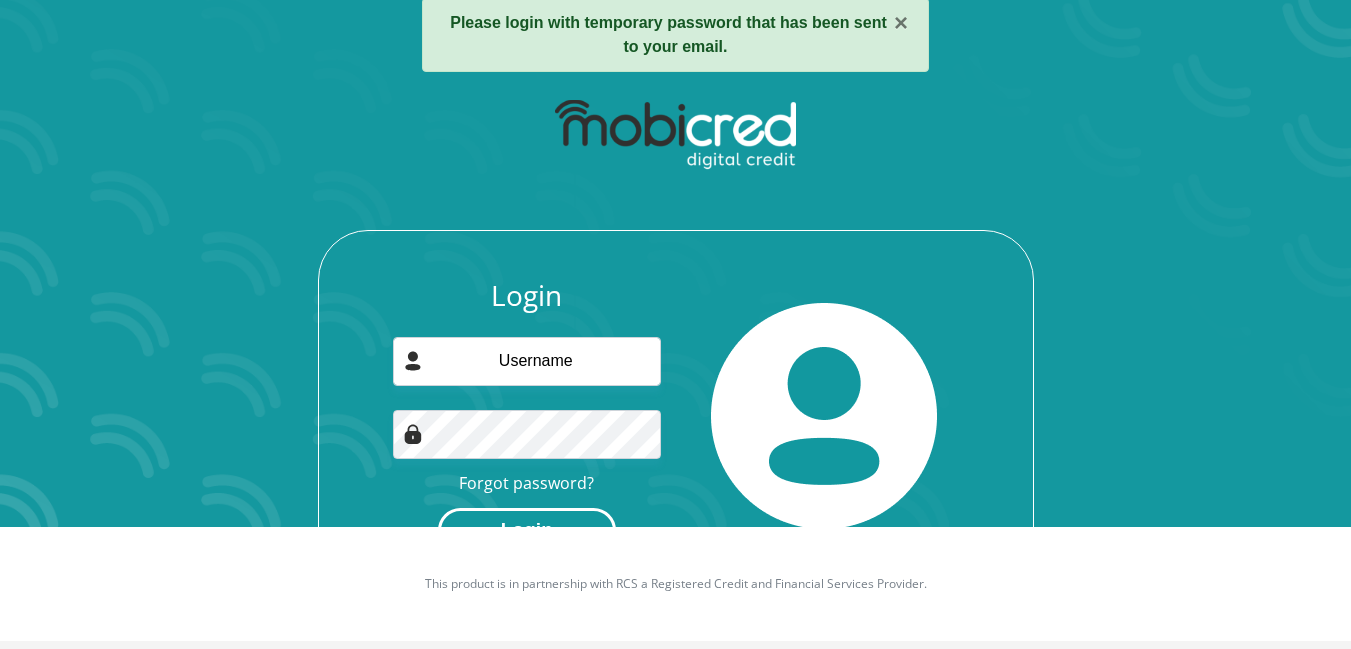 click on "Login" at bounding box center (527, 530) 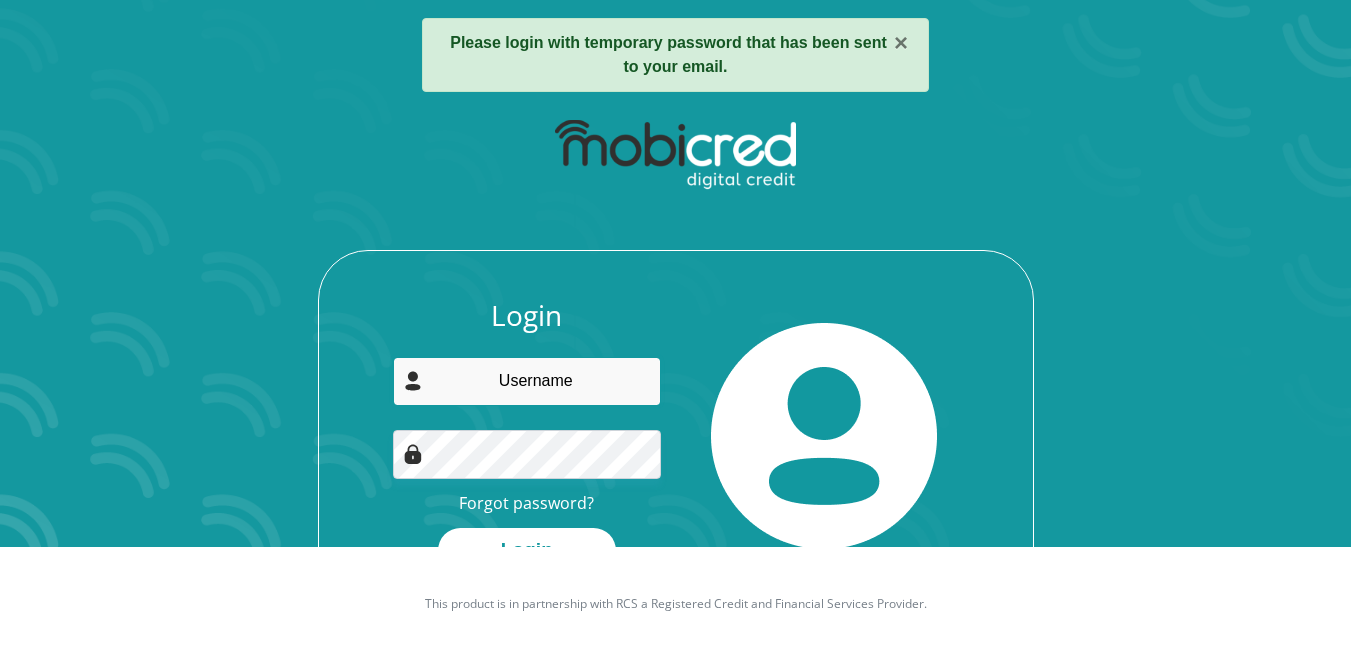 scroll, scrollTop: 122, scrollLeft: 0, axis: vertical 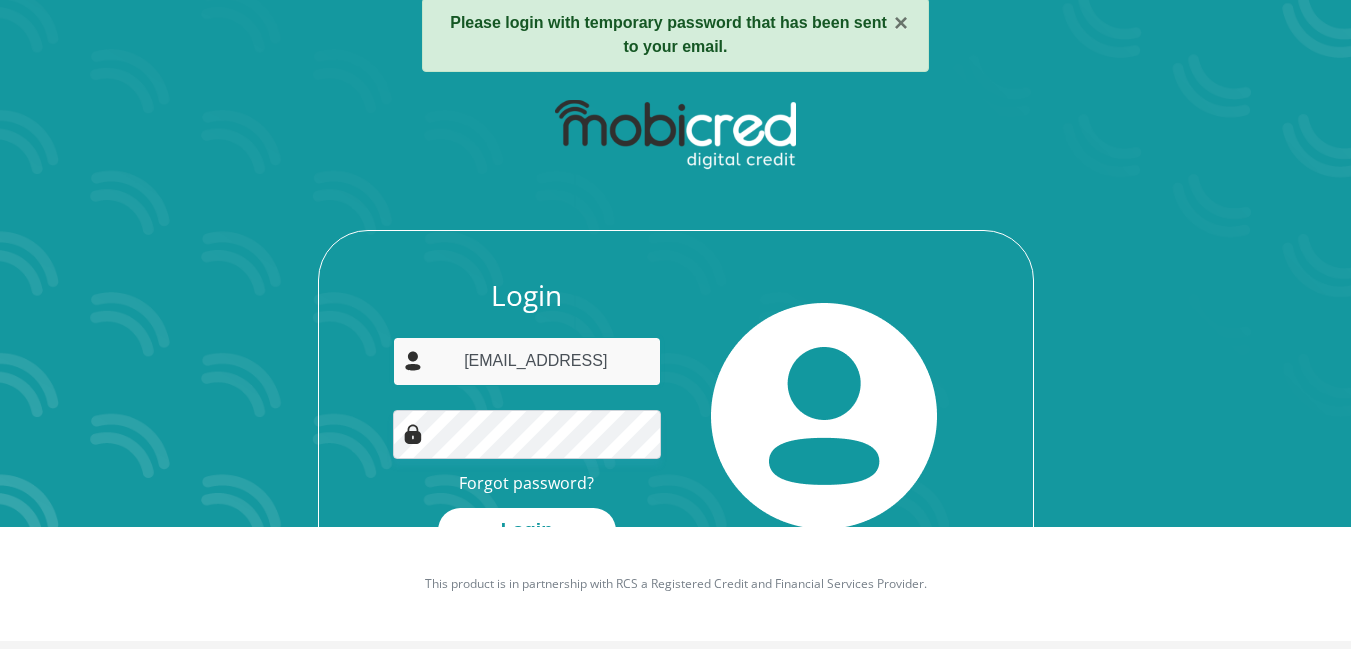 type on "[EMAIL_ADDRESS]" 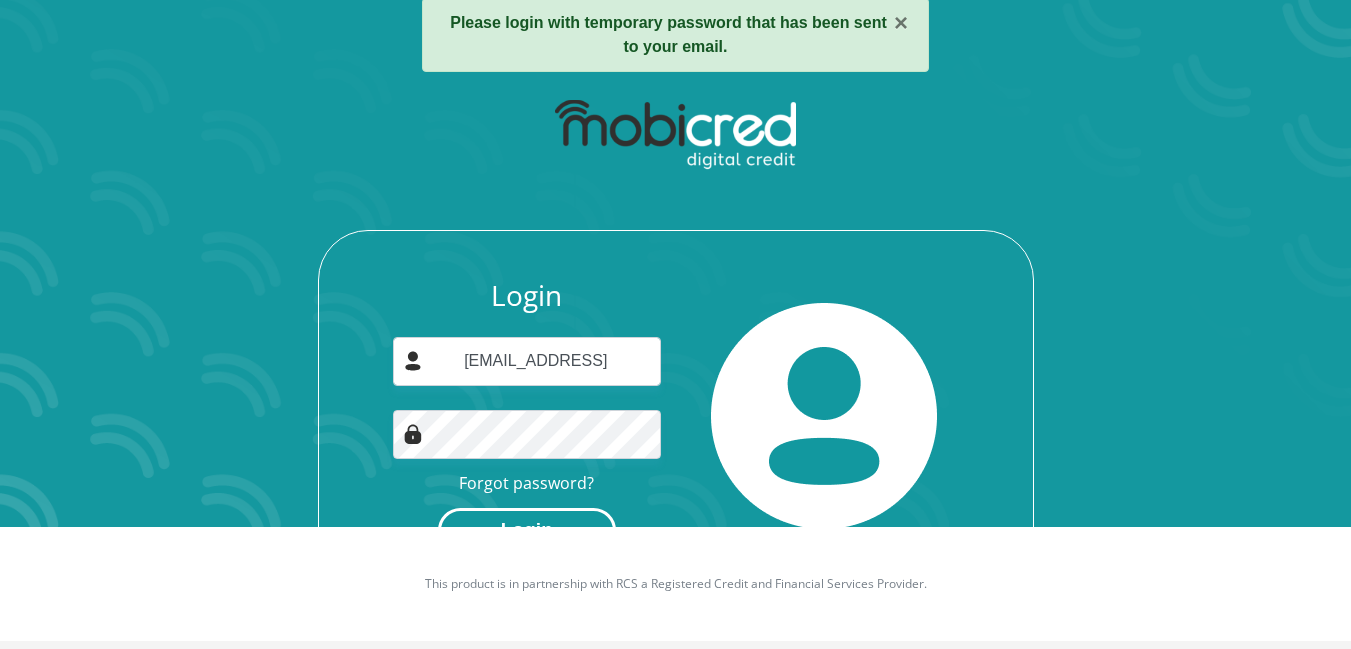 click on "Login" at bounding box center (527, 530) 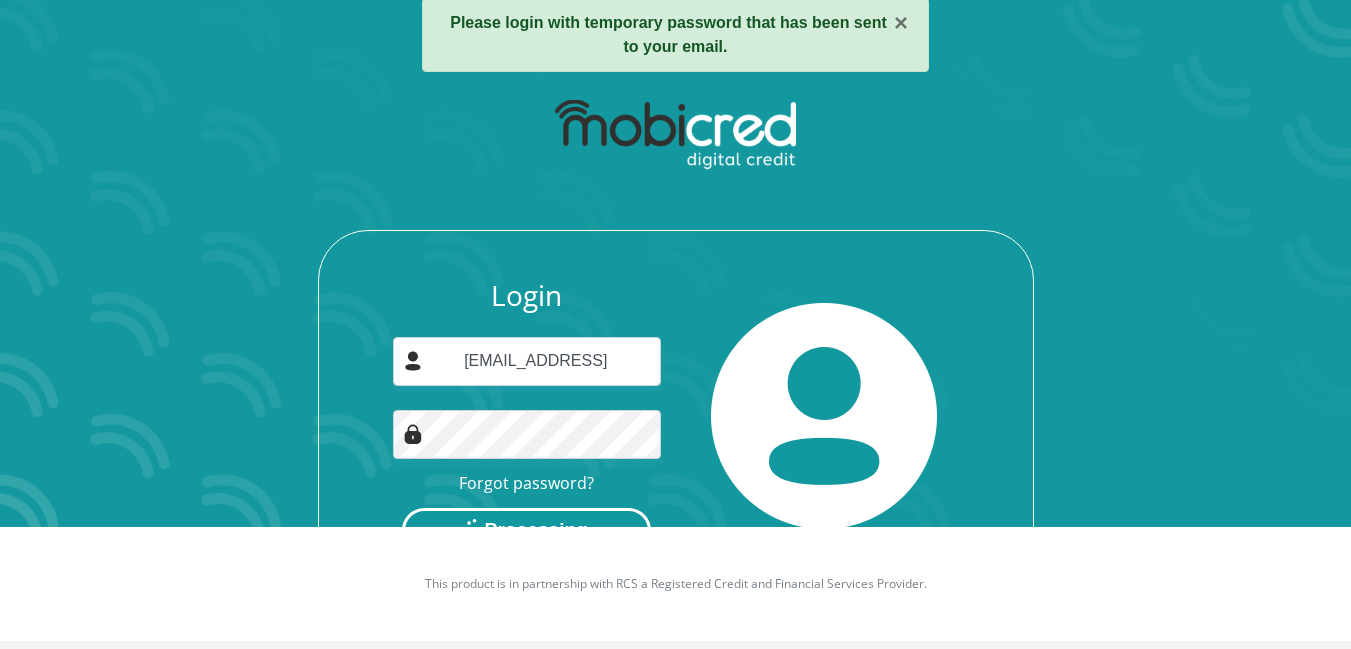 scroll, scrollTop: 0, scrollLeft: 0, axis: both 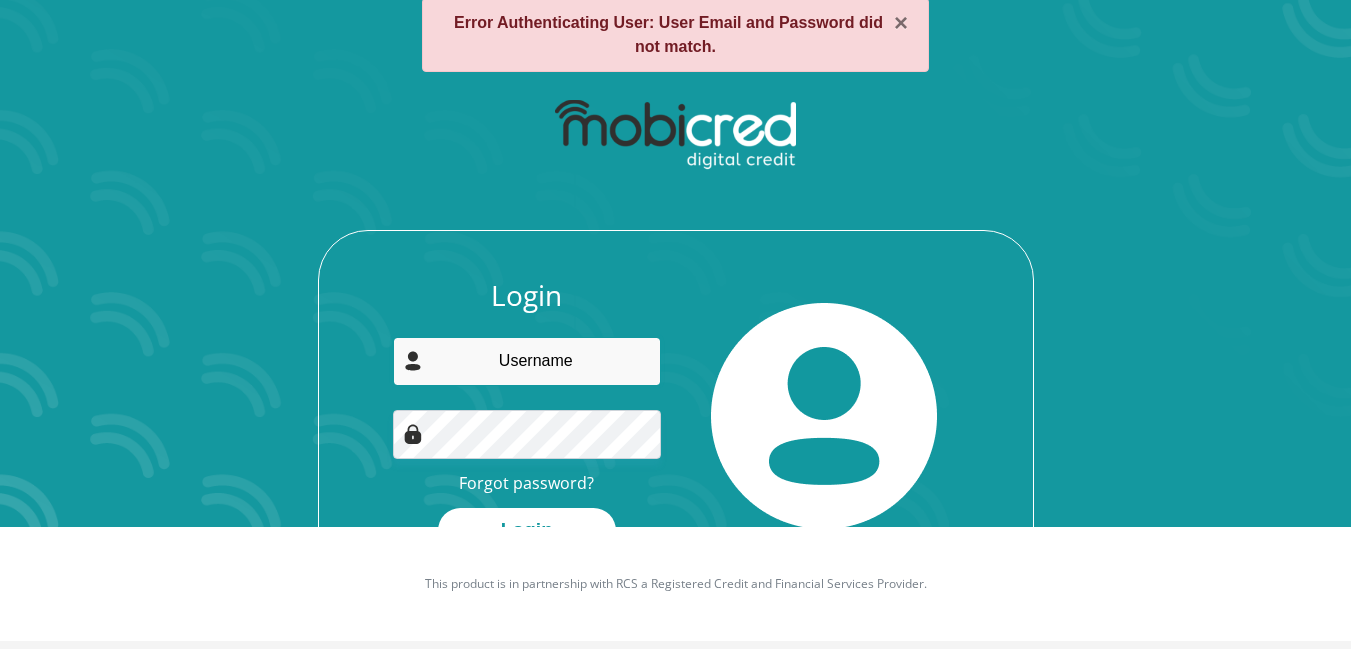 click at bounding box center (527, 361) 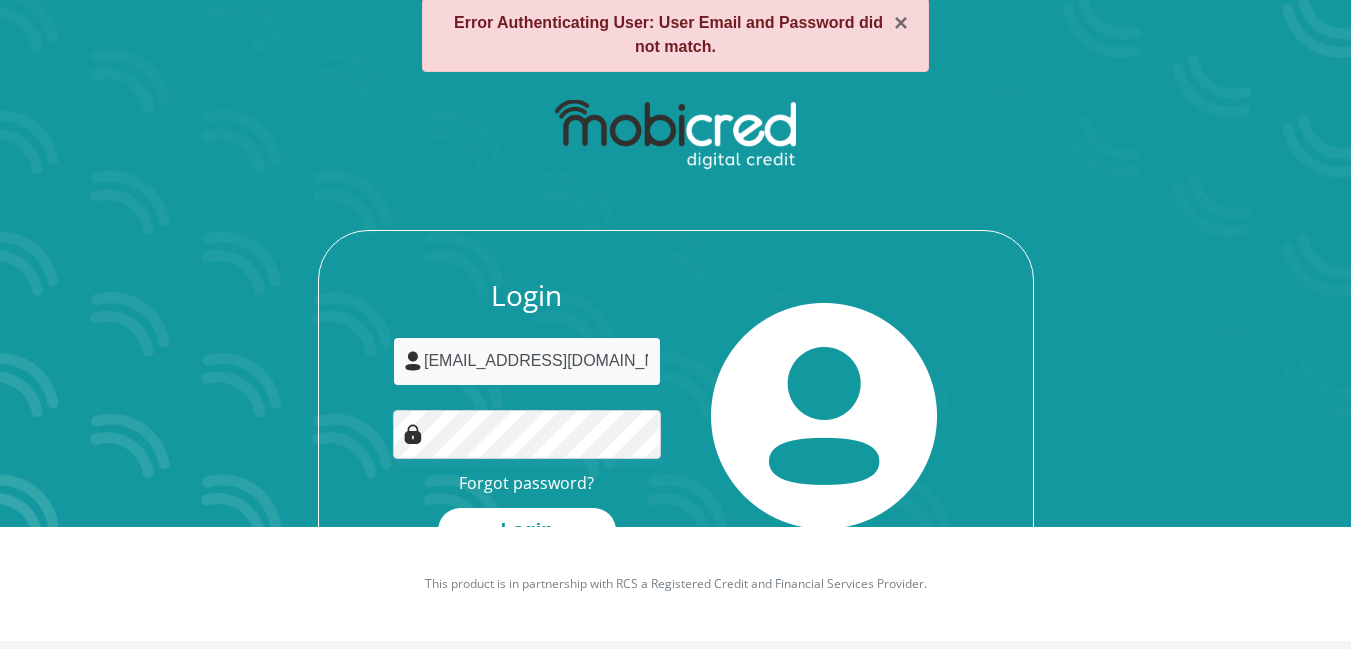 type on "[EMAIL_ADDRESS][DOMAIN_NAME]" 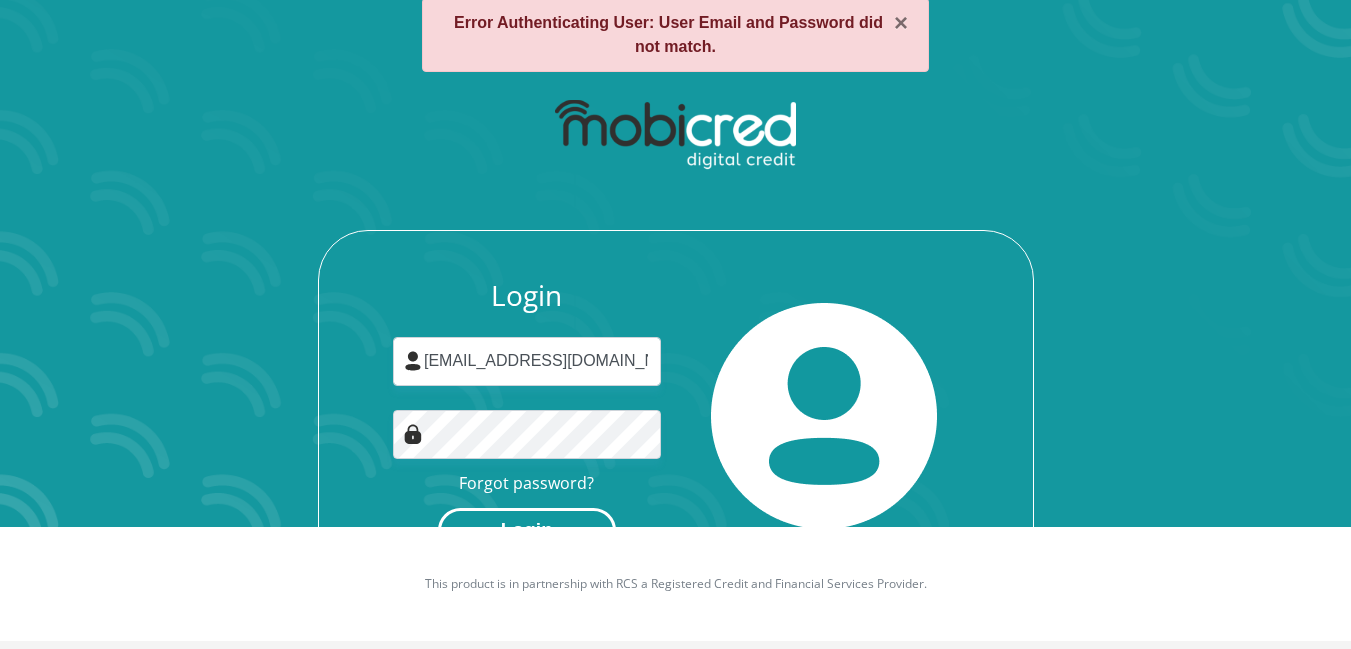 click on "Login" at bounding box center [527, 530] 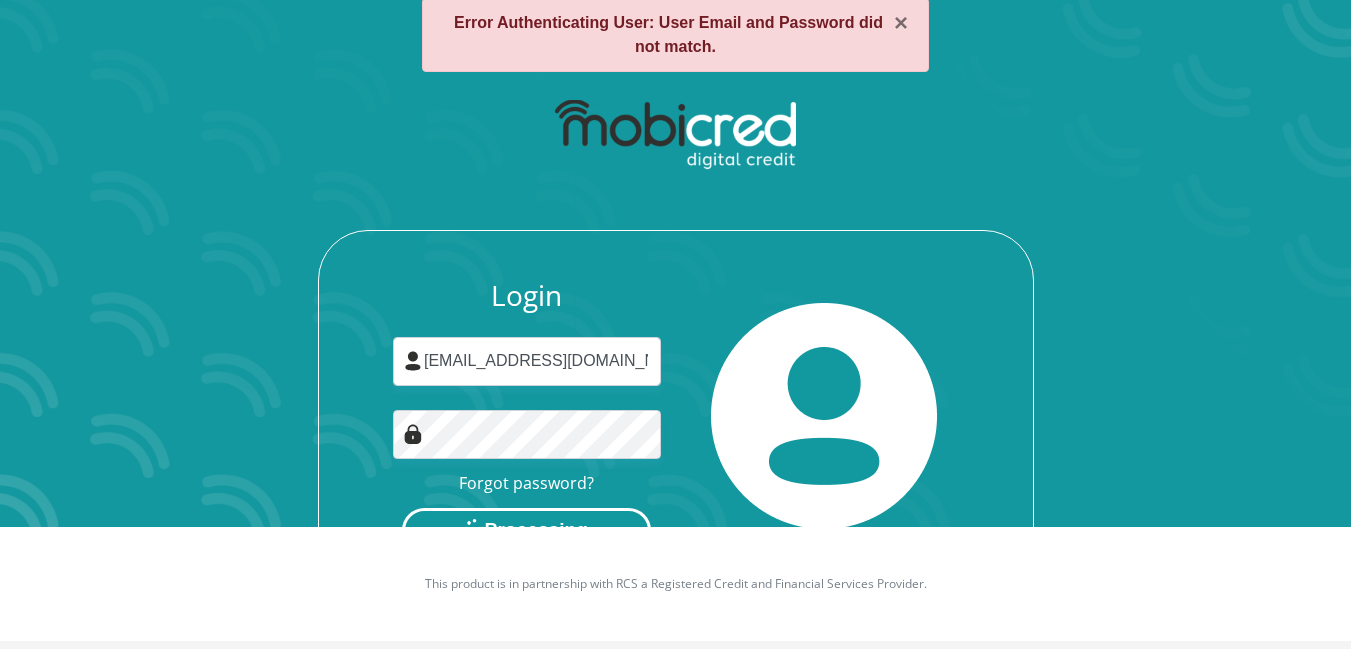 scroll, scrollTop: 0, scrollLeft: 0, axis: both 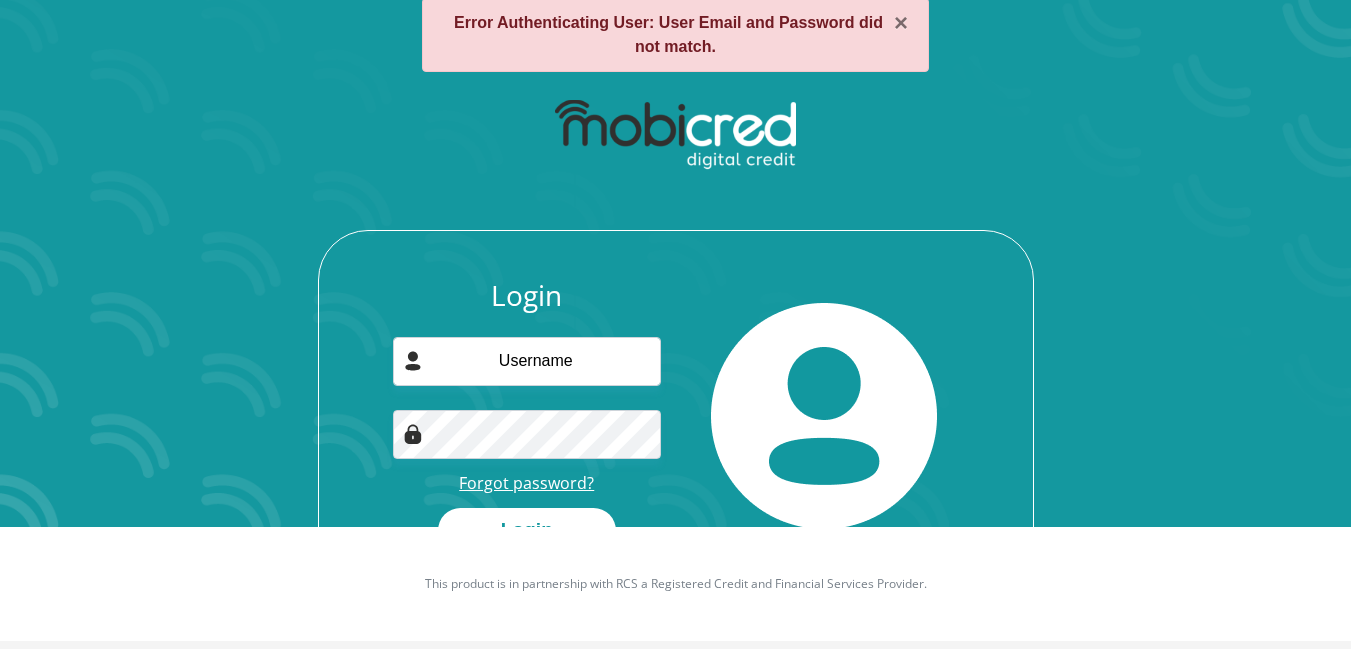 click on "Forgot password?" at bounding box center (526, 483) 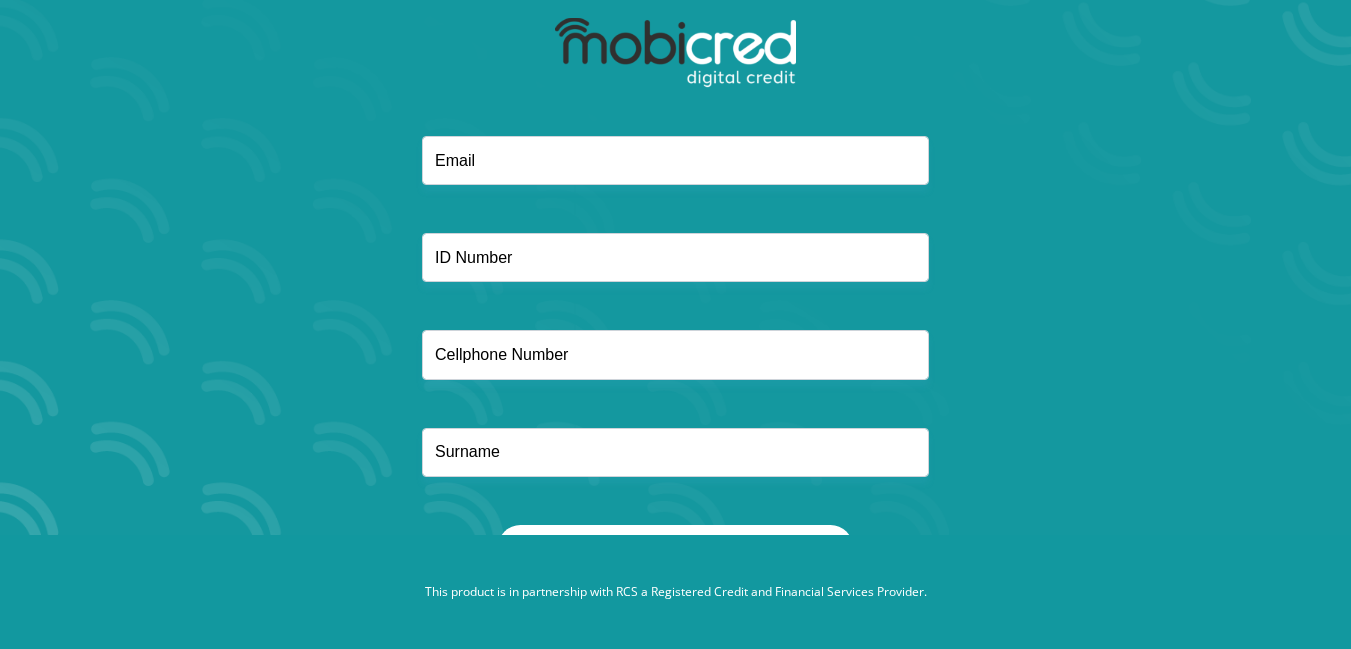 scroll, scrollTop: 113, scrollLeft: 0, axis: vertical 